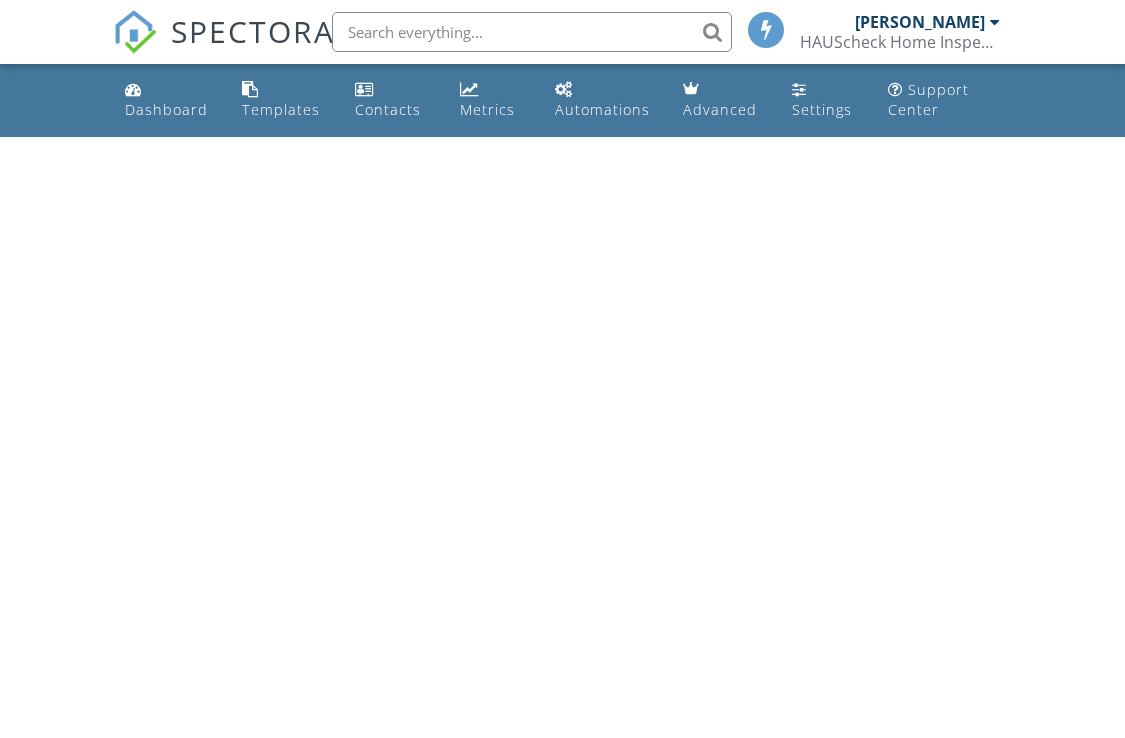 scroll, scrollTop: 0, scrollLeft: 0, axis: both 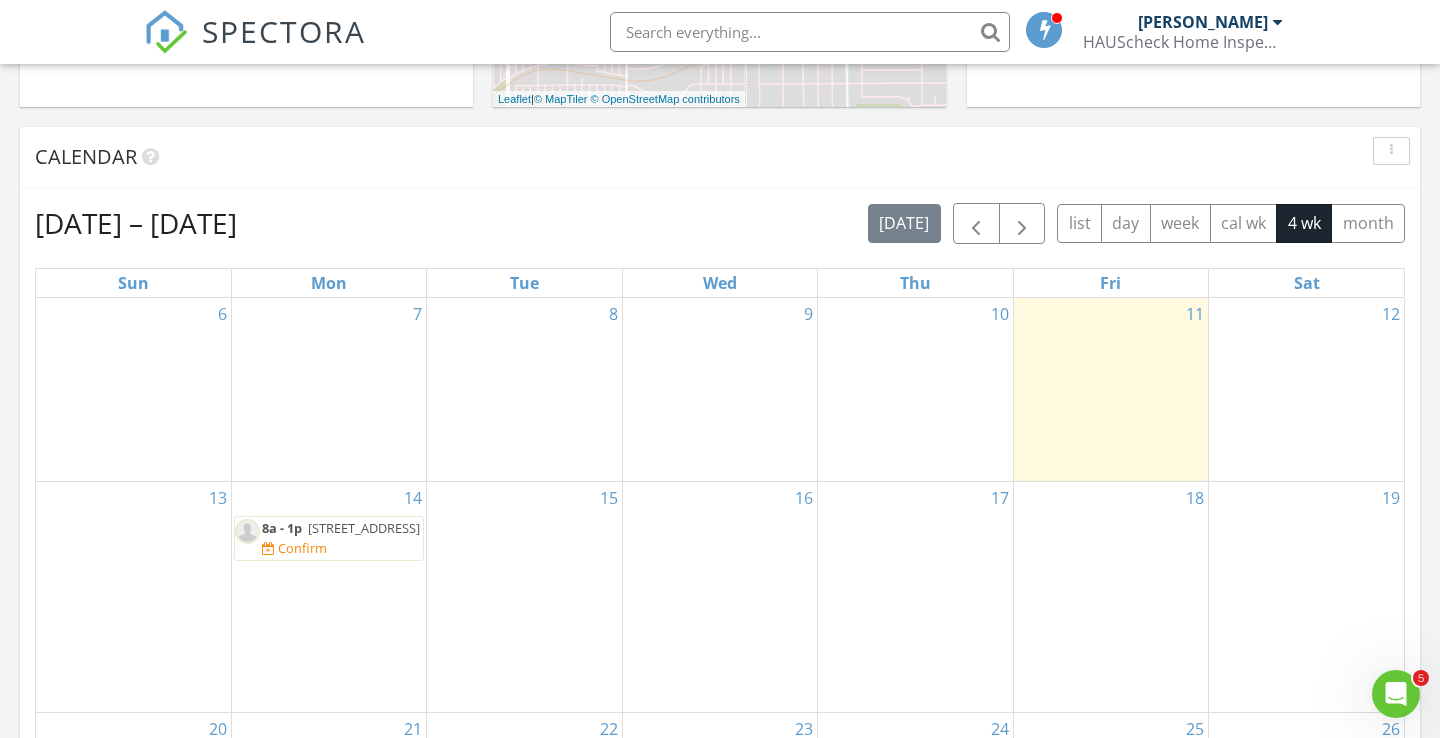 click on "27038 Highview Ave, Lakeville 55044" at bounding box center [364, 528] 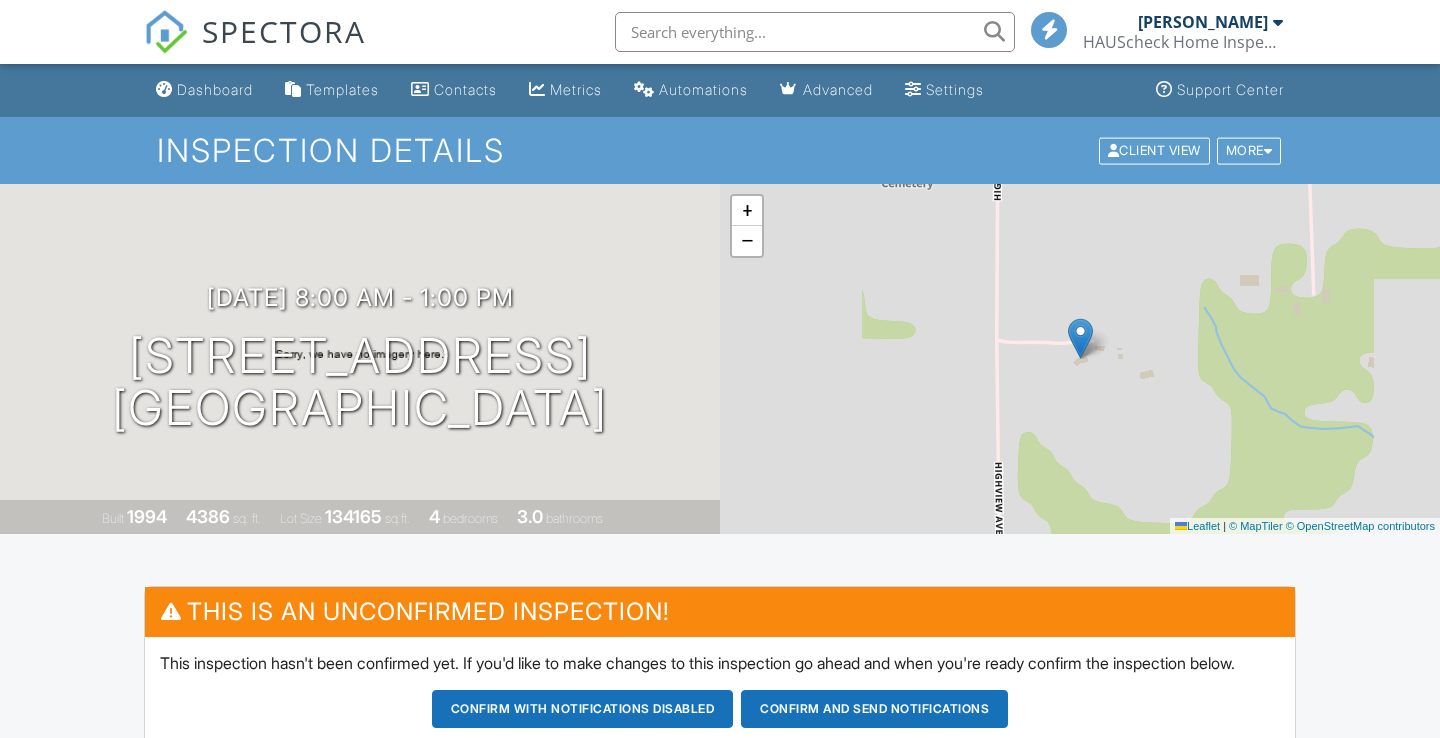 scroll, scrollTop: 524, scrollLeft: 0, axis: vertical 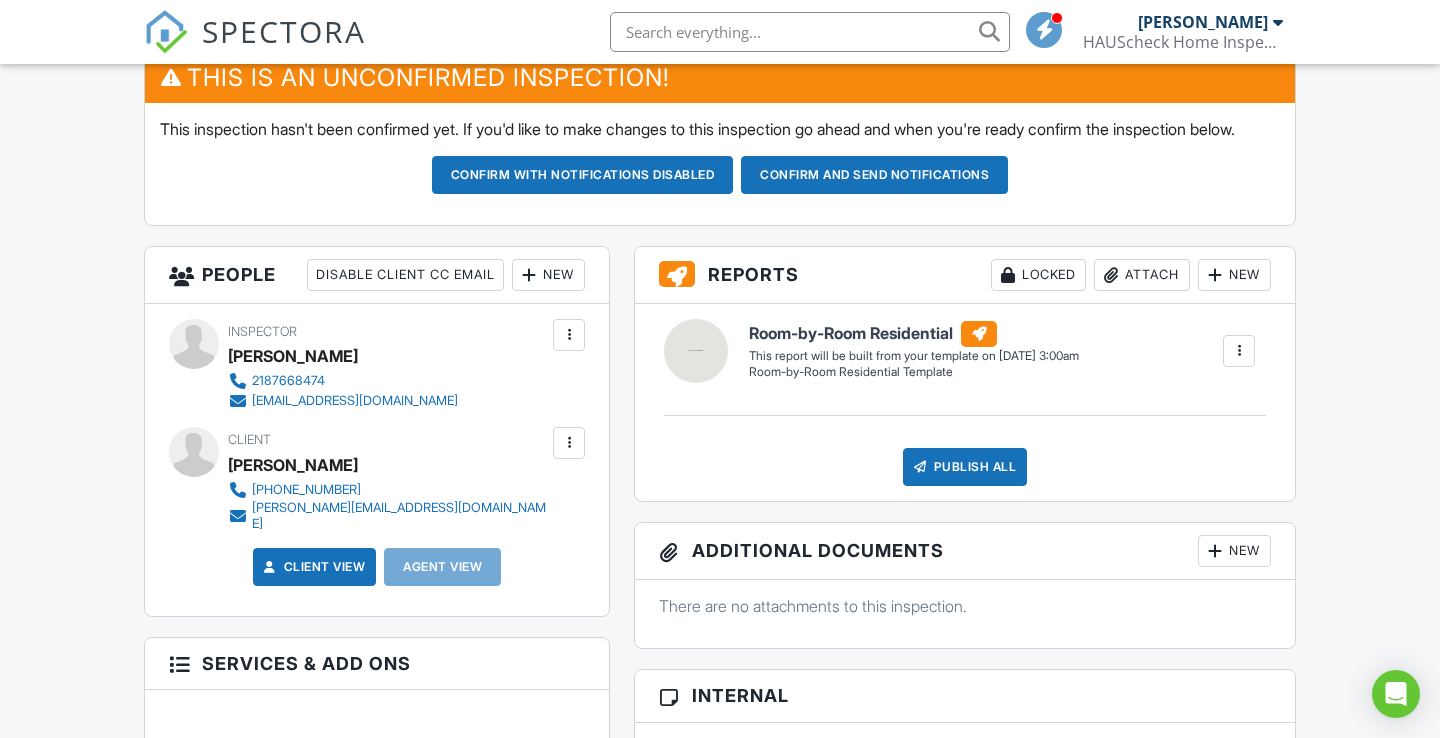 click at bounding box center (569, 335) 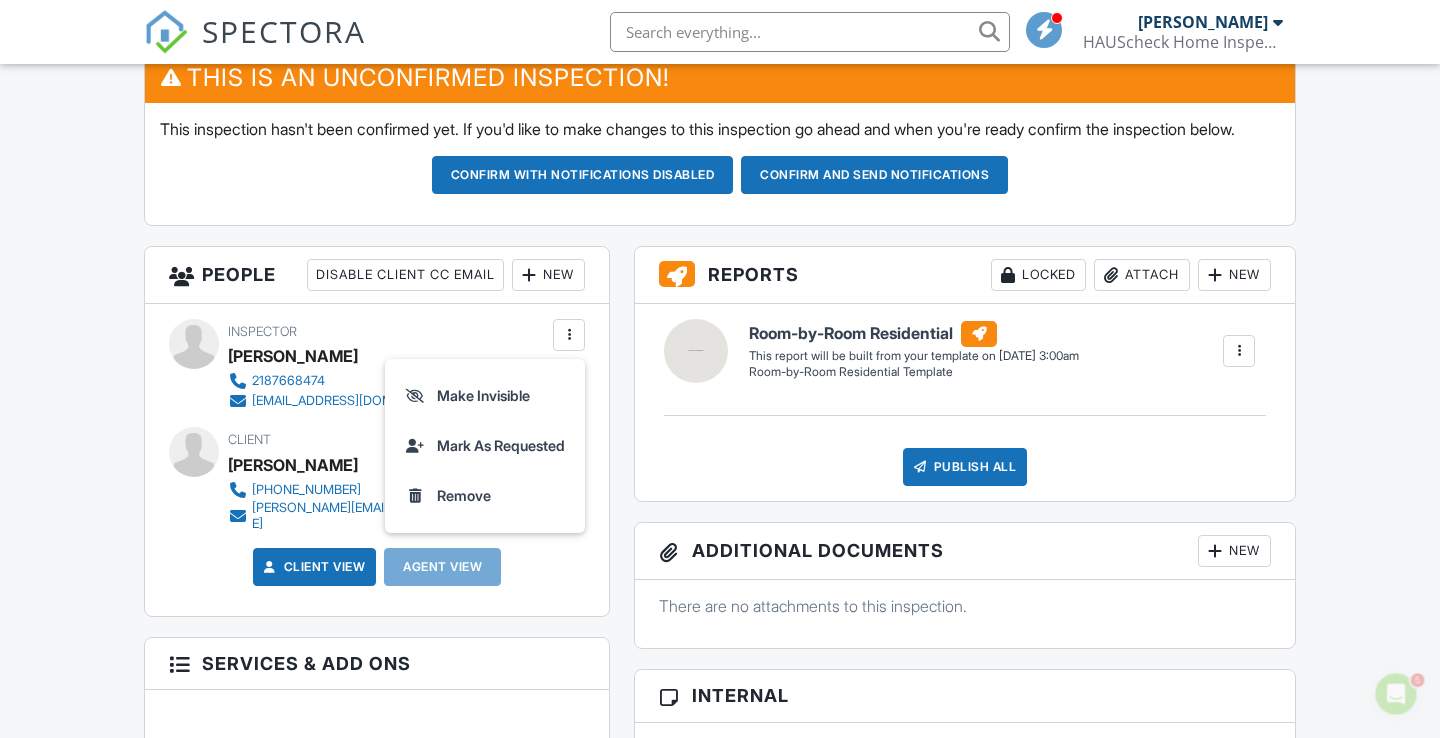 scroll, scrollTop: 0, scrollLeft: 0, axis: both 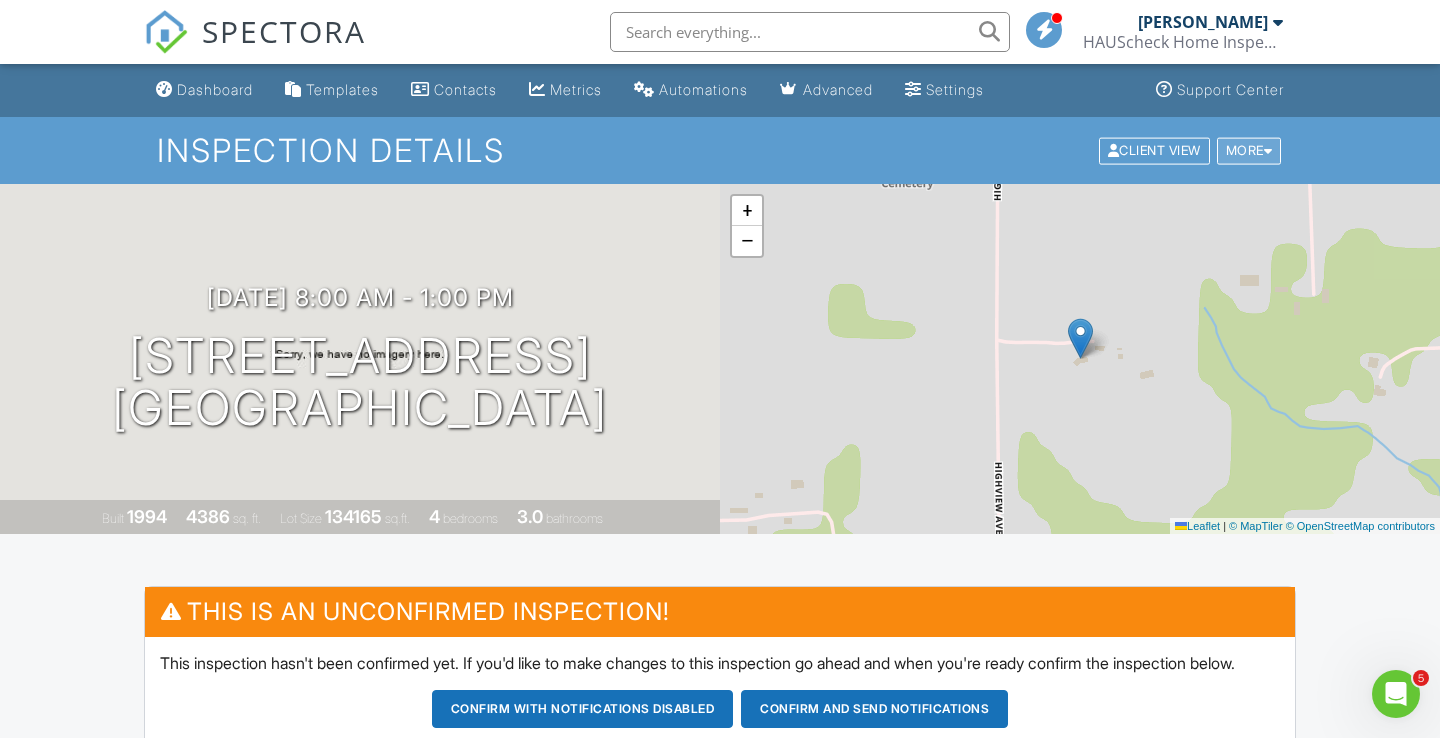 click on "More" at bounding box center [1249, 150] 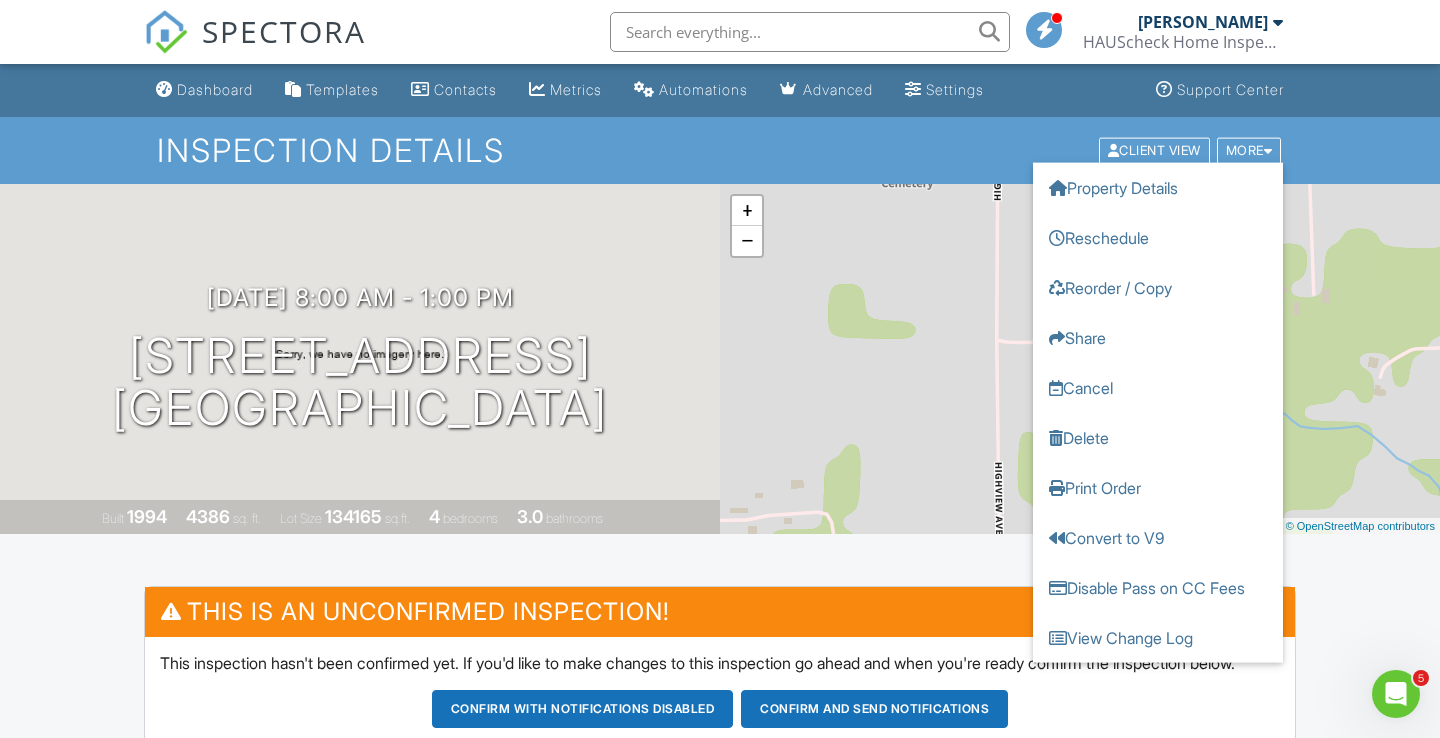 click 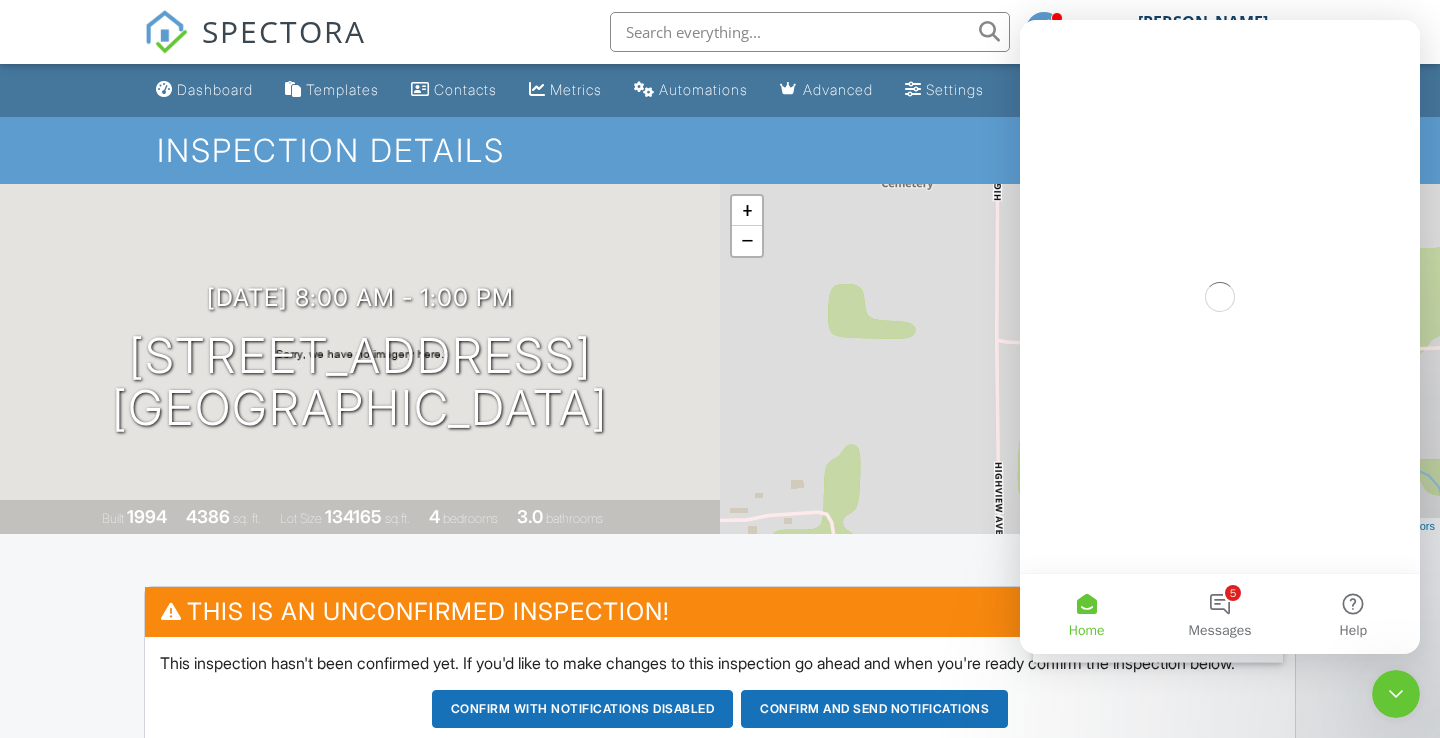 scroll, scrollTop: 0, scrollLeft: 0, axis: both 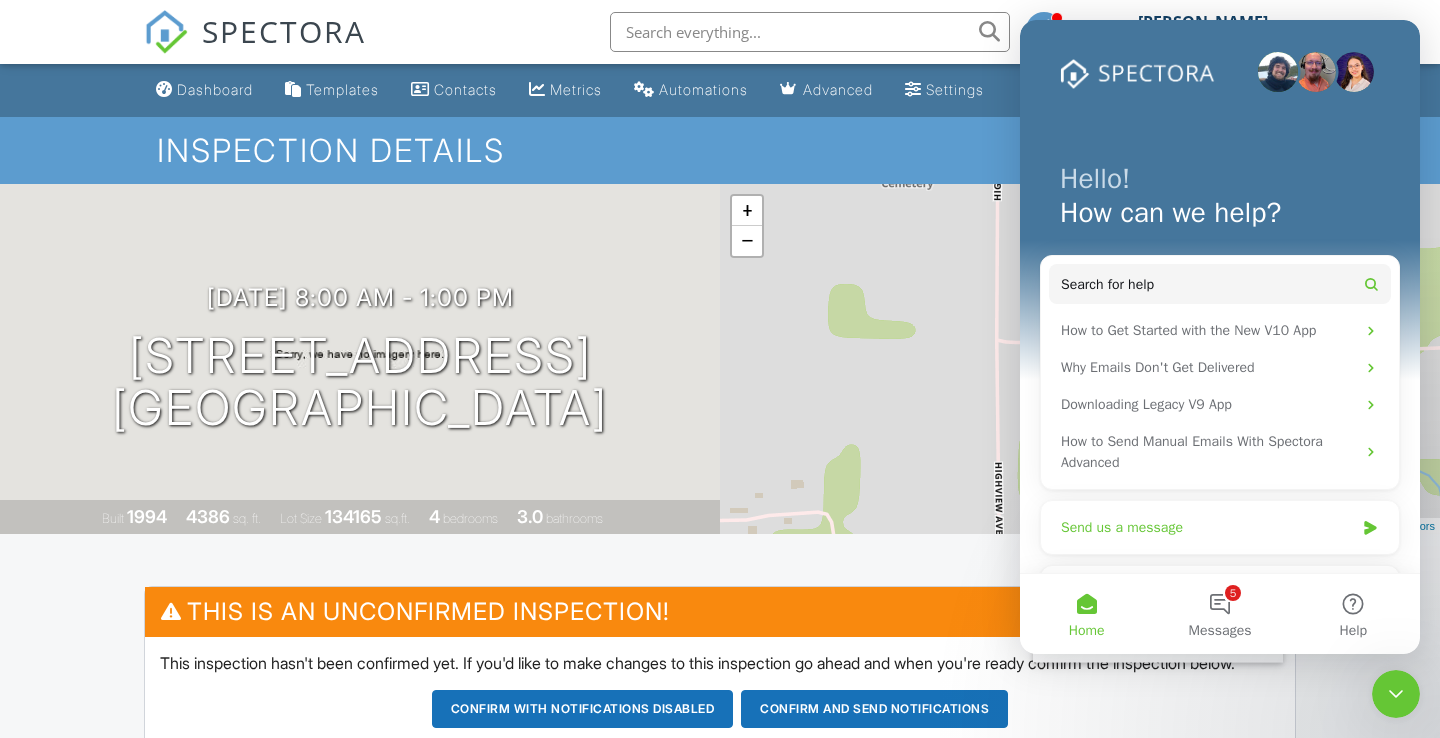click on "Send us a message" at bounding box center [1207, 527] 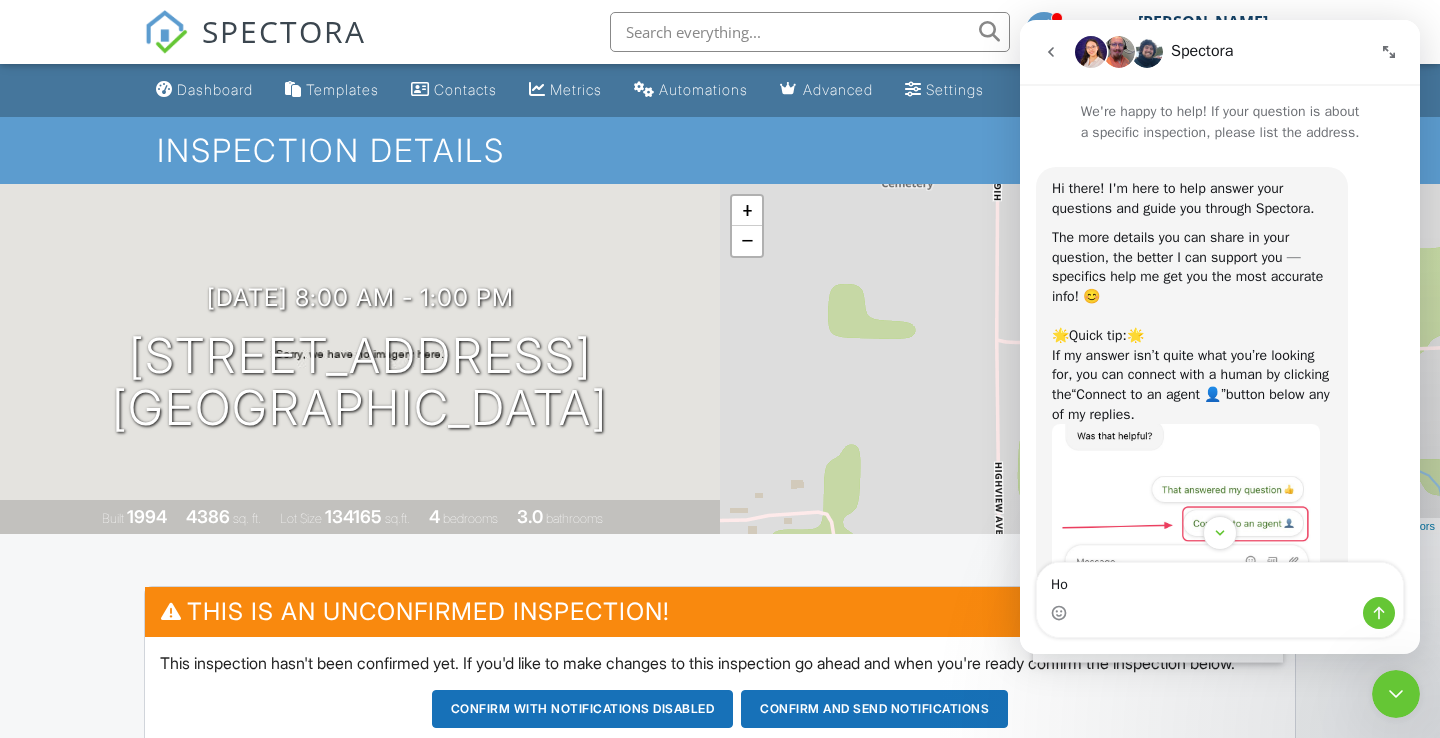 type on "H" 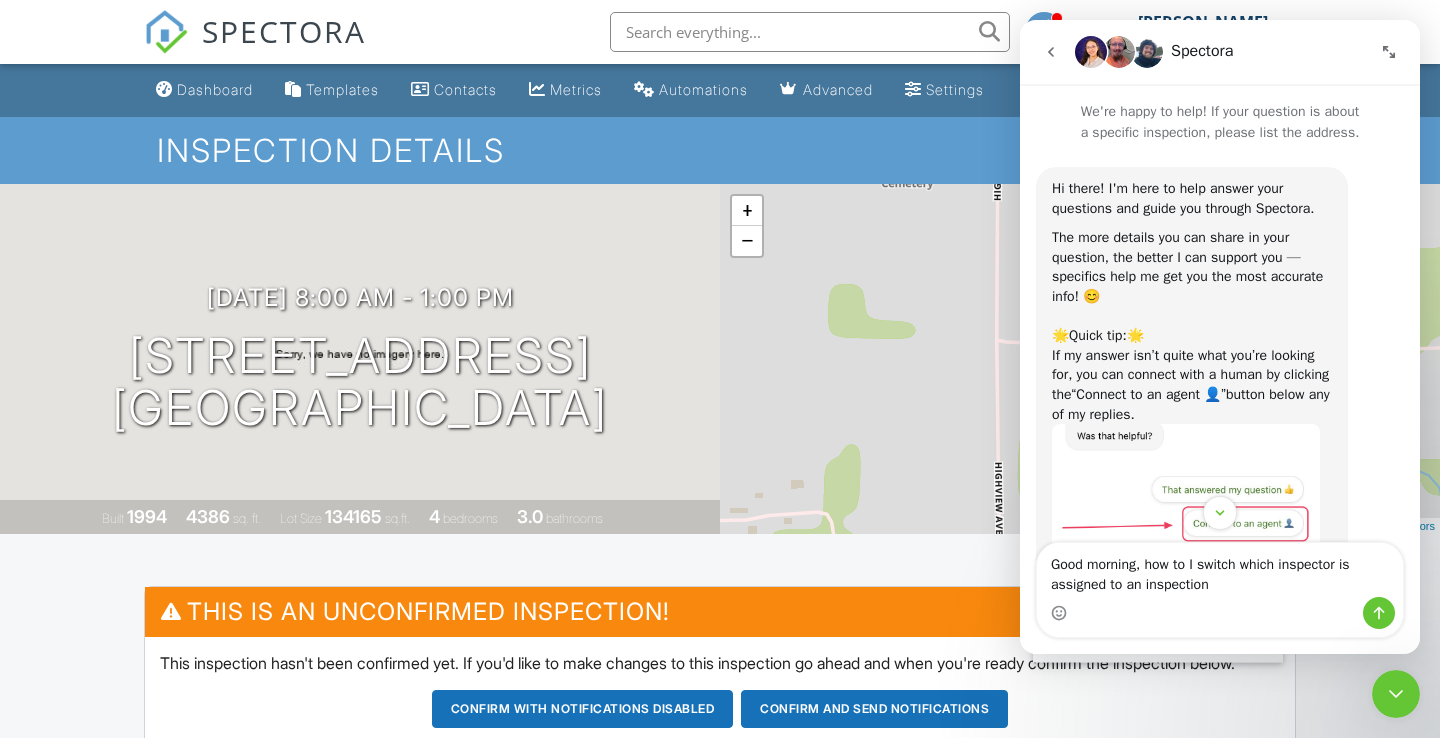 type on "Good morning, how to I switch which inspector is assigned to an inspection?" 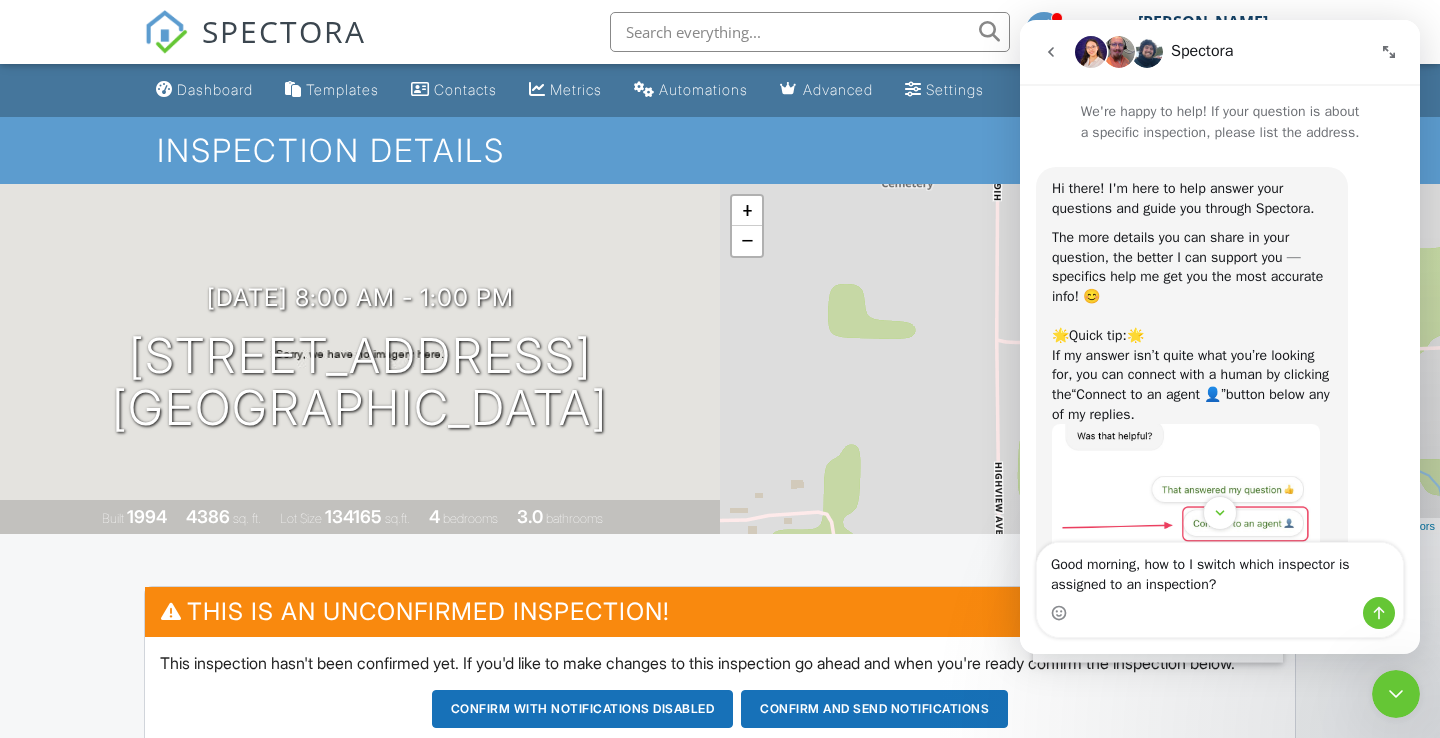 type 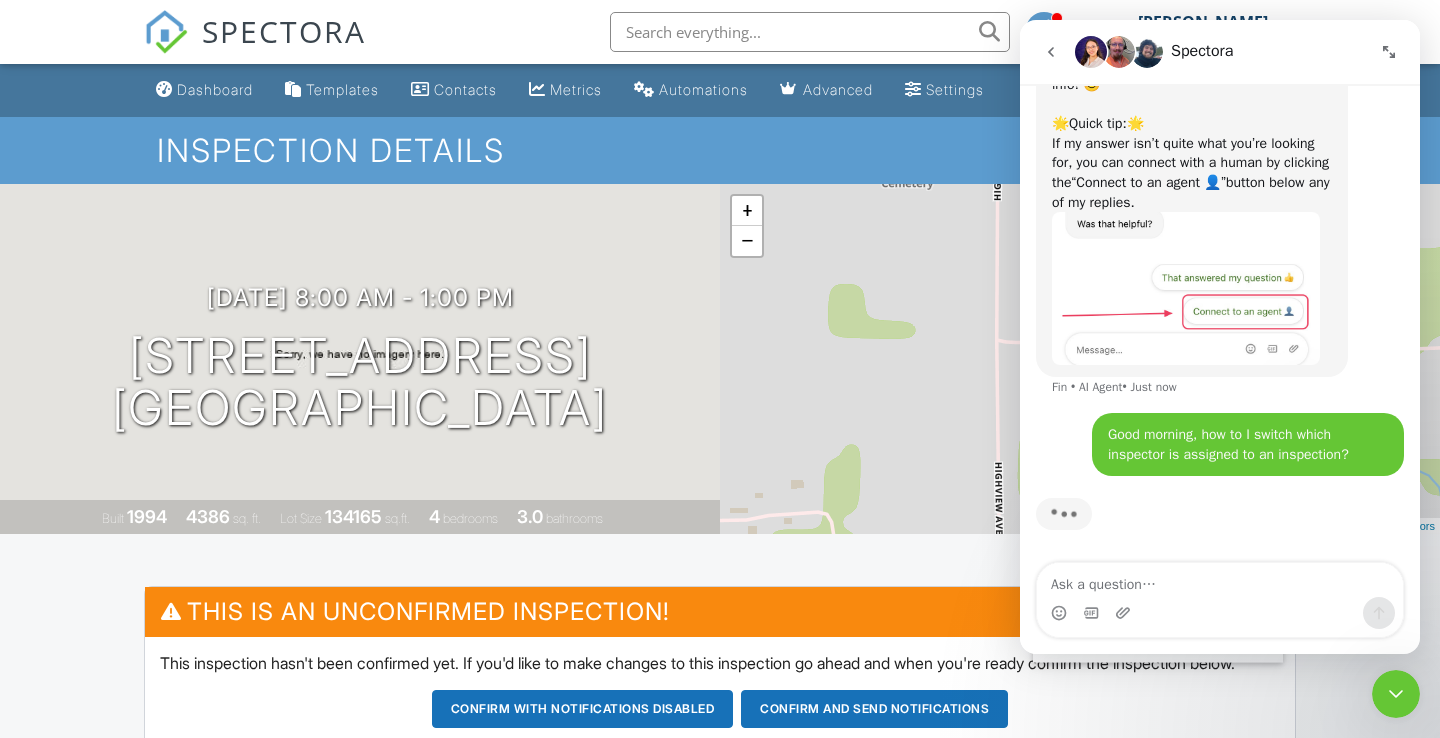 scroll, scrollTop: 0, scrollLeft: 0, axis: both 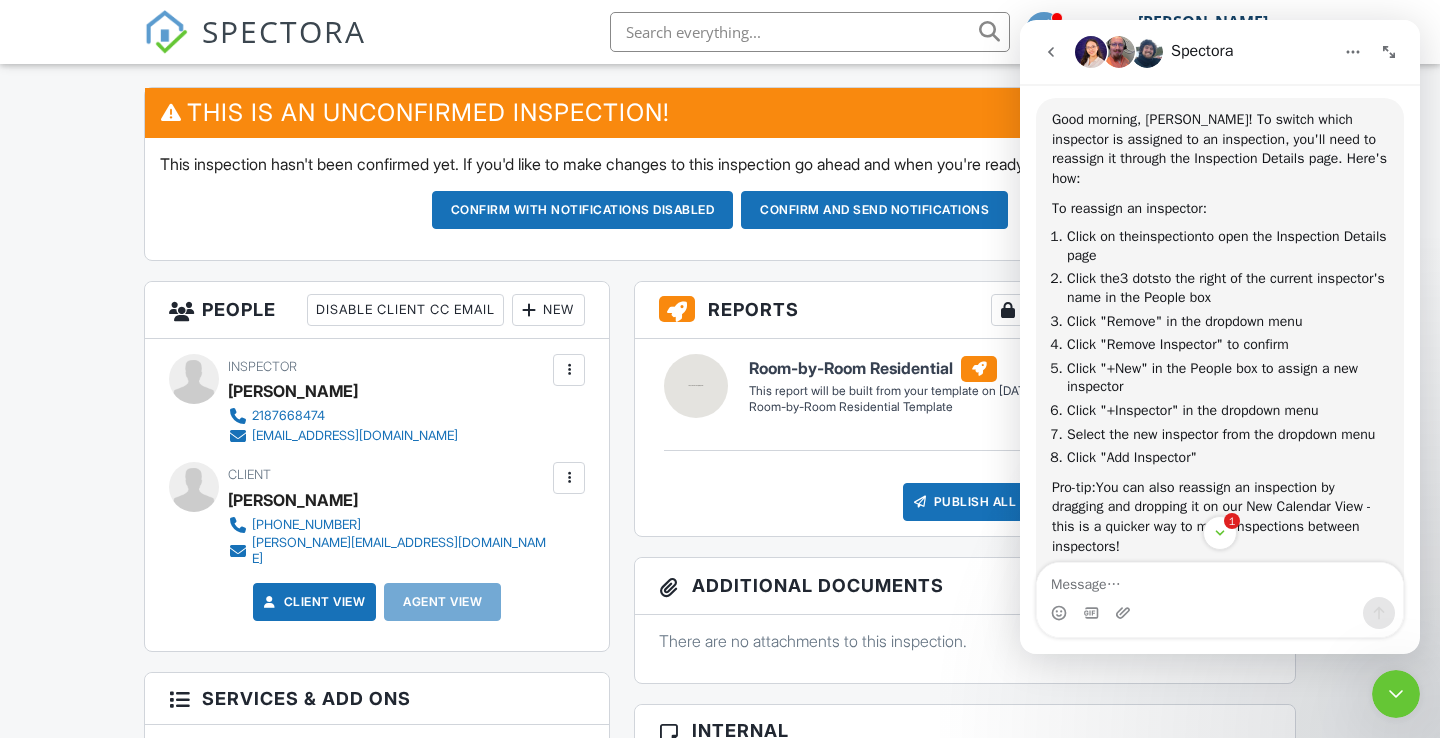 click at bounding box center (569, 370) 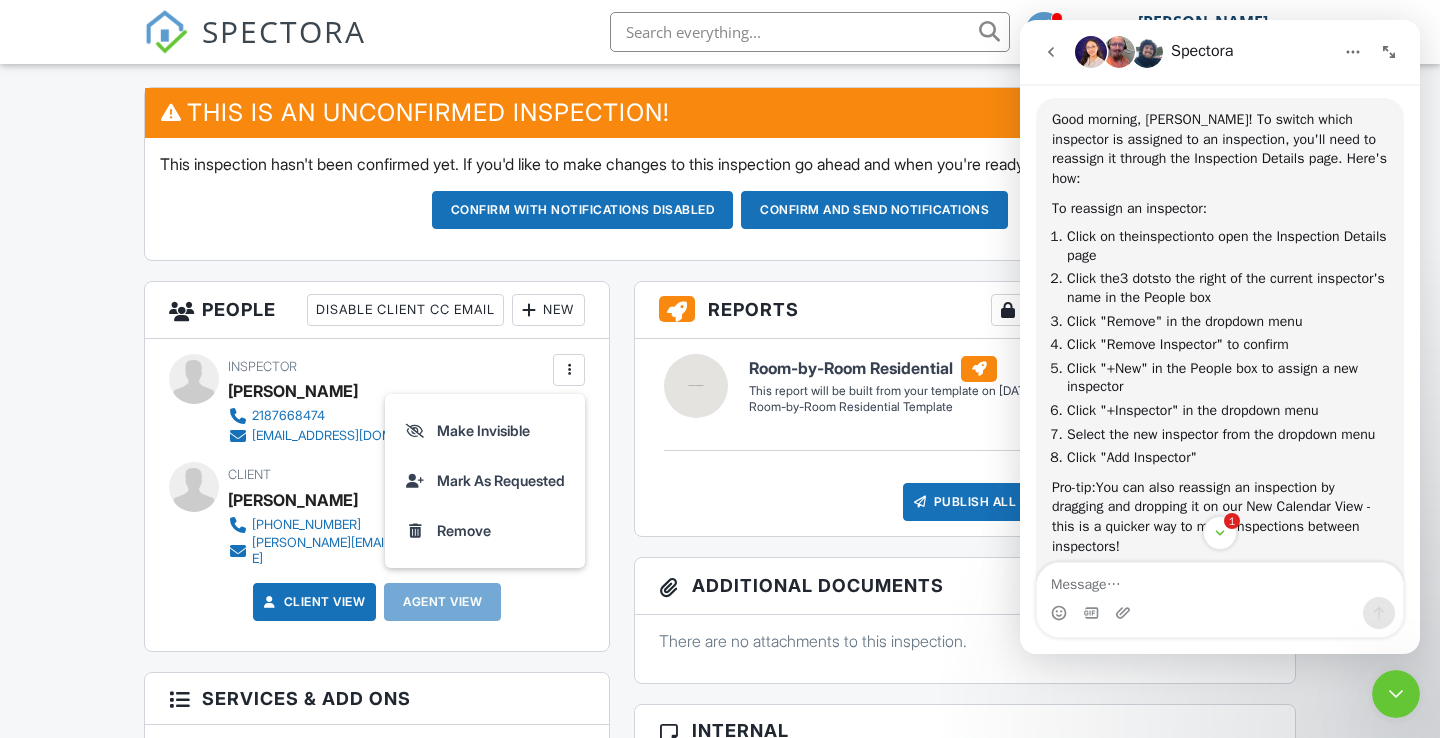 scroll, scrollTop: 589, scrollLeft: 0, axis: vertical 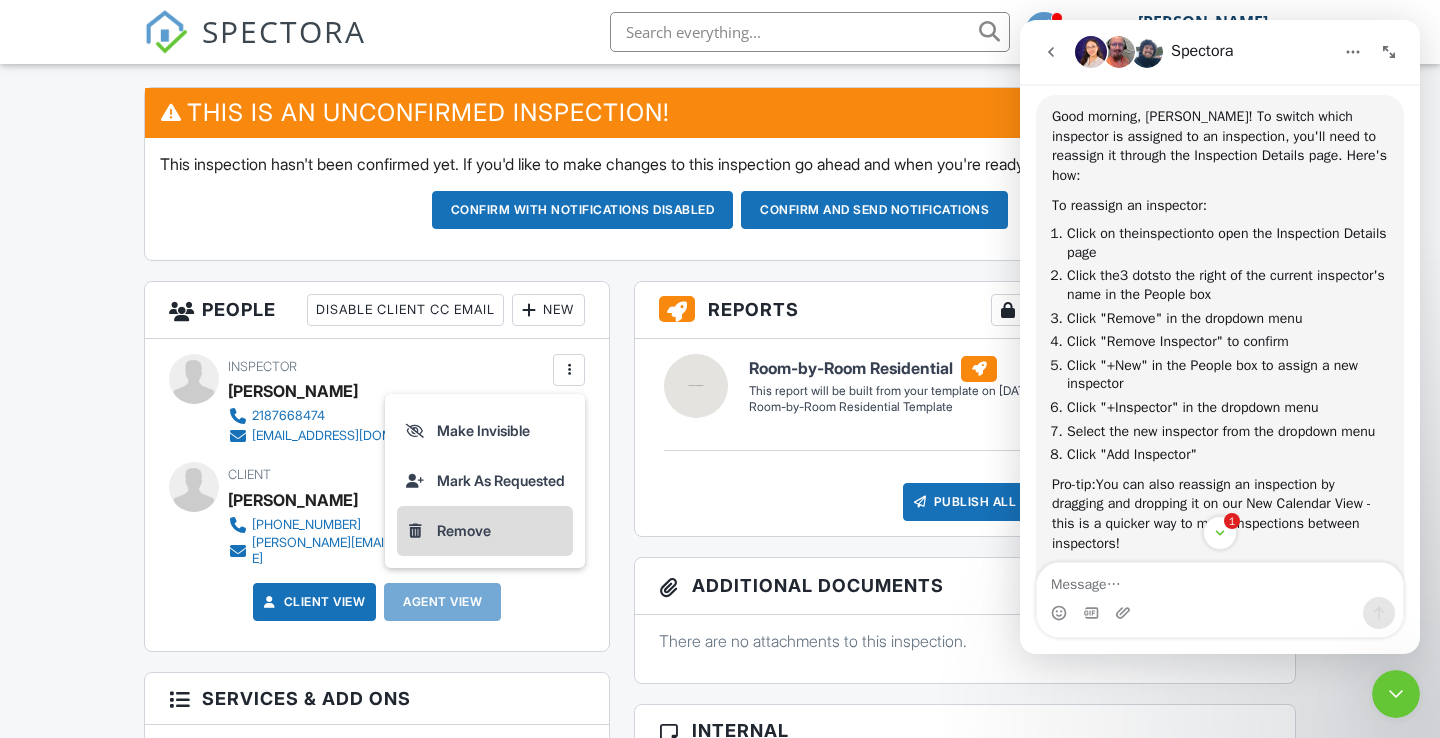 click on "Remove" at bounding box center [485, 531] 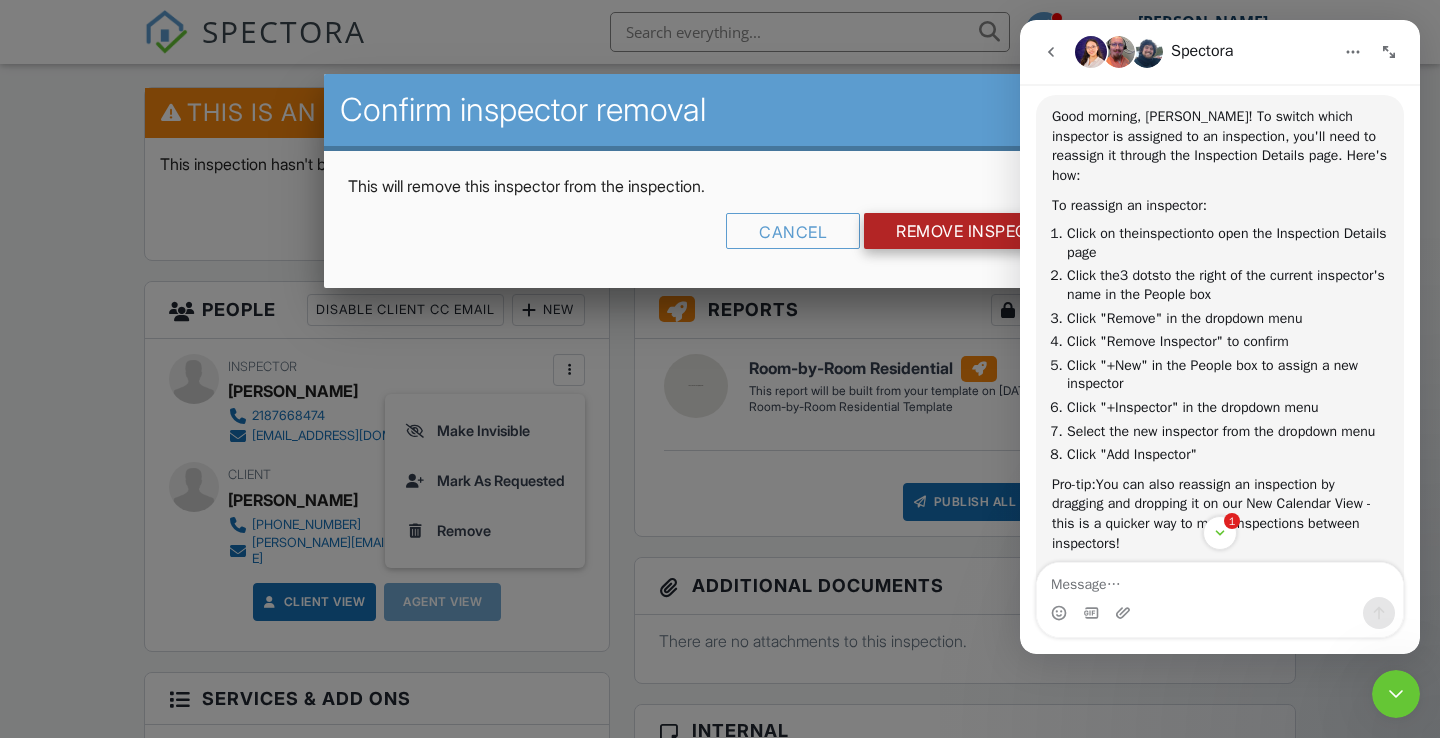 click on "Remove Inspector" at bounding box center (978, 231) 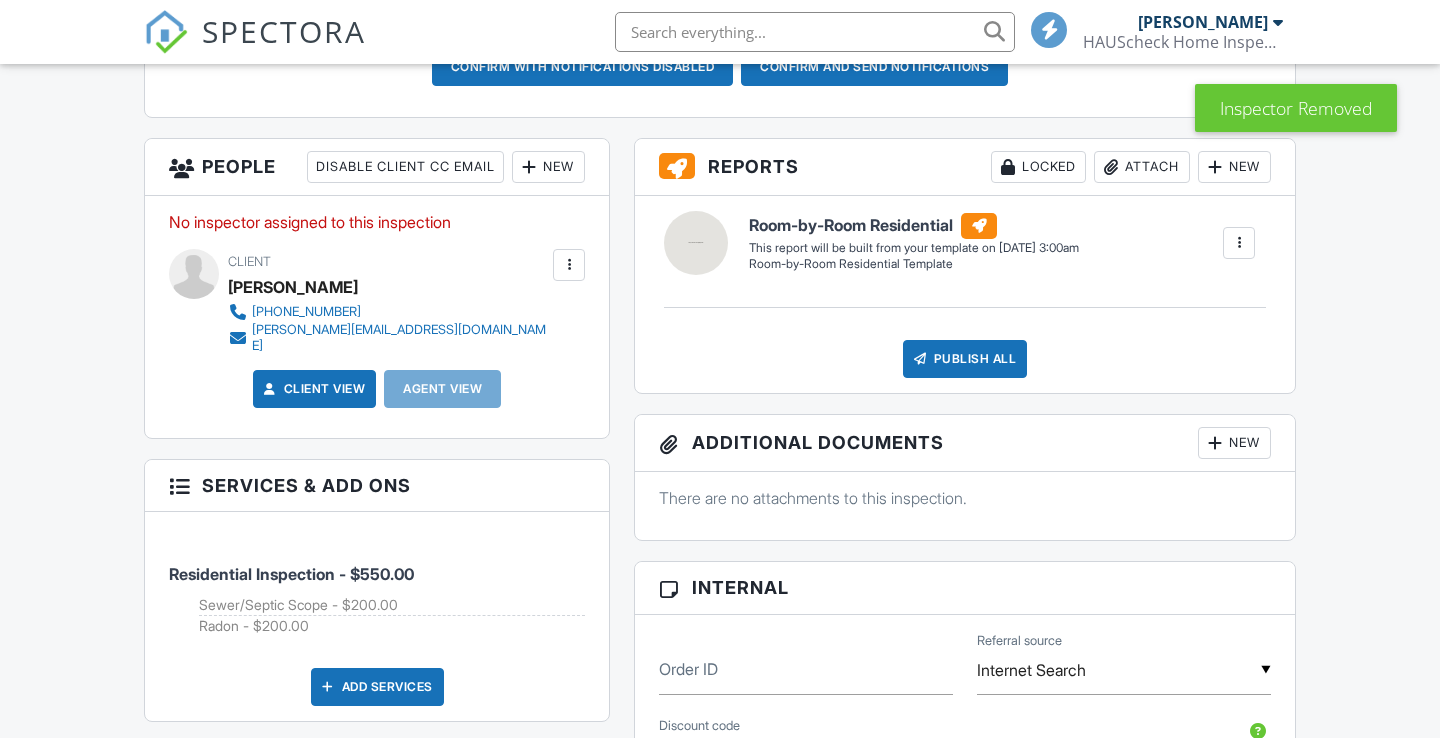 scroll, scrollTop: 672, scrollLeft: 0, axis: vertical 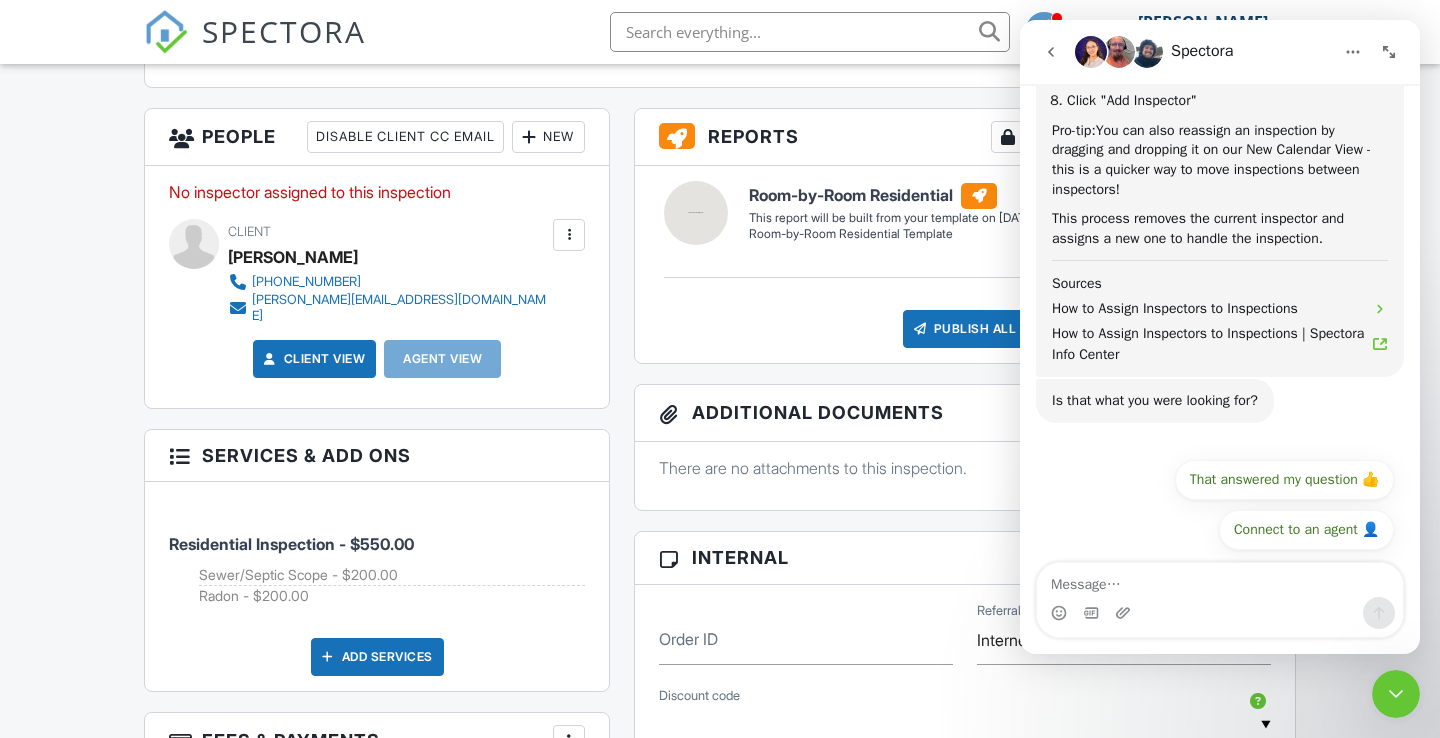 click on "No inspector assigned to this inspection" at bounding box center [377, 192] 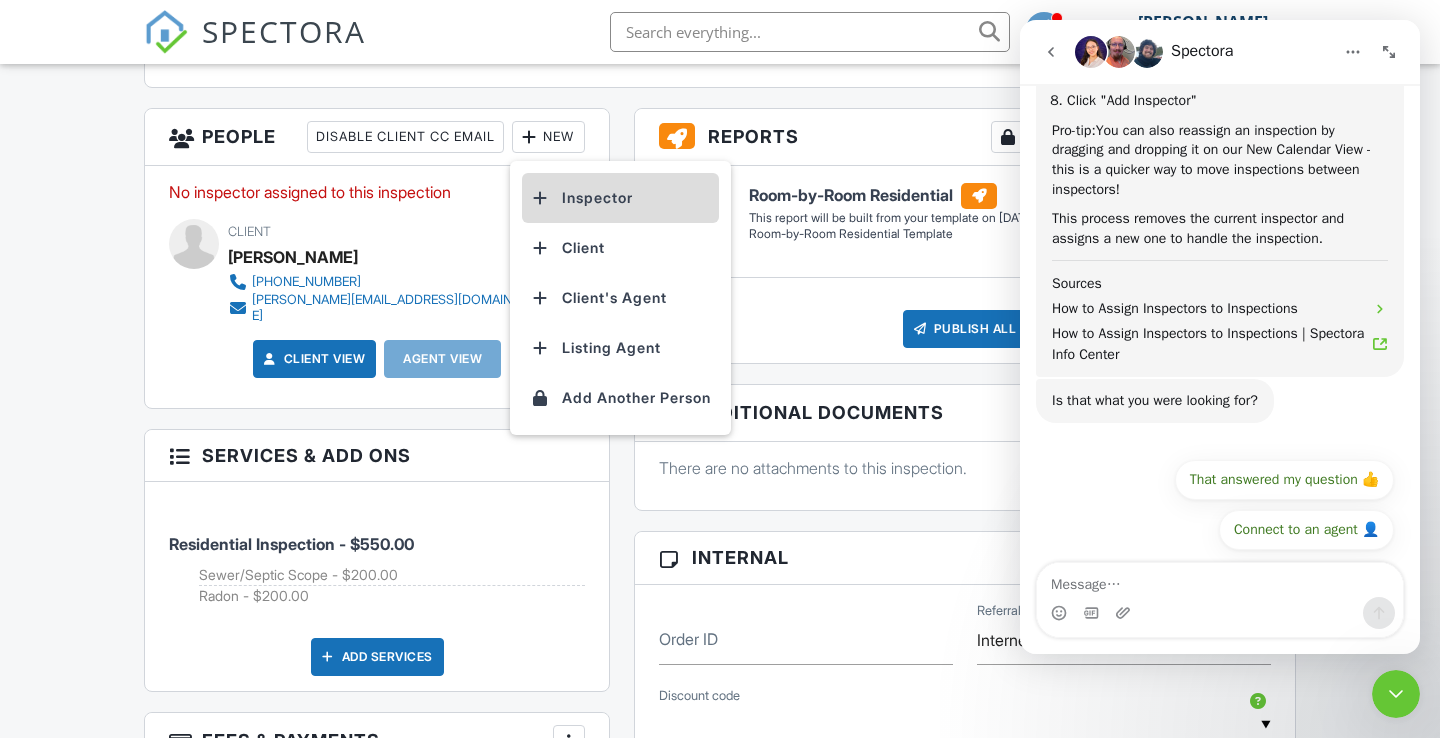 click on "Inspector" at bounding box center [620, 198] 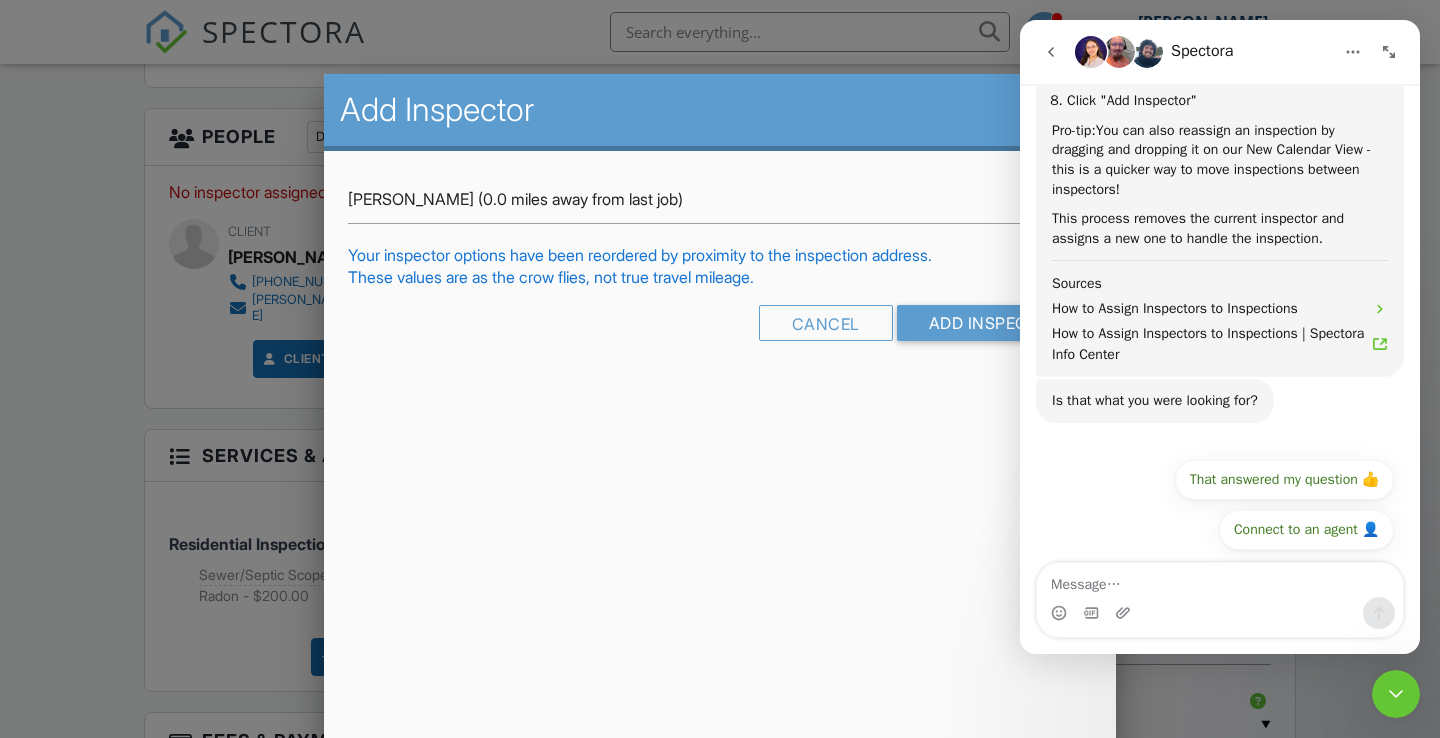 click on "Add Inspector" at bounding box center (720, 110) 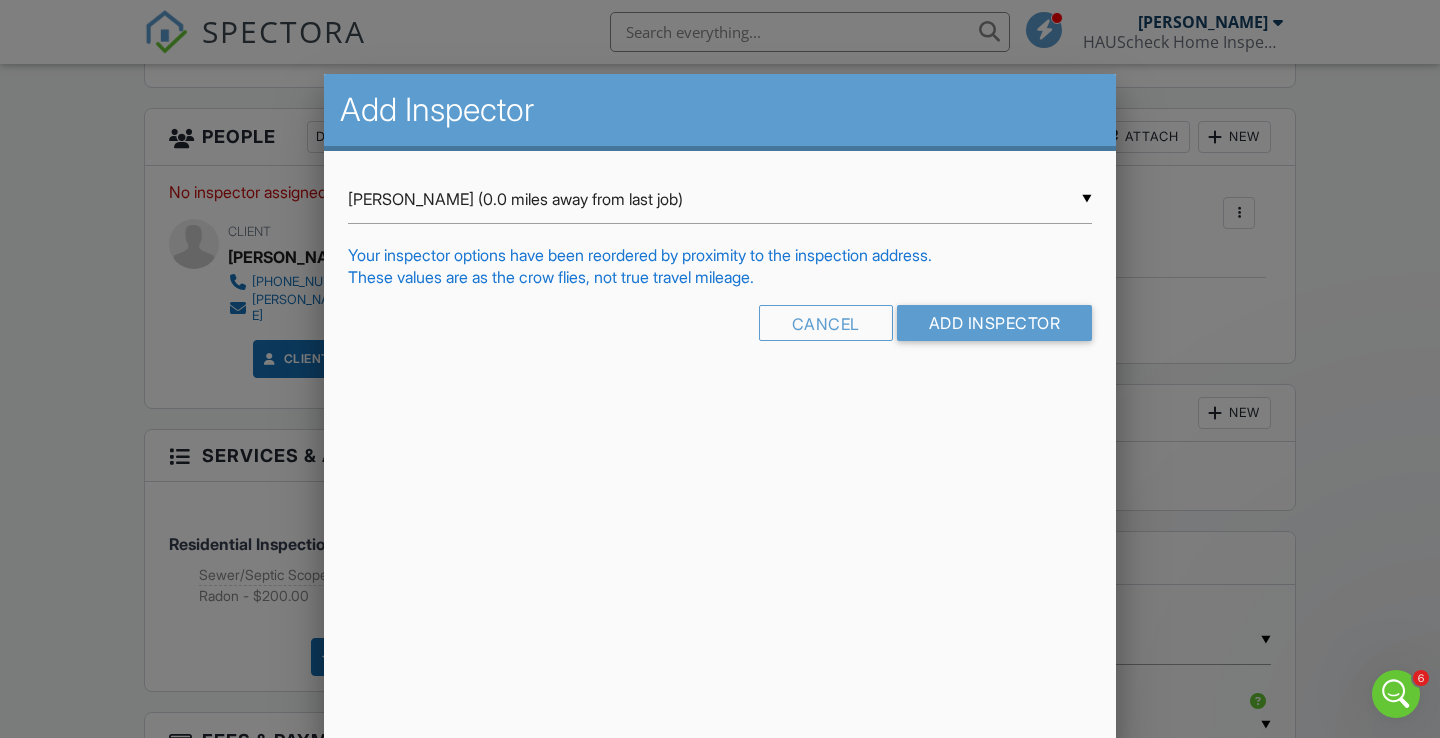 scroll, scrollTop: 0, scrollLeft: 0, axis: both 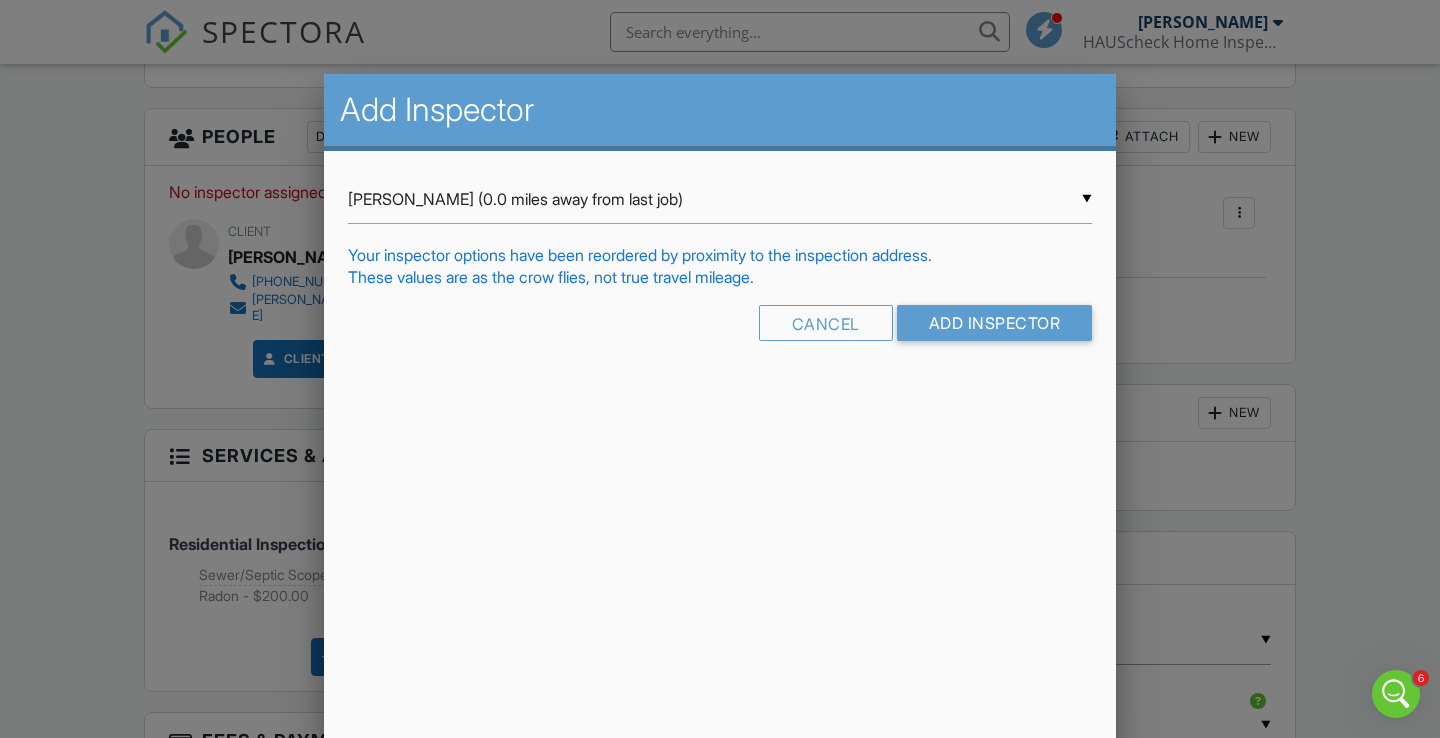 click on "▼ Brian Murphy (0.0 miles away from last job) Brian Murphy (0.0 miles away from last job) Jeremiah Knabe Brian Murphy (0.0 miles away from last job) Jeremiah Knabe" at bounding box center (720, 199) 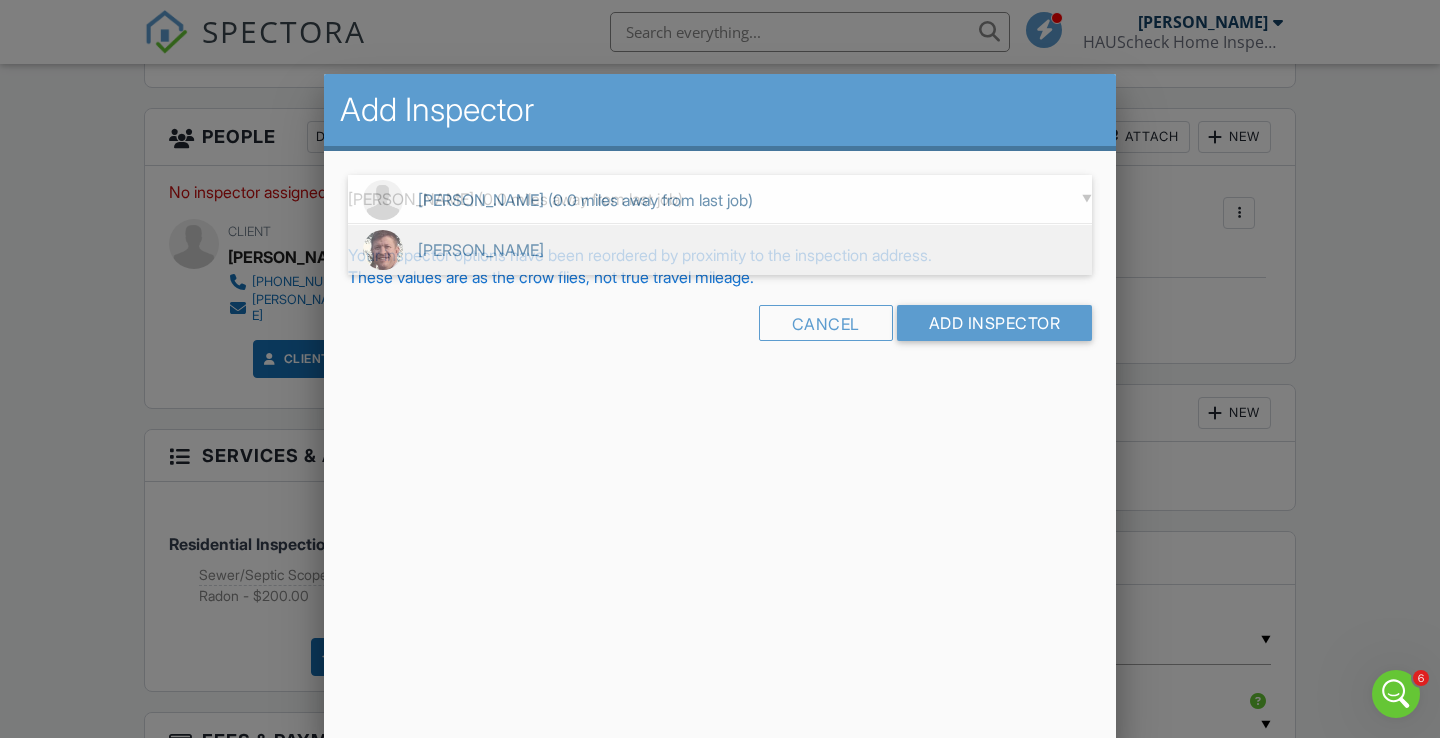 click on "[PERSON_NAME]" at bounding box center [720, 250] 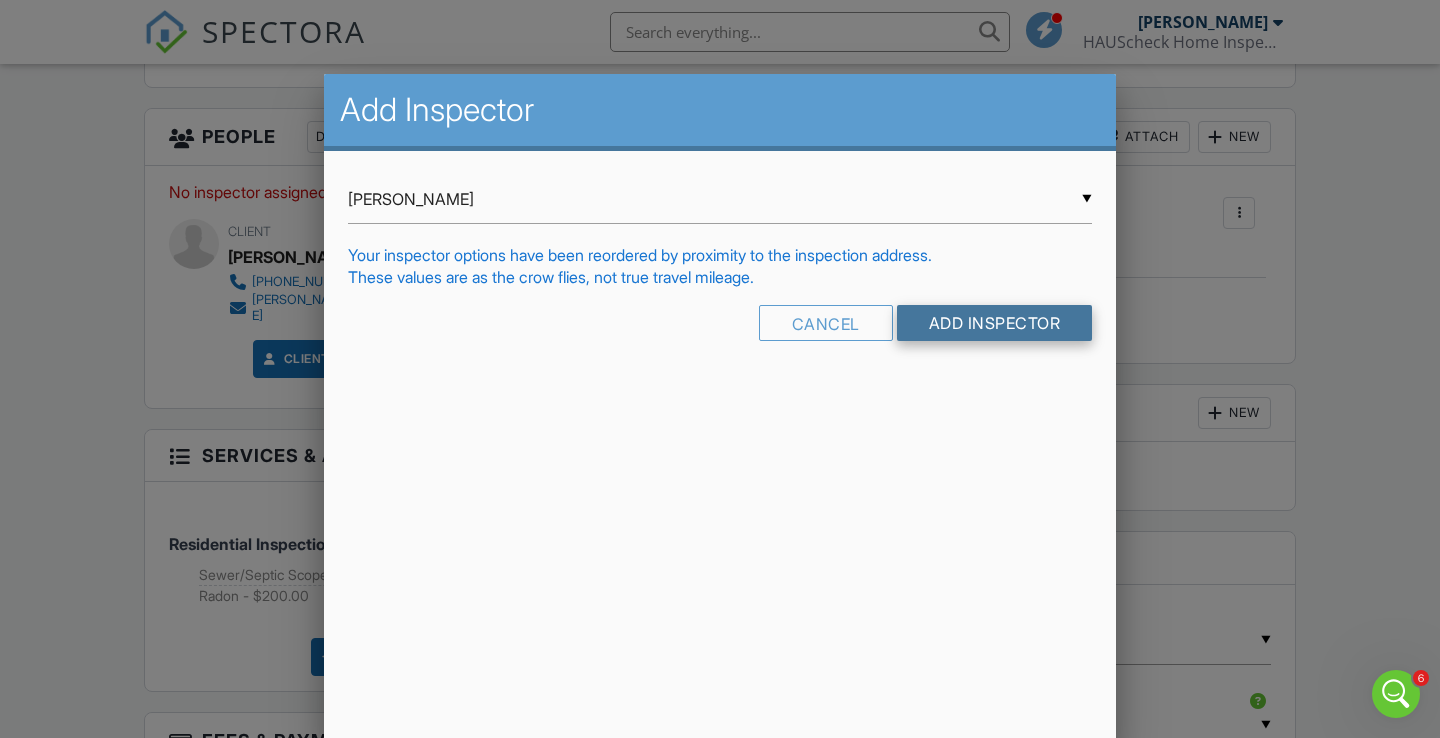 click on "Add Inspector" at bounding box center (995, 323) 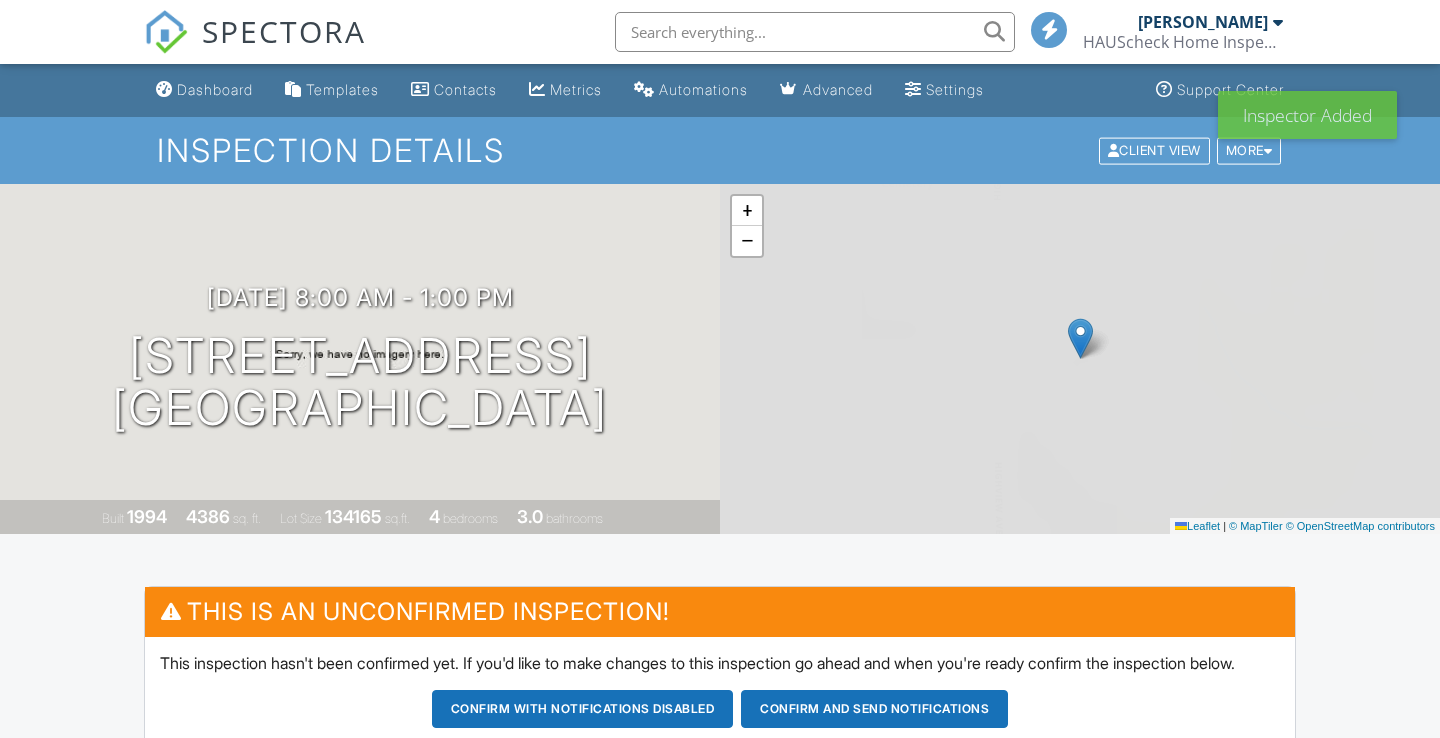 scroll, scrollTop: 0, scrollLeft: 0, axis: both 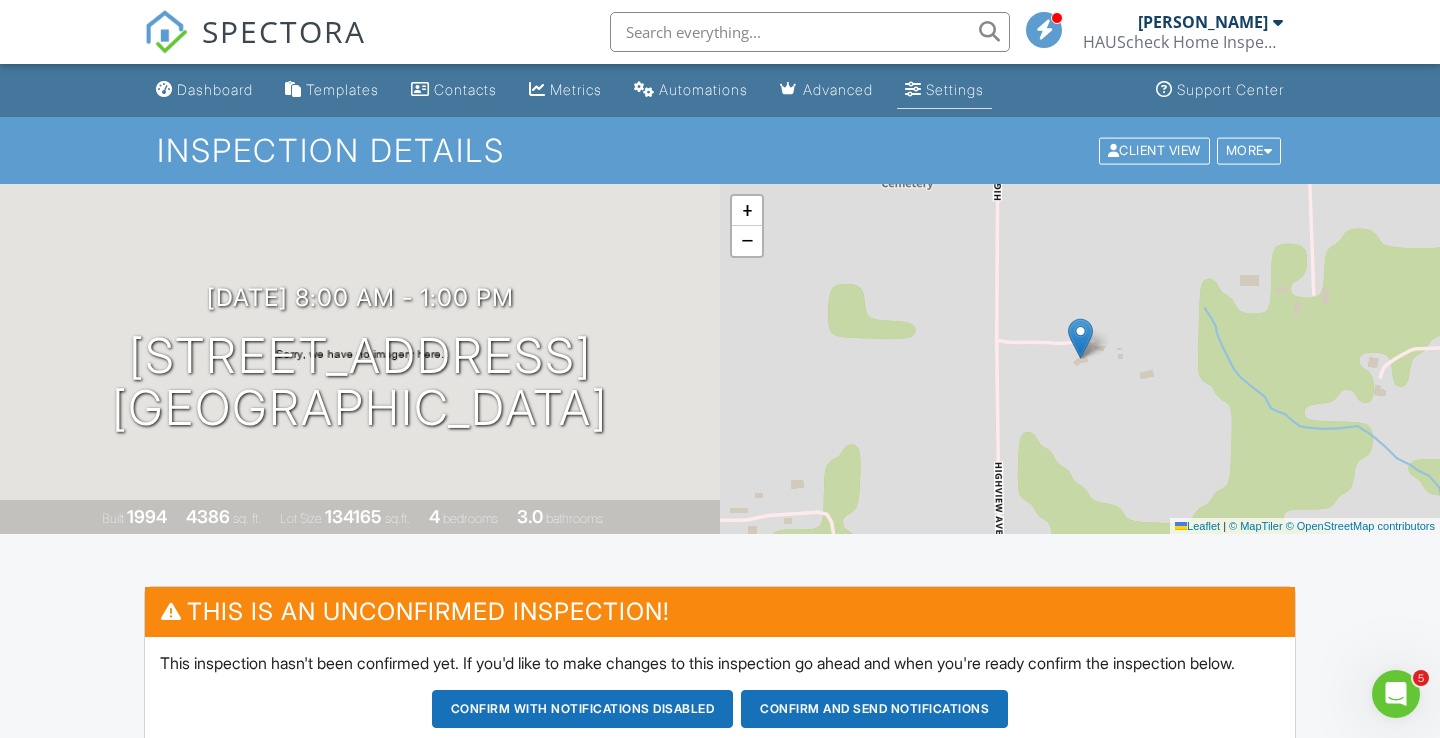 click on "Settings" at bounding box center [955, 89] 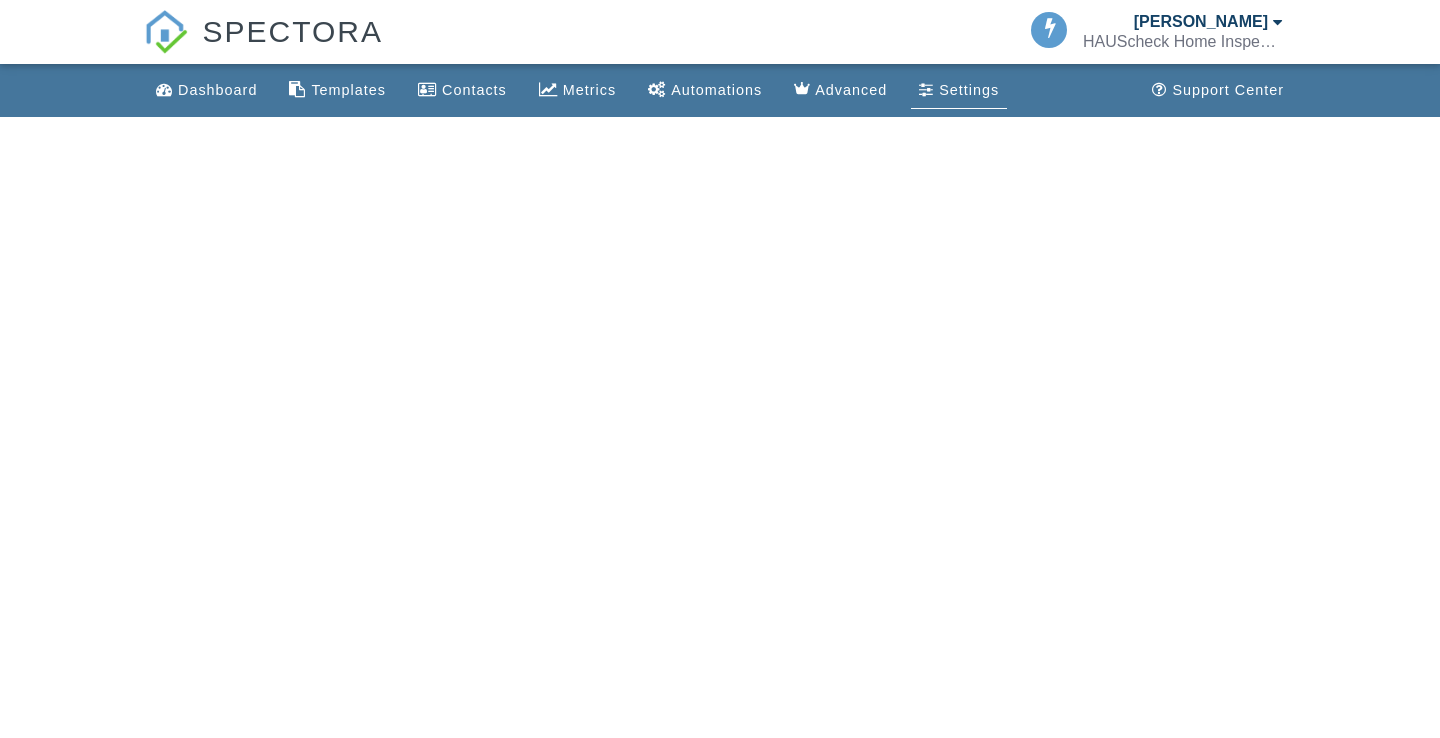 scroll, scrollTop: 0, scrollLeft: 0, axis: both 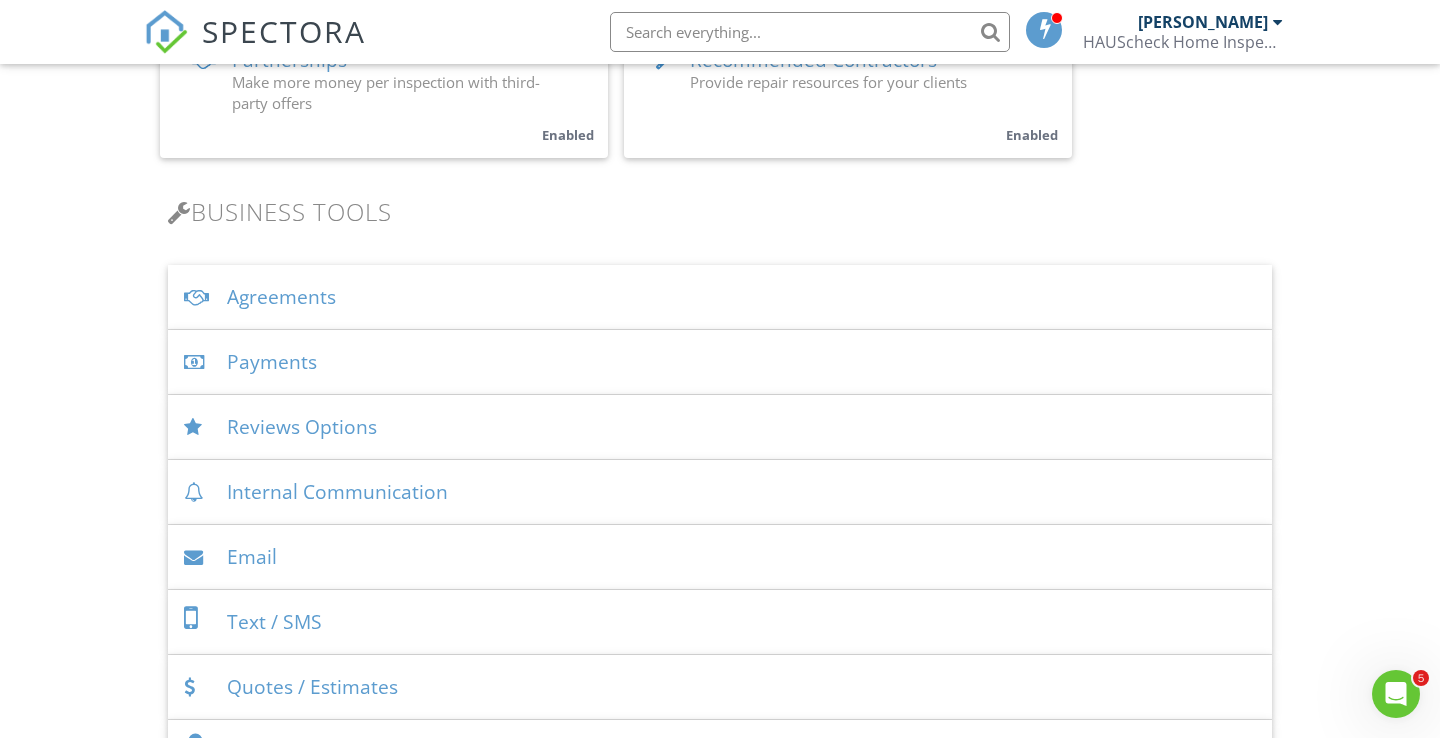 click on "Agreements" at bounding box center [720, 297] 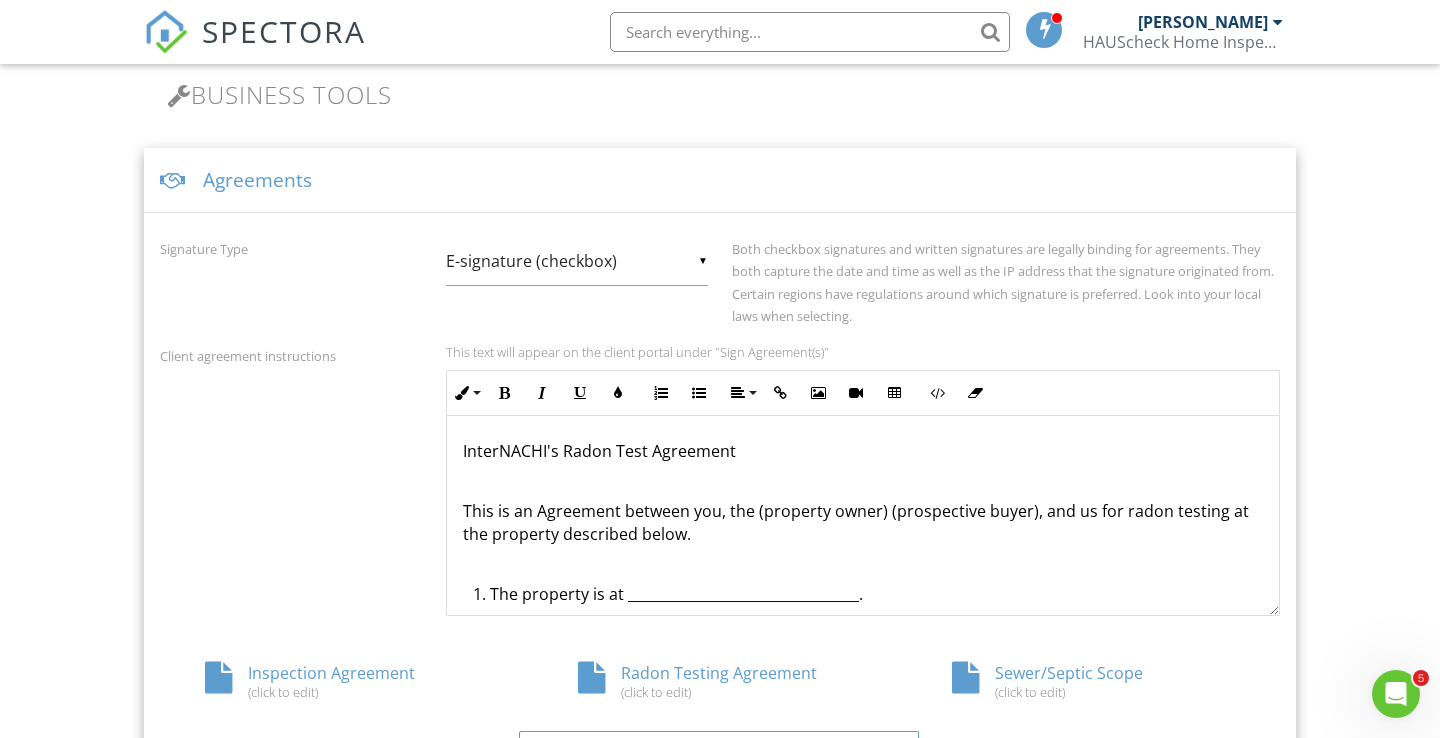 scroll, scrollTop: 664, scrollLeft: 0, axis: vertical 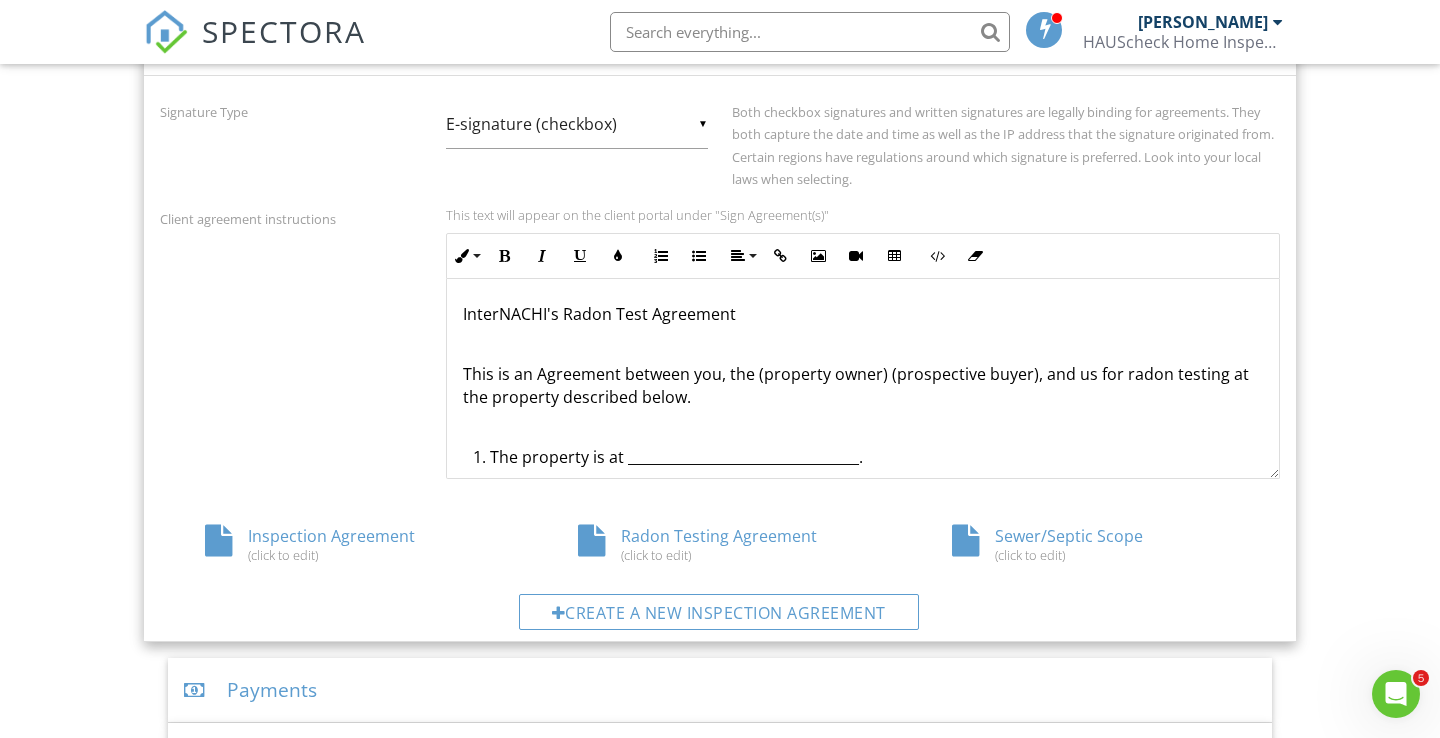 click on "Radon Testing Agreement
(click to edit)" at bounding box center [719, 544] 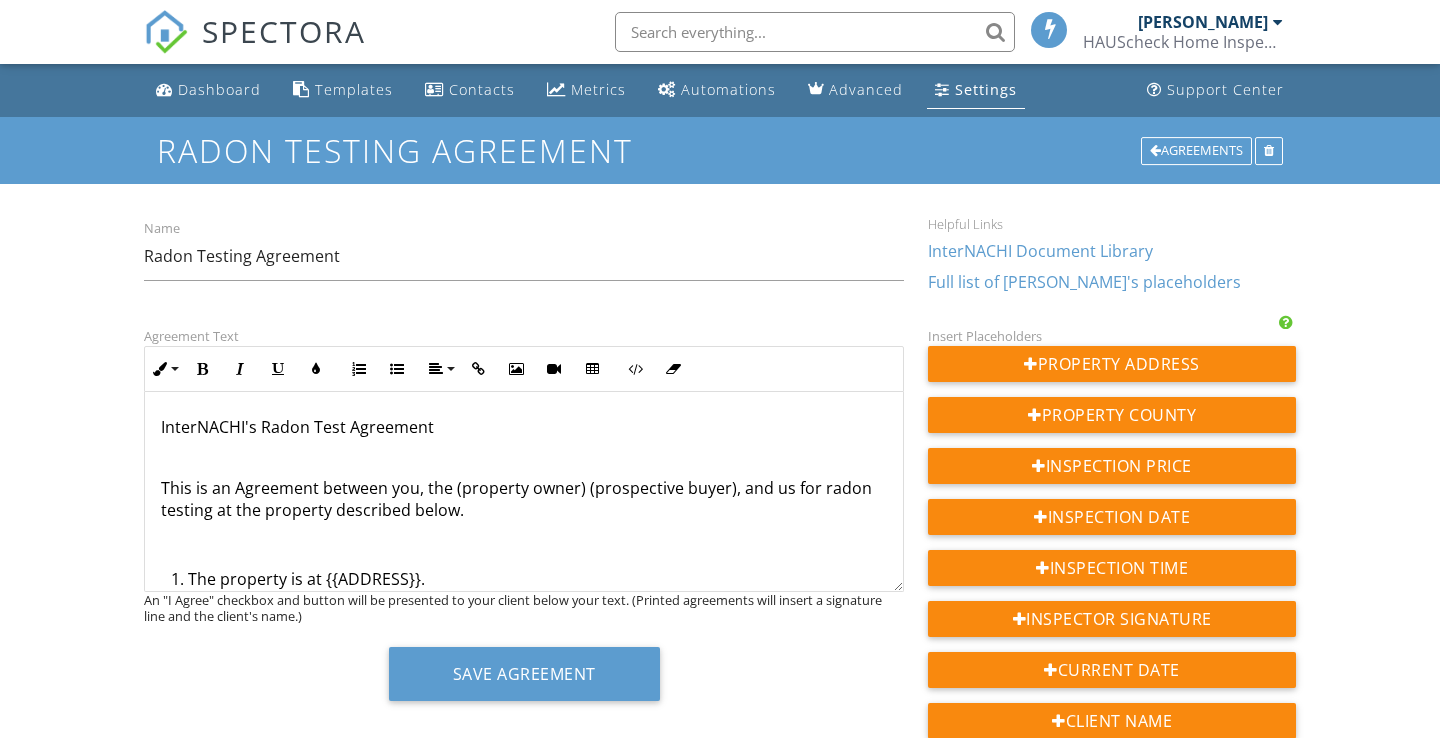 scroll, scrollTop: 0, scrollLeft: 0, axis: both 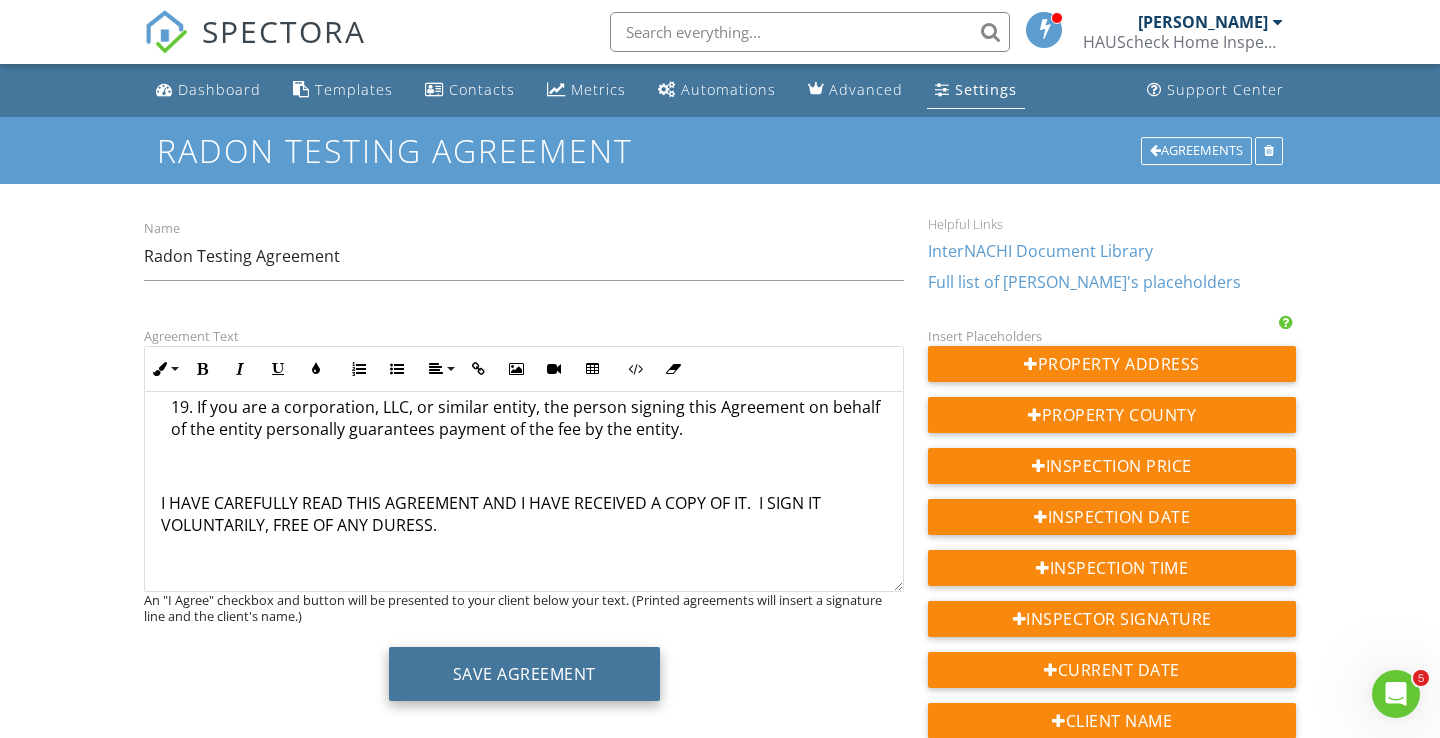 click on "Save Agreement" at bounding box center (524, 674) 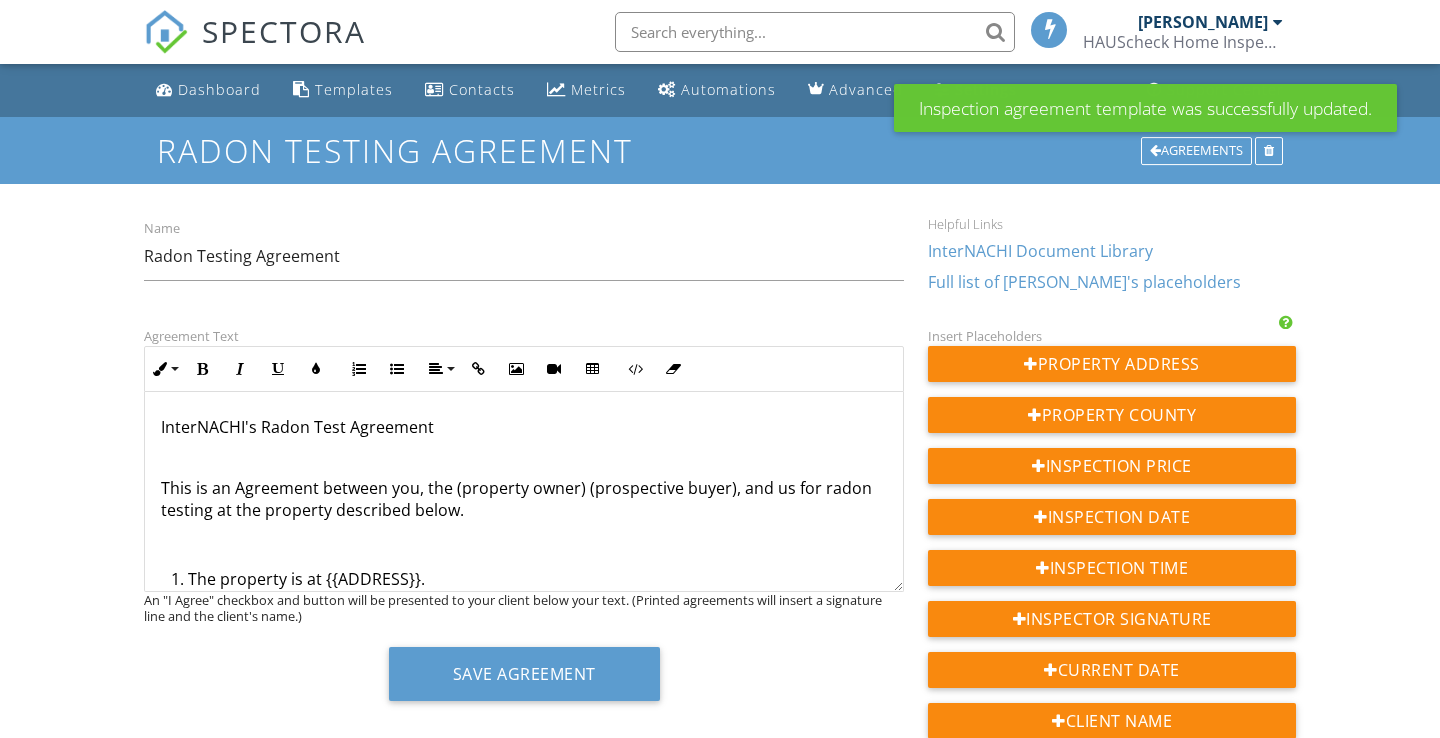 scroll, scrollTop: 0, scrollLeft: 0, axis: both 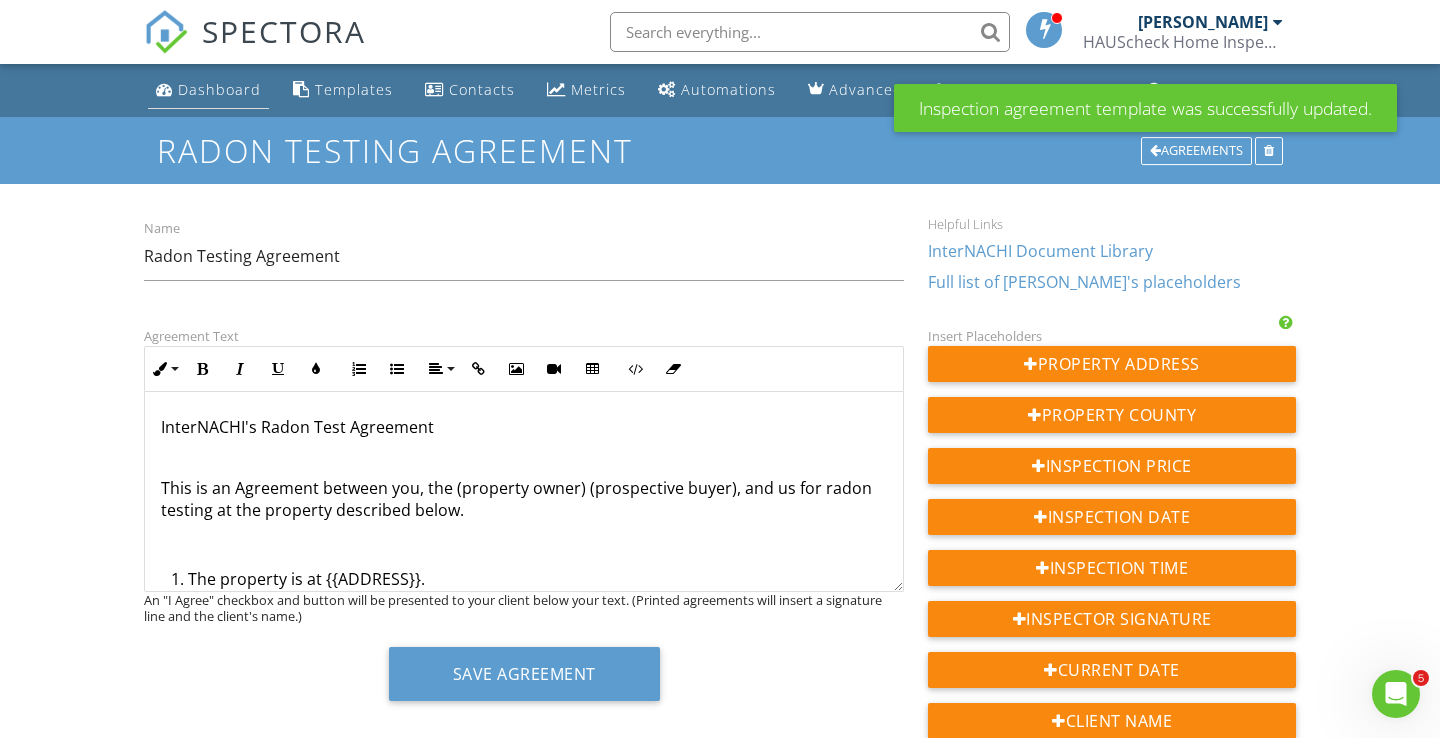click on "Dashboard" at bounding box center [219, 89] 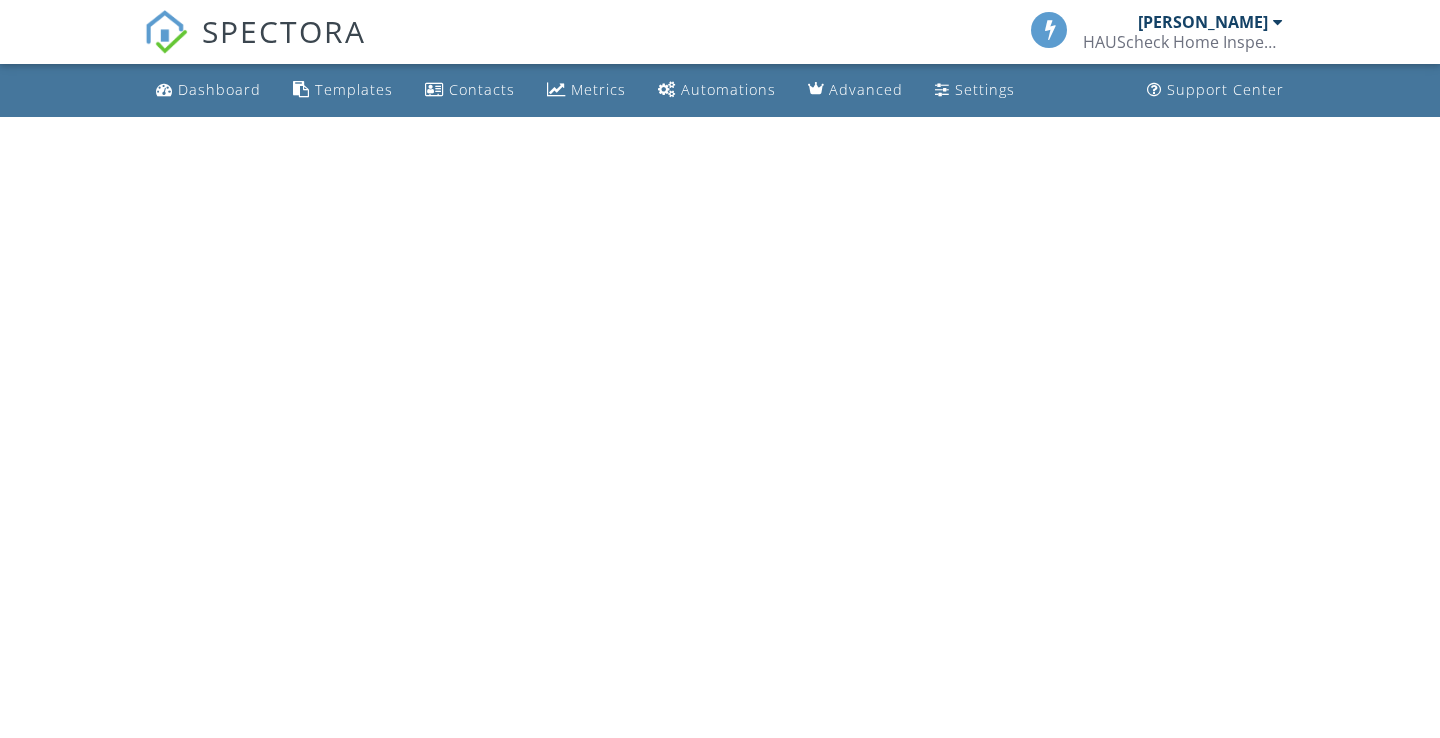 scroll, scrollTop: 0, scrollLeft: 0, axis: both 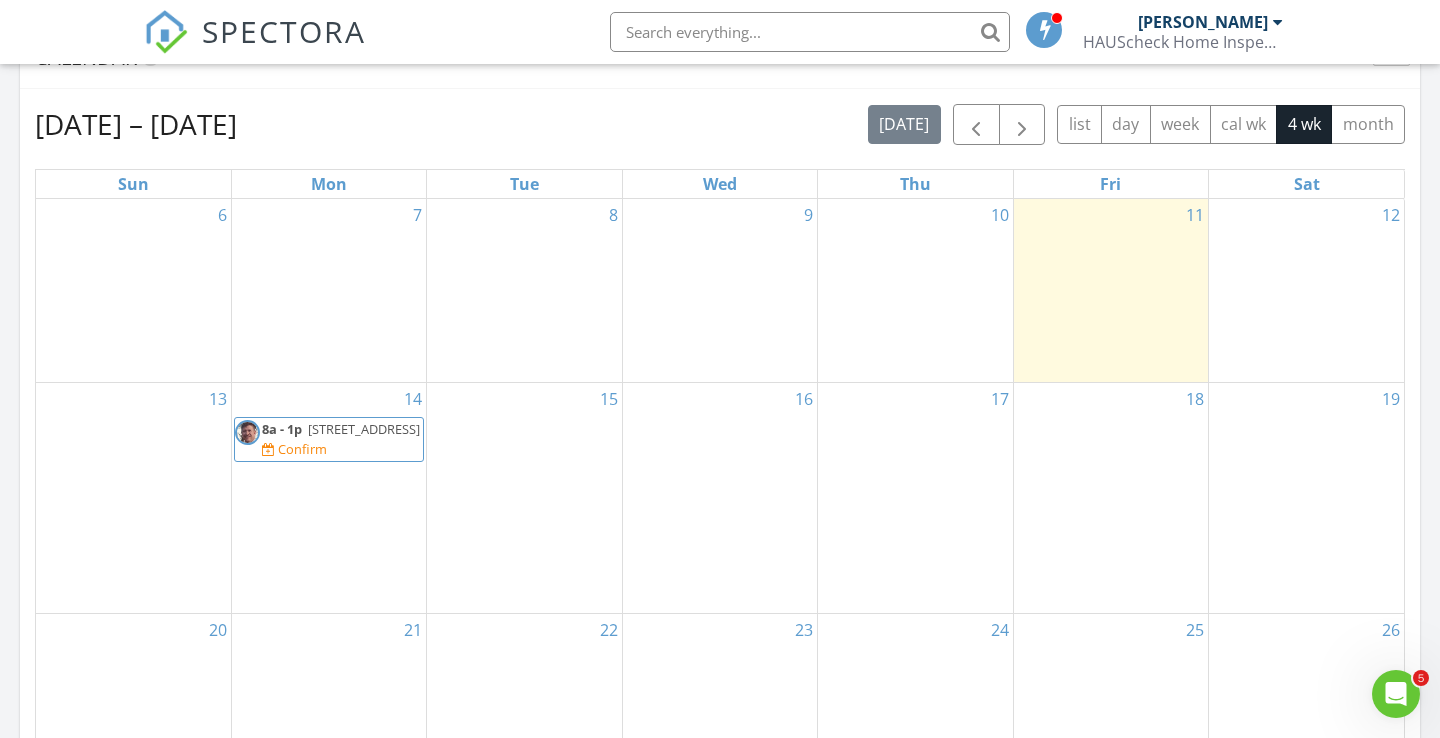 click on "8a - 1p
27038 Highview Ave, Lakeville 55044
Confirm" at bounding box center [329, 439] 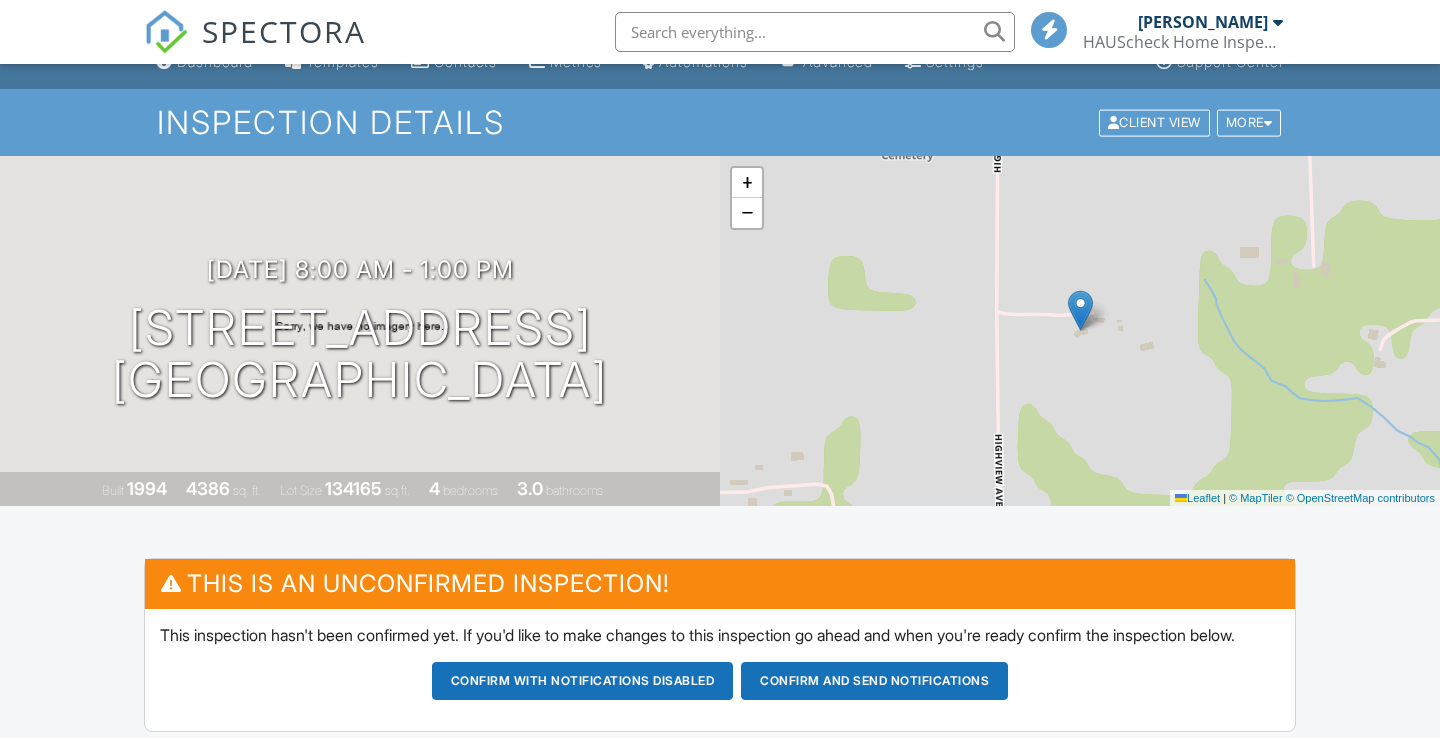 scroll, scrollTop: 1200, scrollLeft: 0, axis: vertical 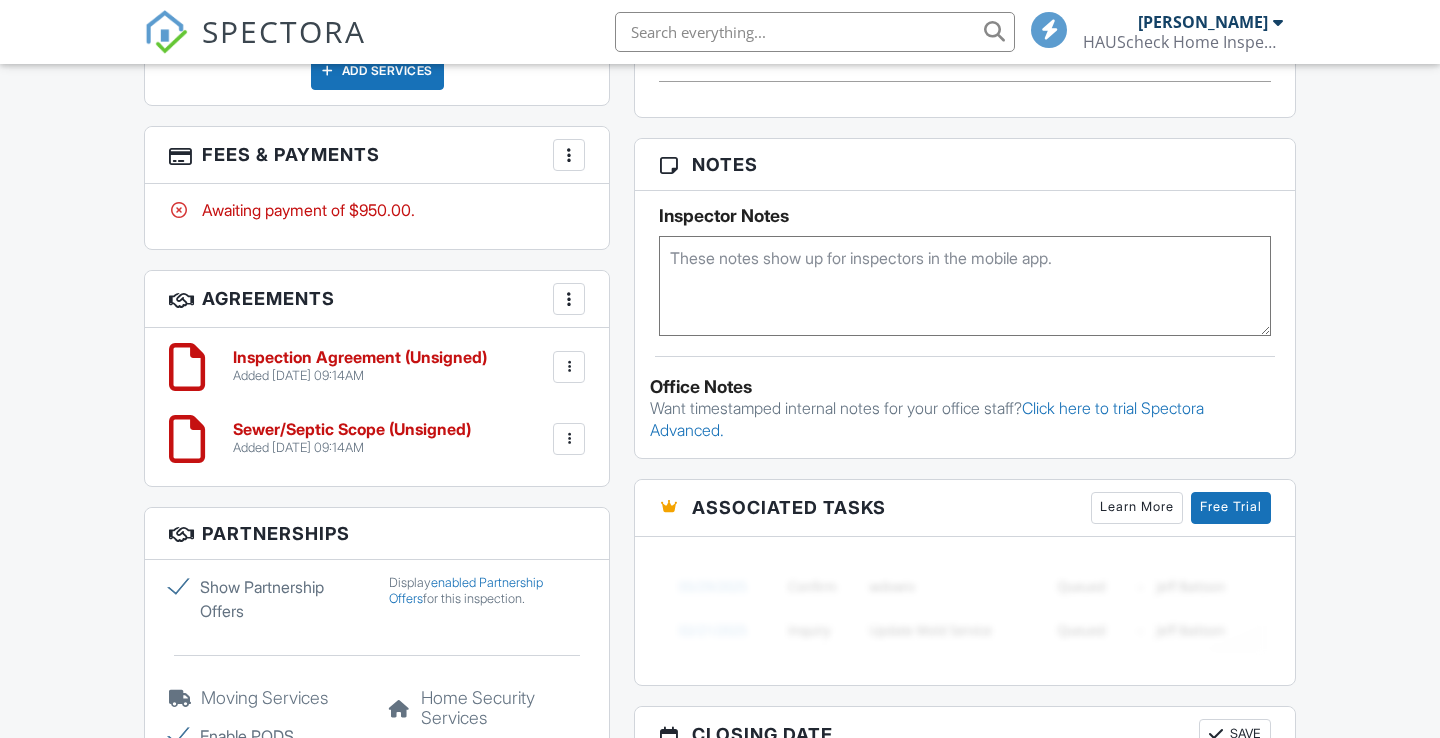 click at bounding box center [569, 299] 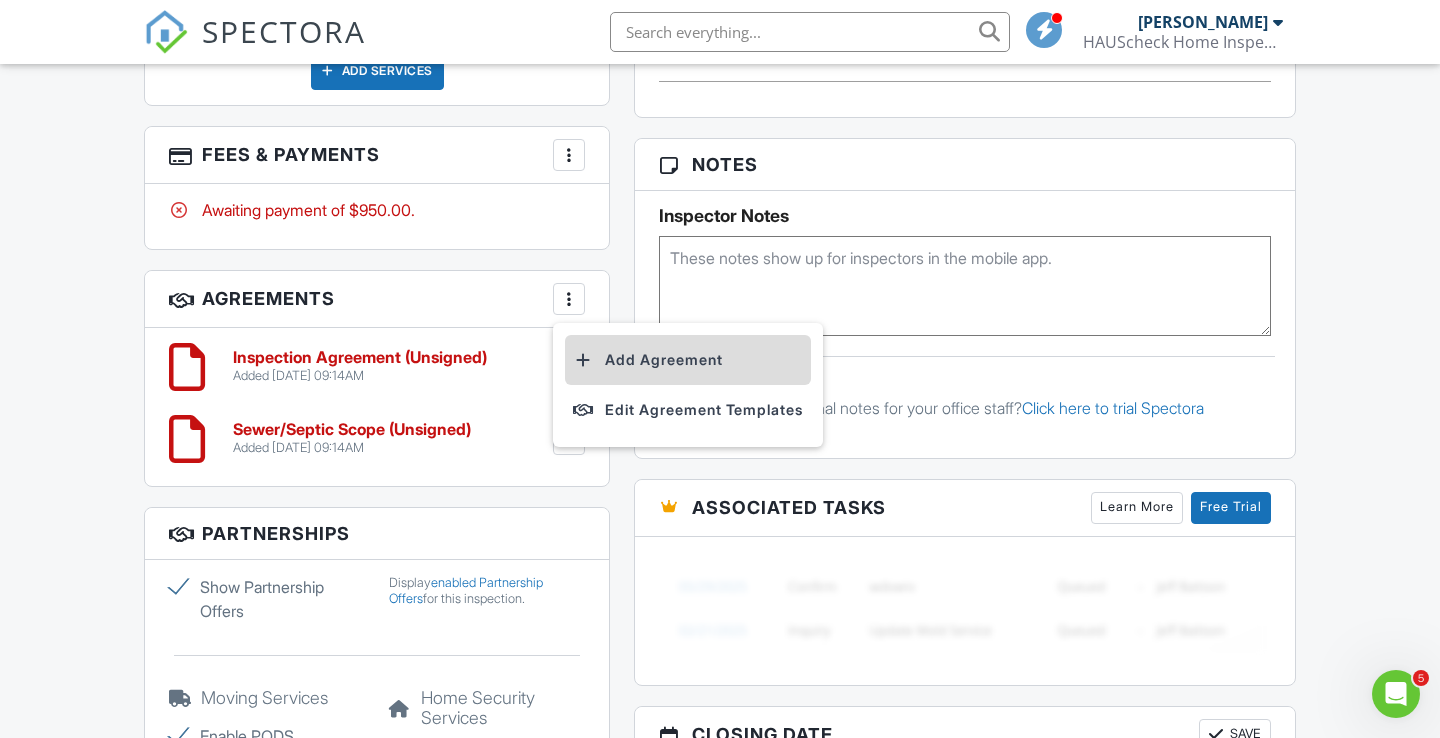click on "Add Agreement" at bounding box center [688, 360] 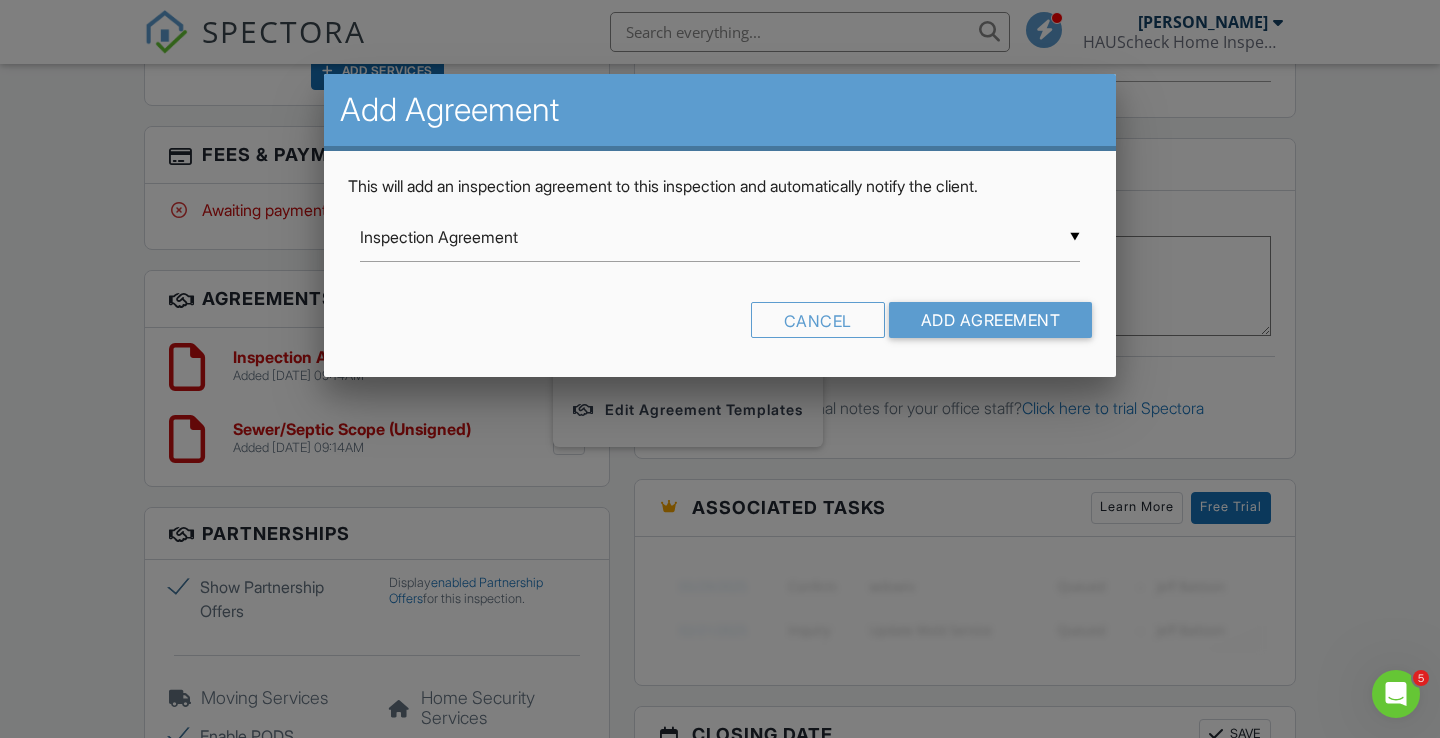 click on "▼ Inspection Agreement Inspection Agreement Radon Testing Agreement Sewer/Septic Scope Inspection Agreement
Radon Testing Agreement
Sewer/Septic Scope" at bounding box center [720, 237] 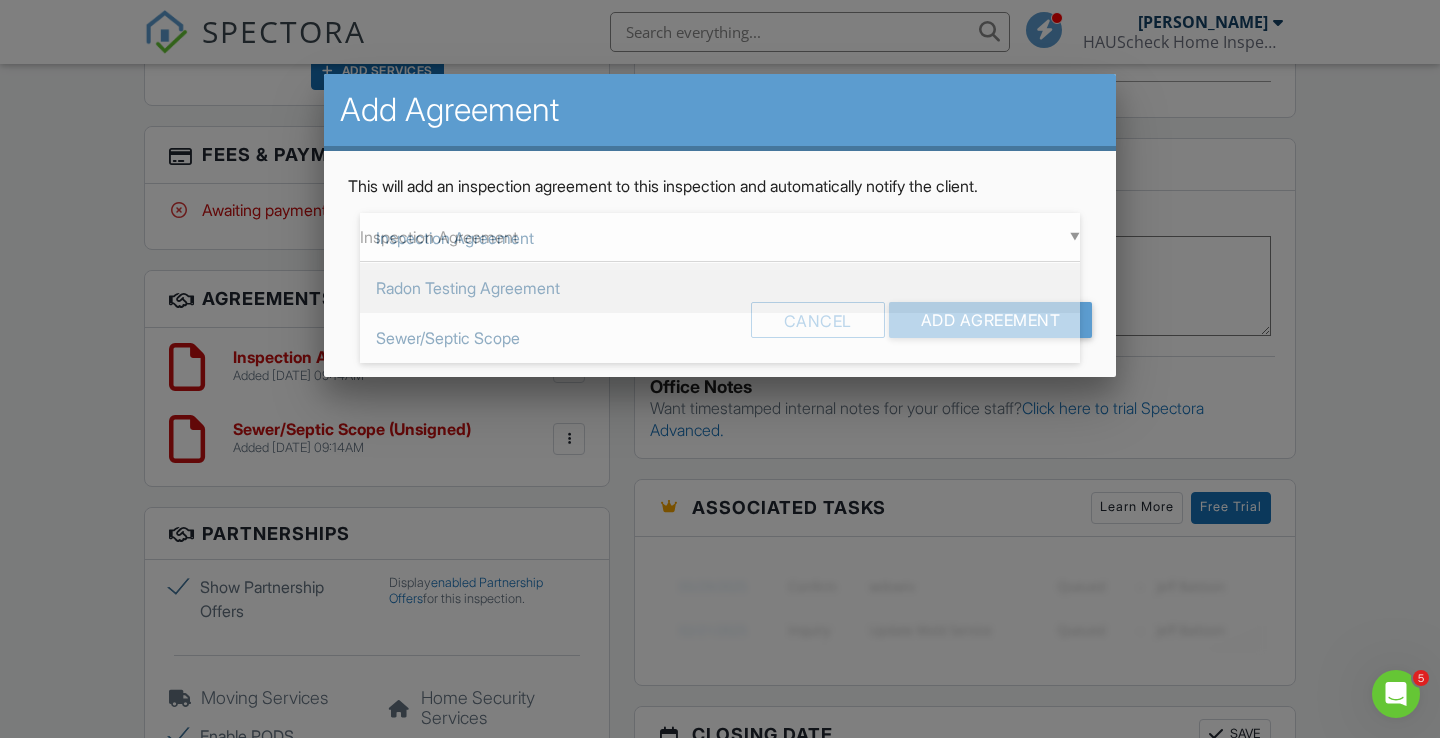 click on "Radon Testing Agreement" at bounding box center (720, 288) 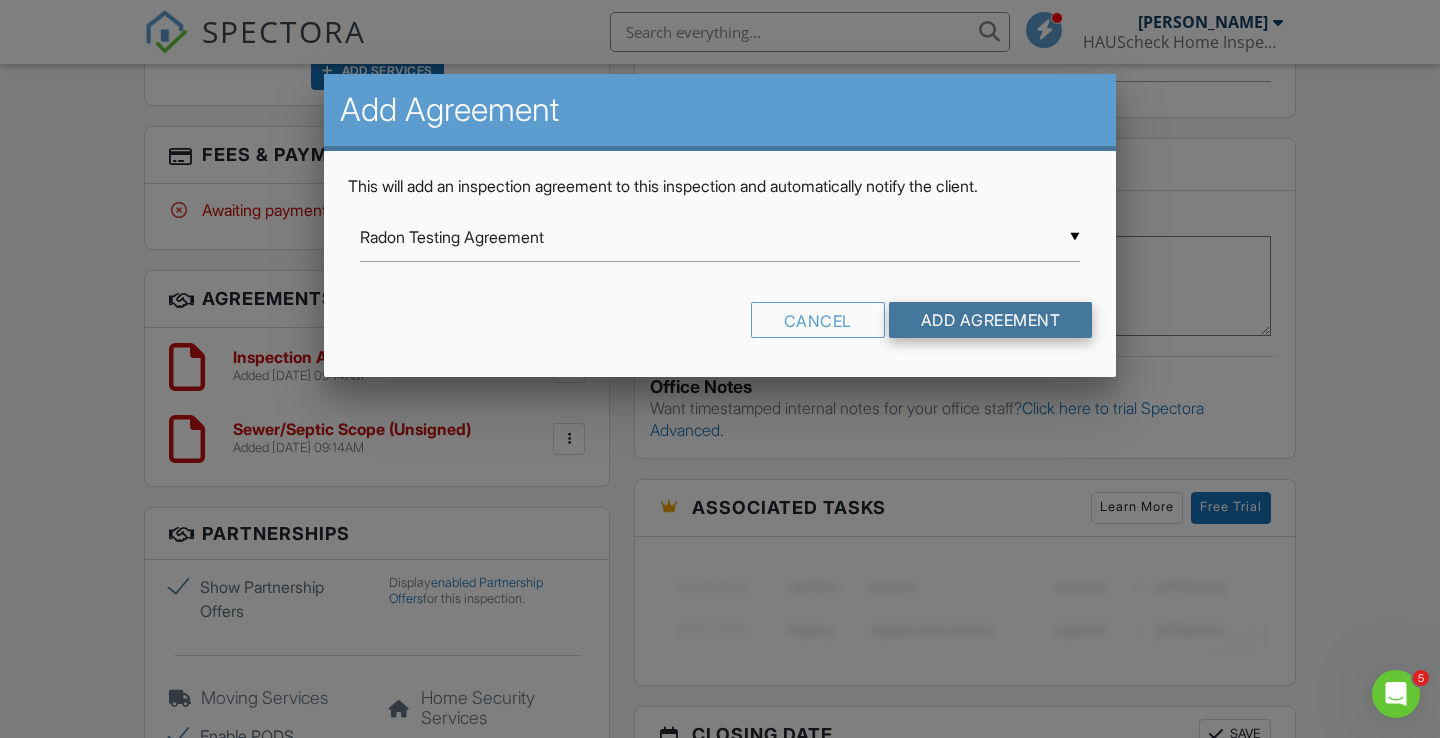 click on "Add Agreement" at bounding box center [991, 320] 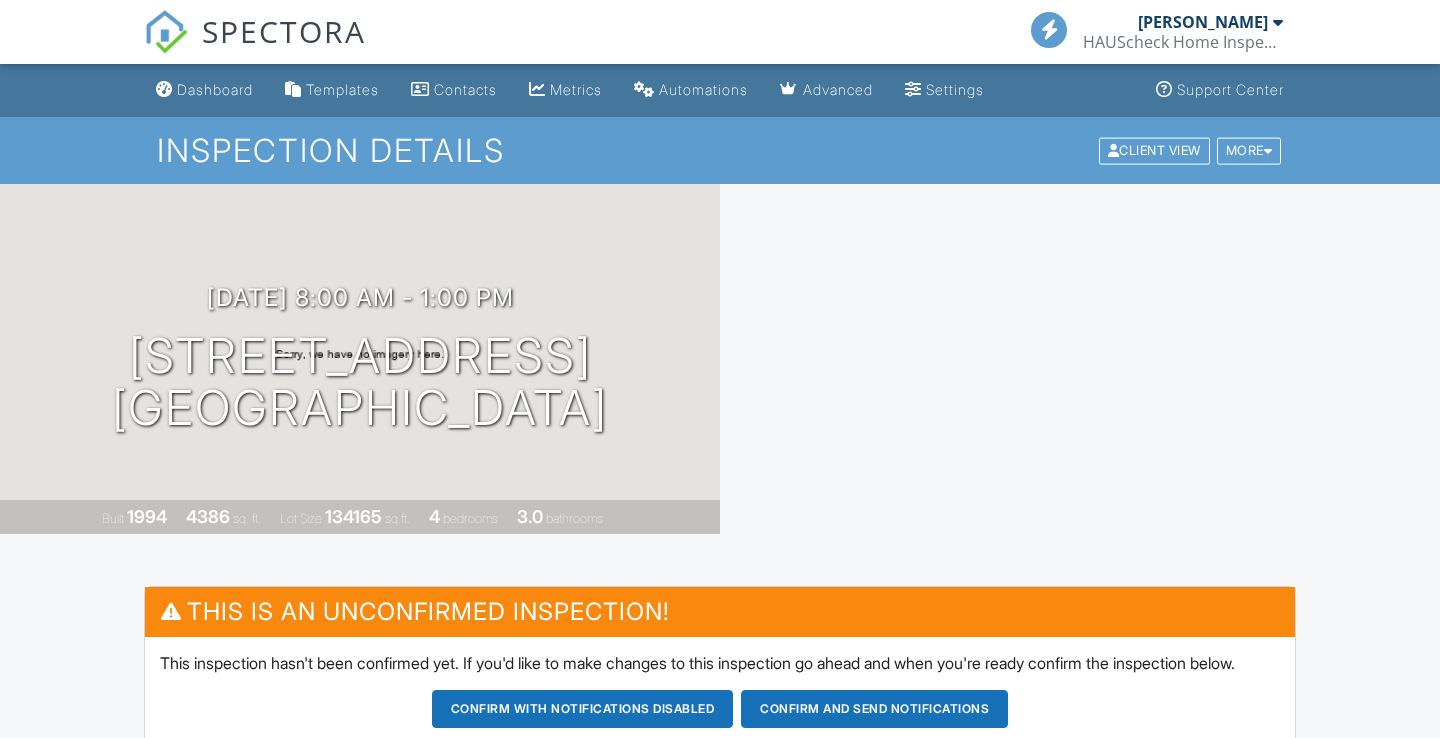 scroll, scrollTop: 0, scrollLeft: 0, axis: both 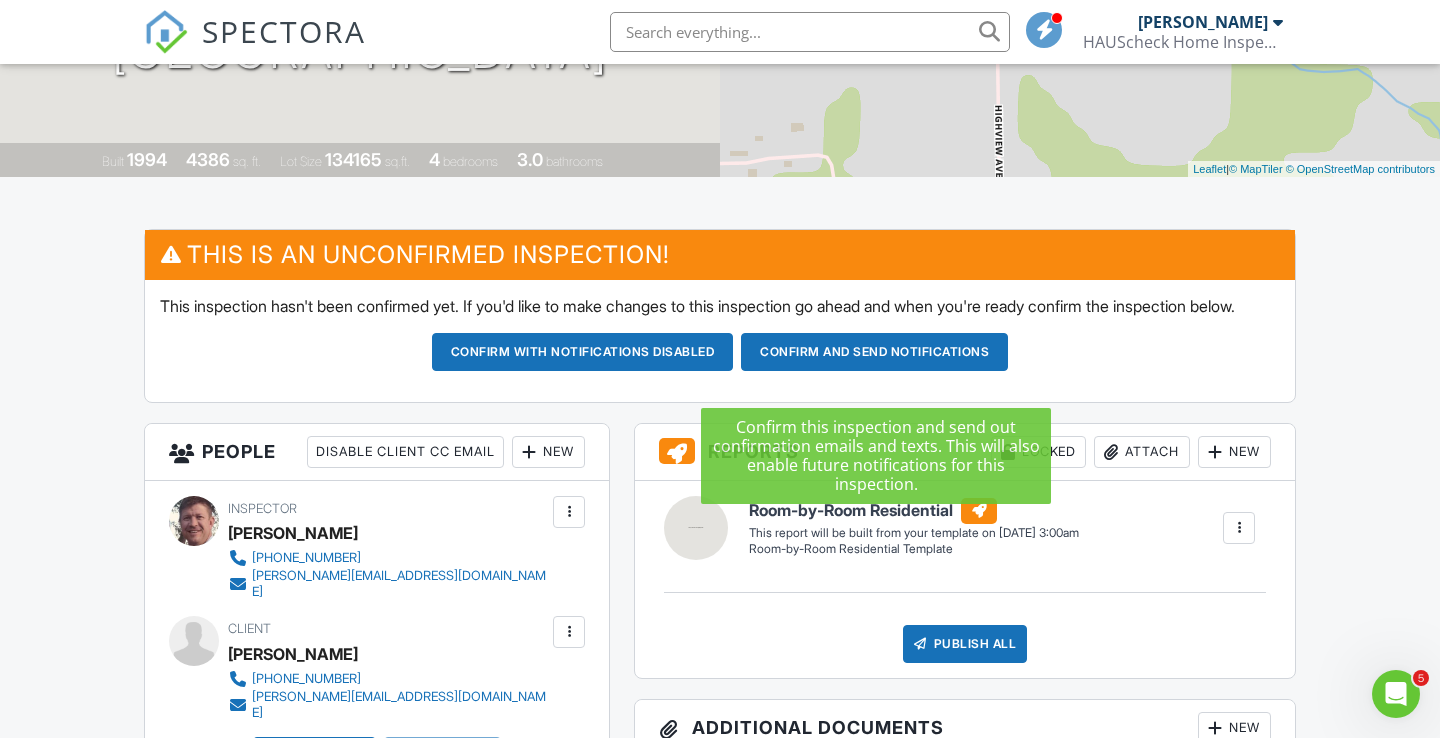 click on "Confirm and send notifications" at bounding box center [583, 352] 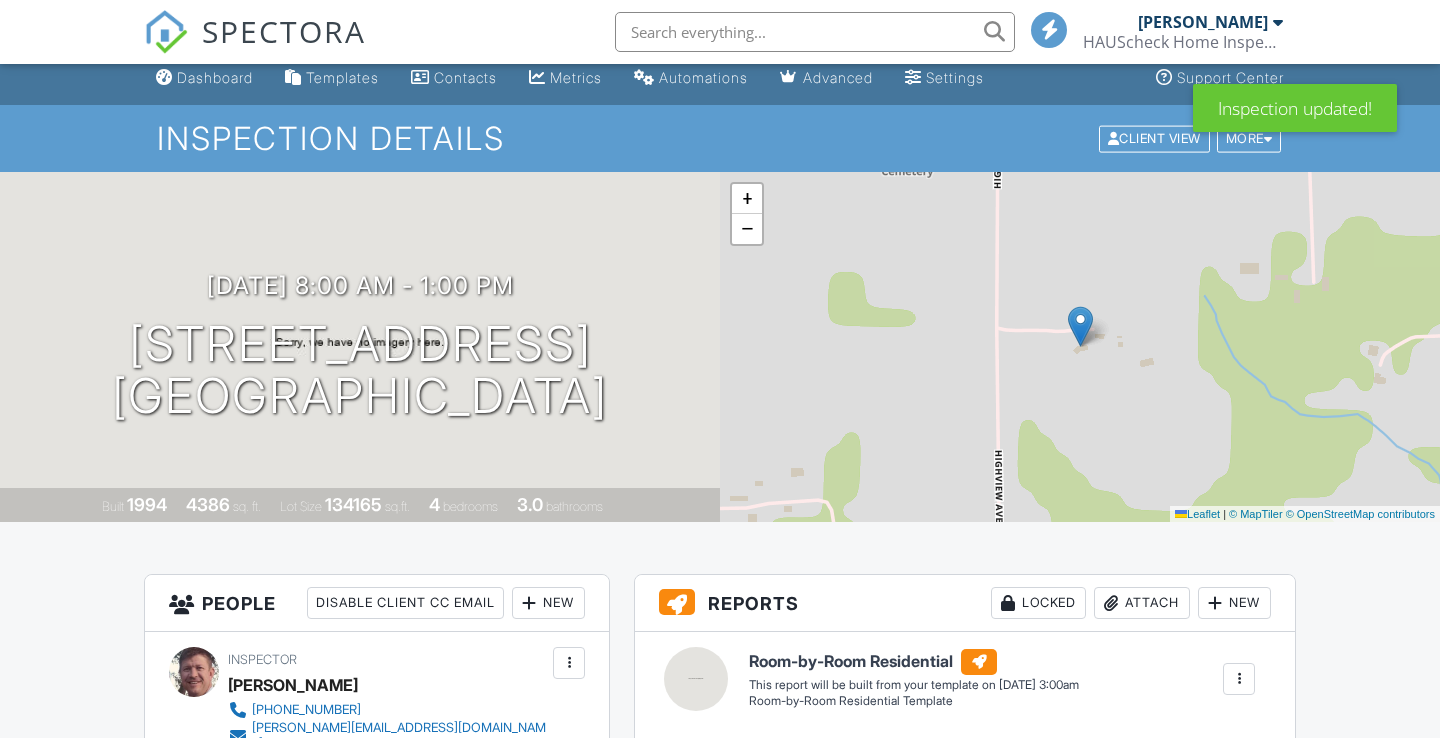 scroll, scrollTop: 310, scrollLeft: 0, axis: vertical 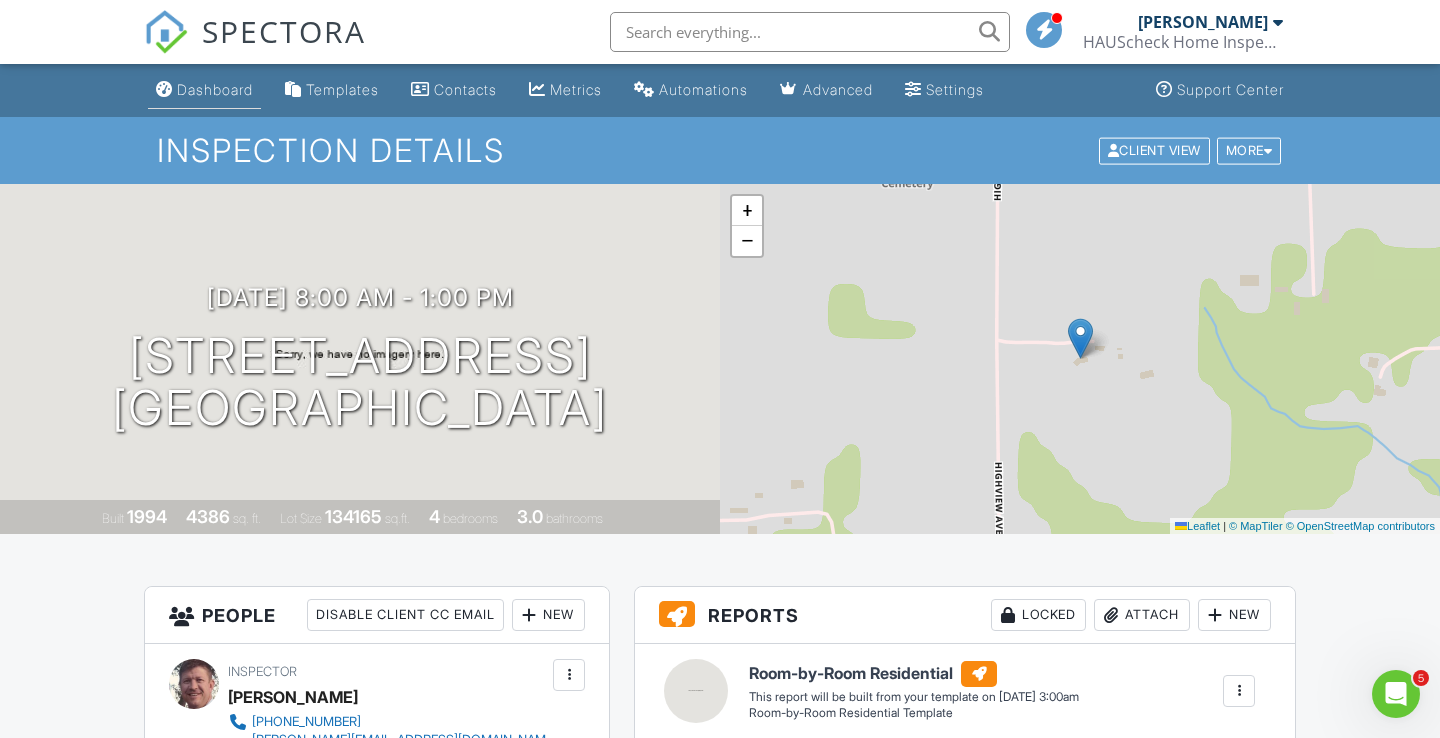 click on "Dashboard" at bounding box center [204, 90] 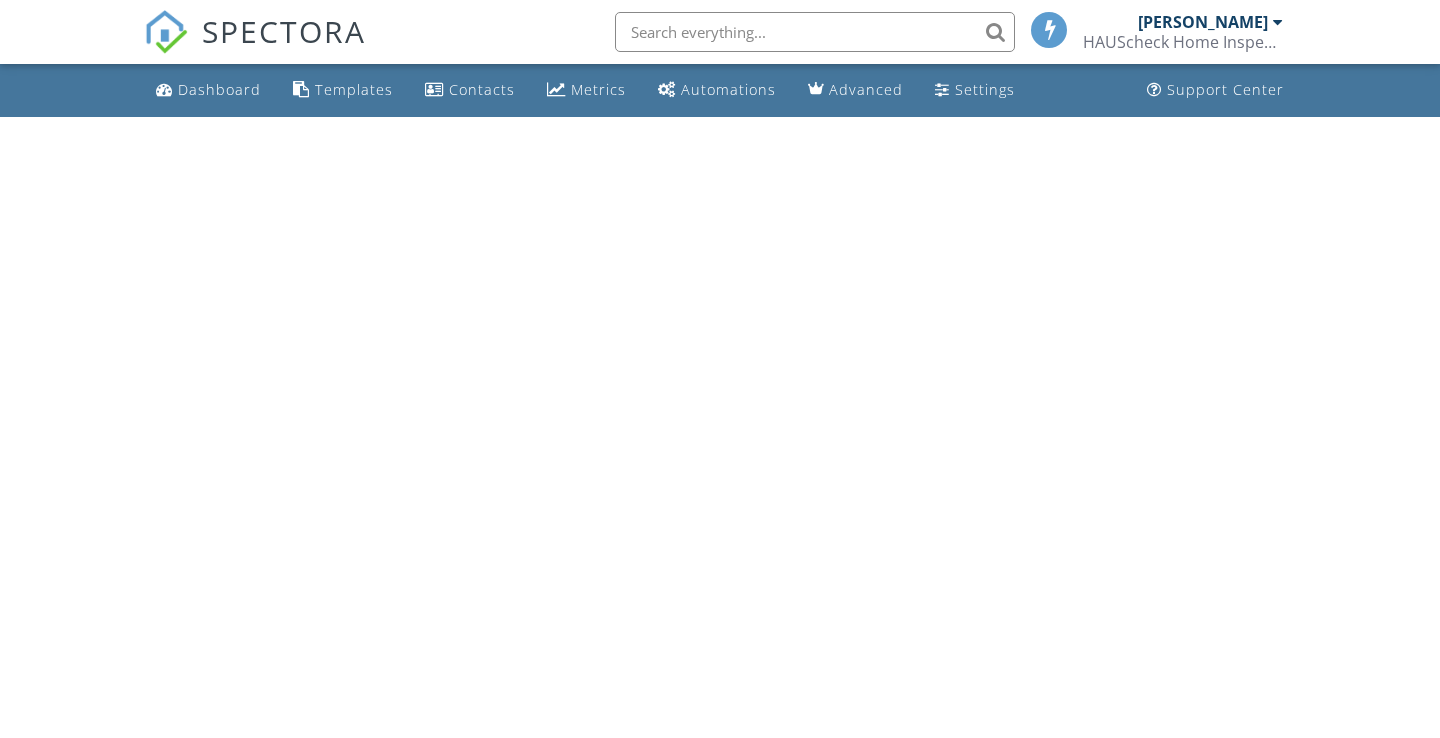 scroll, scrollTop: 0, scrollLeft: 0, axis: both 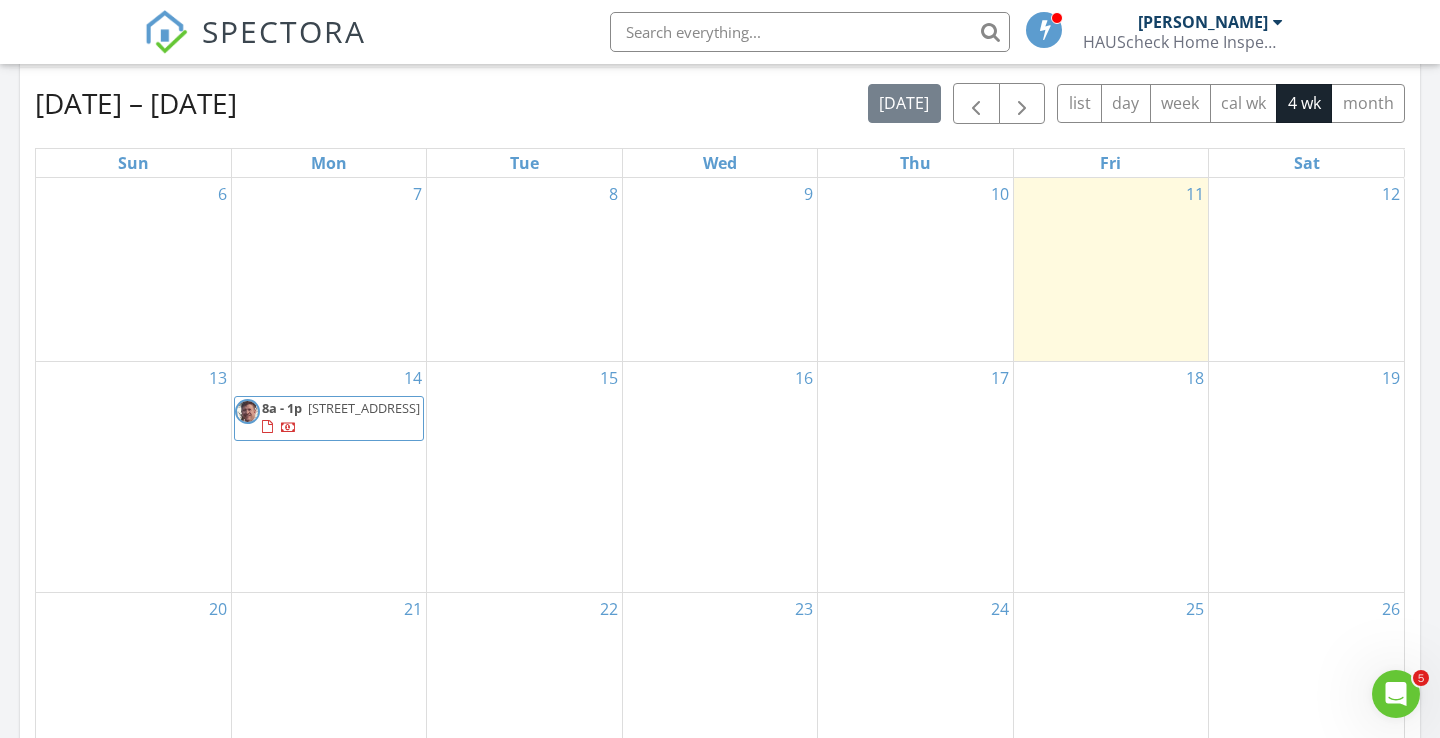 click 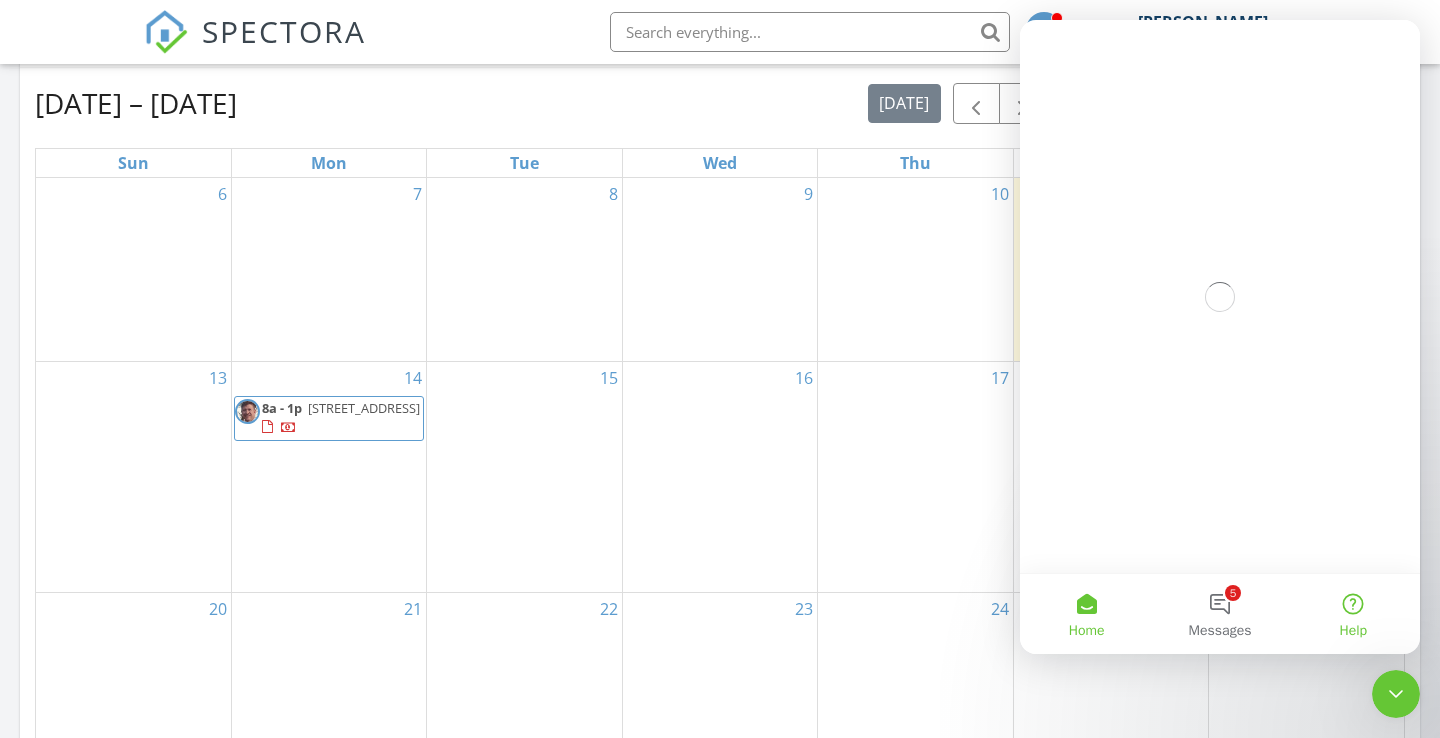 scroll, scrollTop: 0, scrollLeft: 0, axis: both 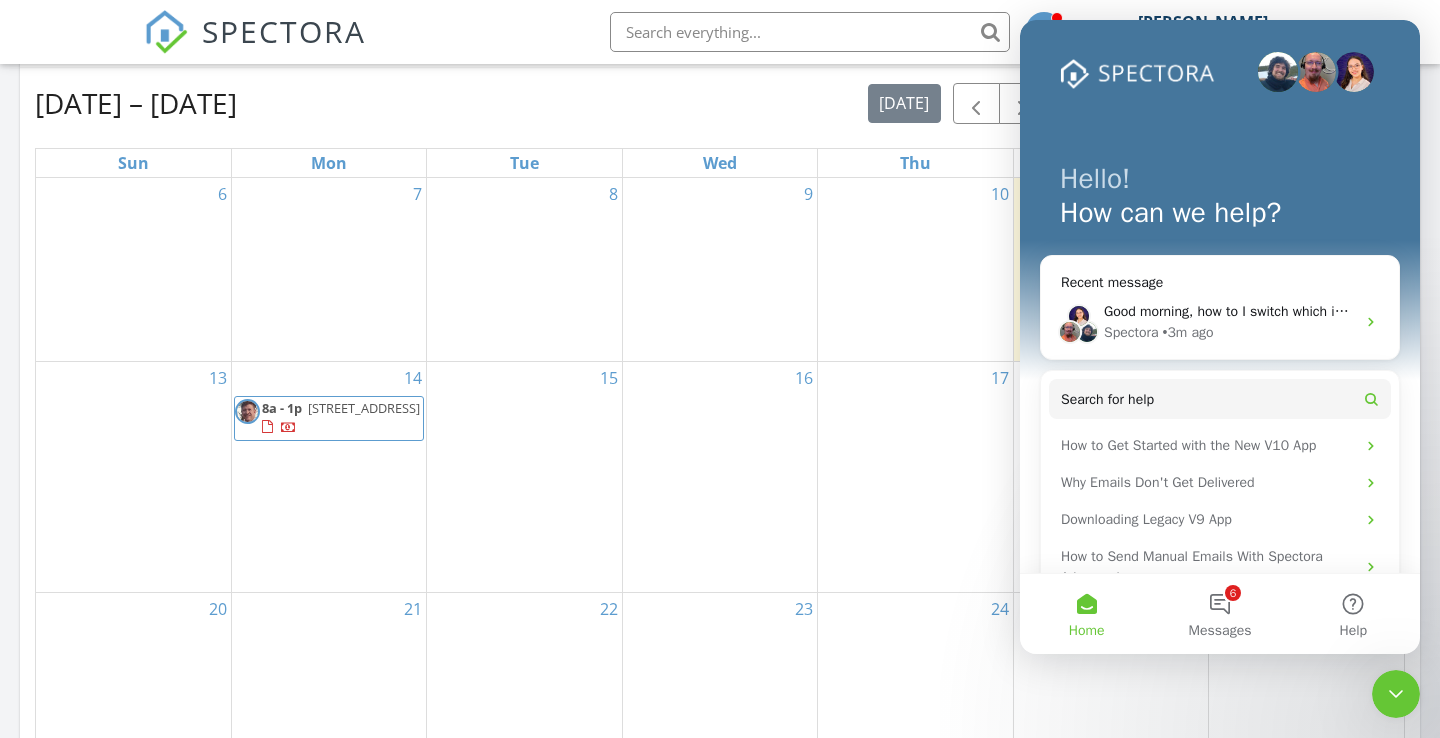 click on "How can we help?" at bounding box center (1220, 213) 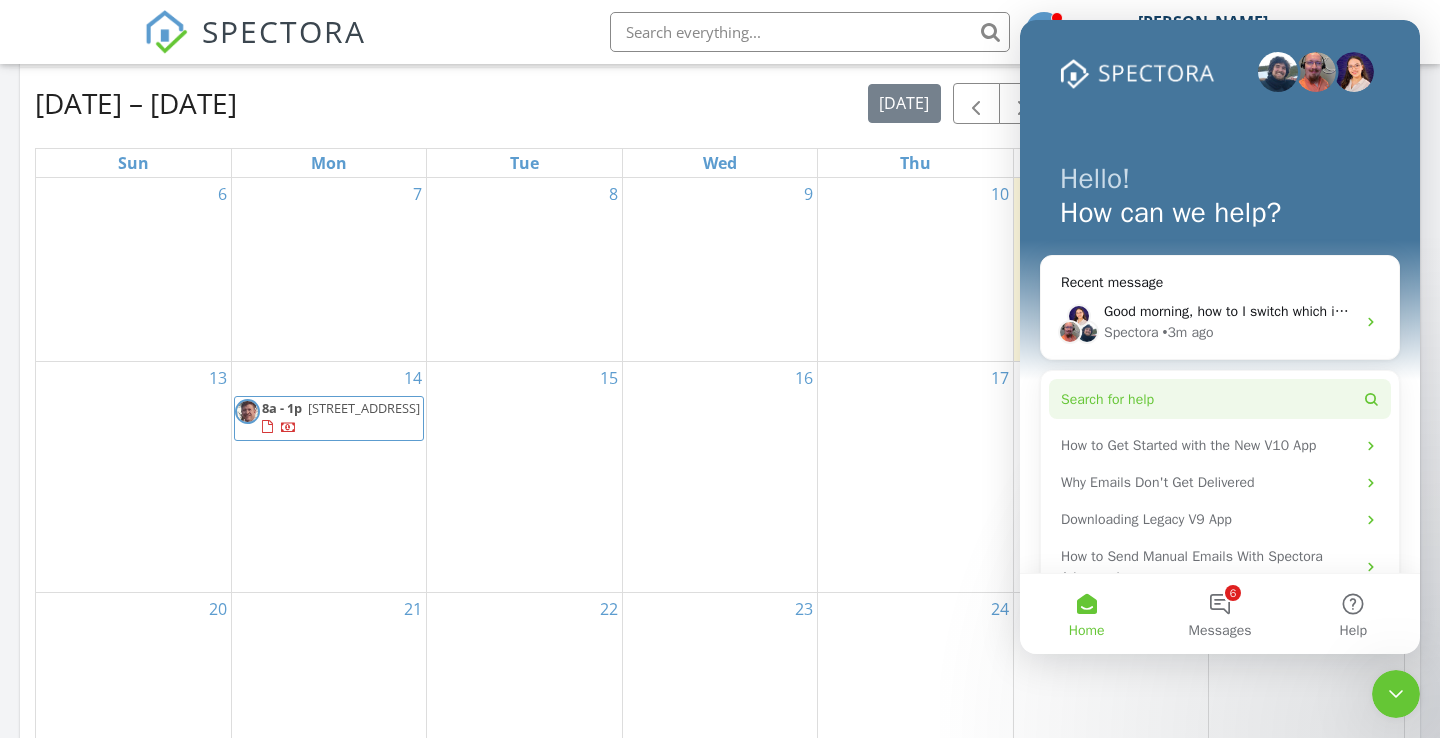 click on "Search for help" at bounding box center [1220, 399] 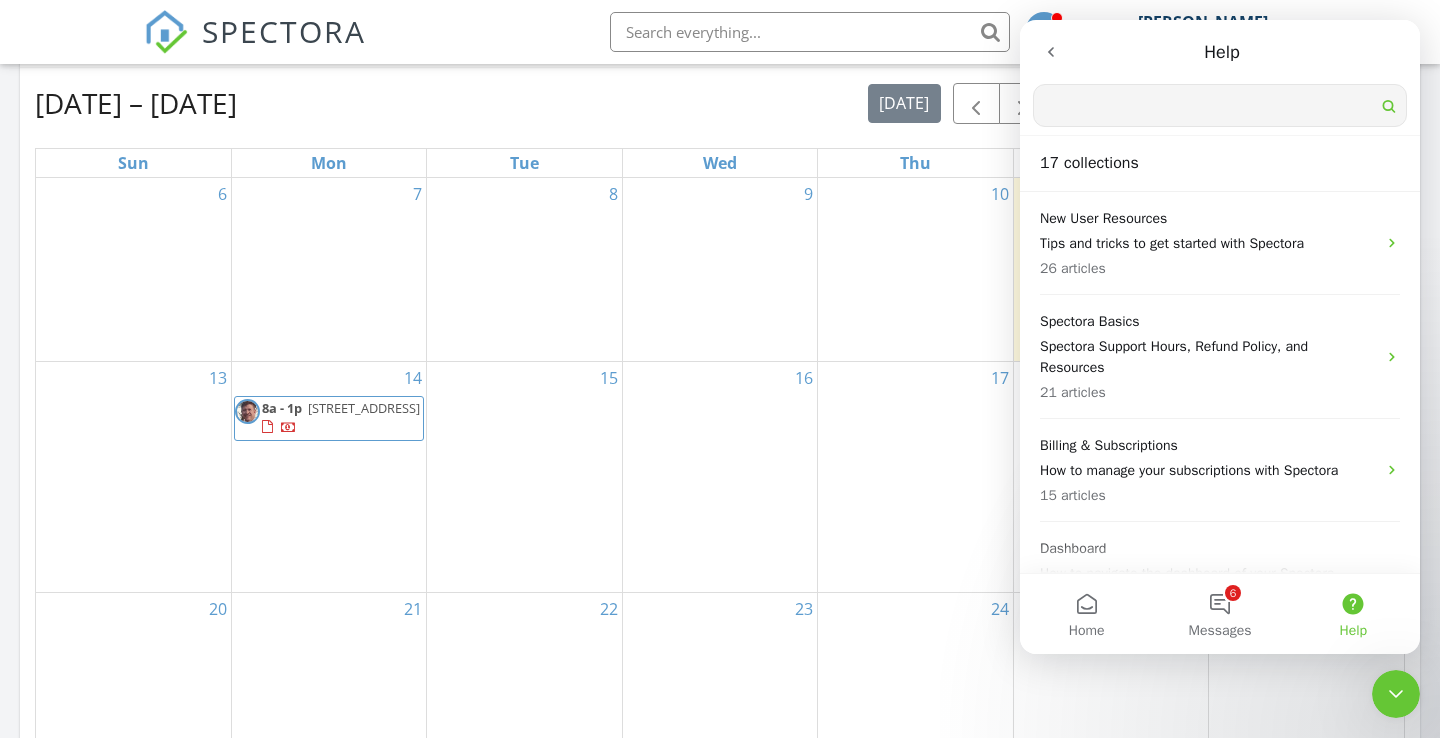 scroll, scrollTop: 0, scrollLeft: 0, axis: both 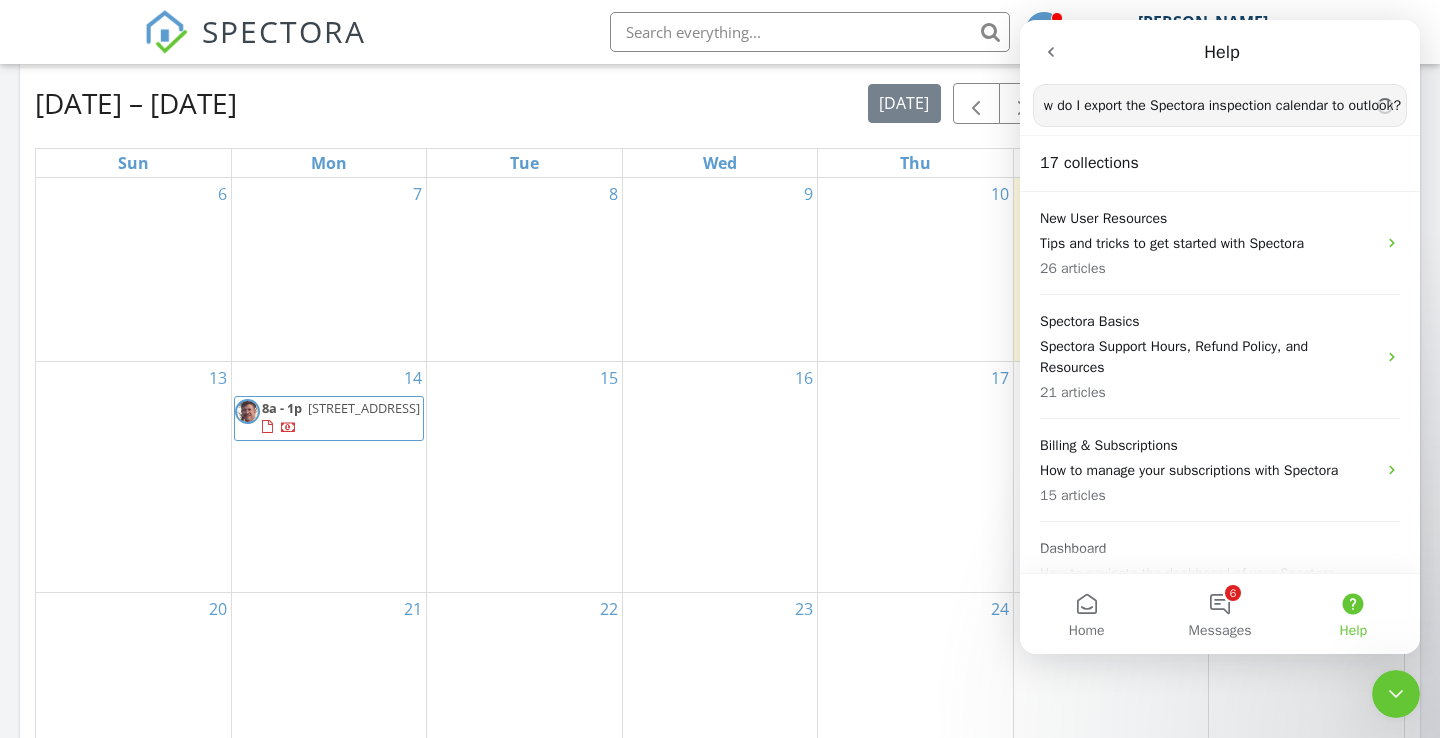 type on "How do I export the Spectora inspection calendar to outlook?" 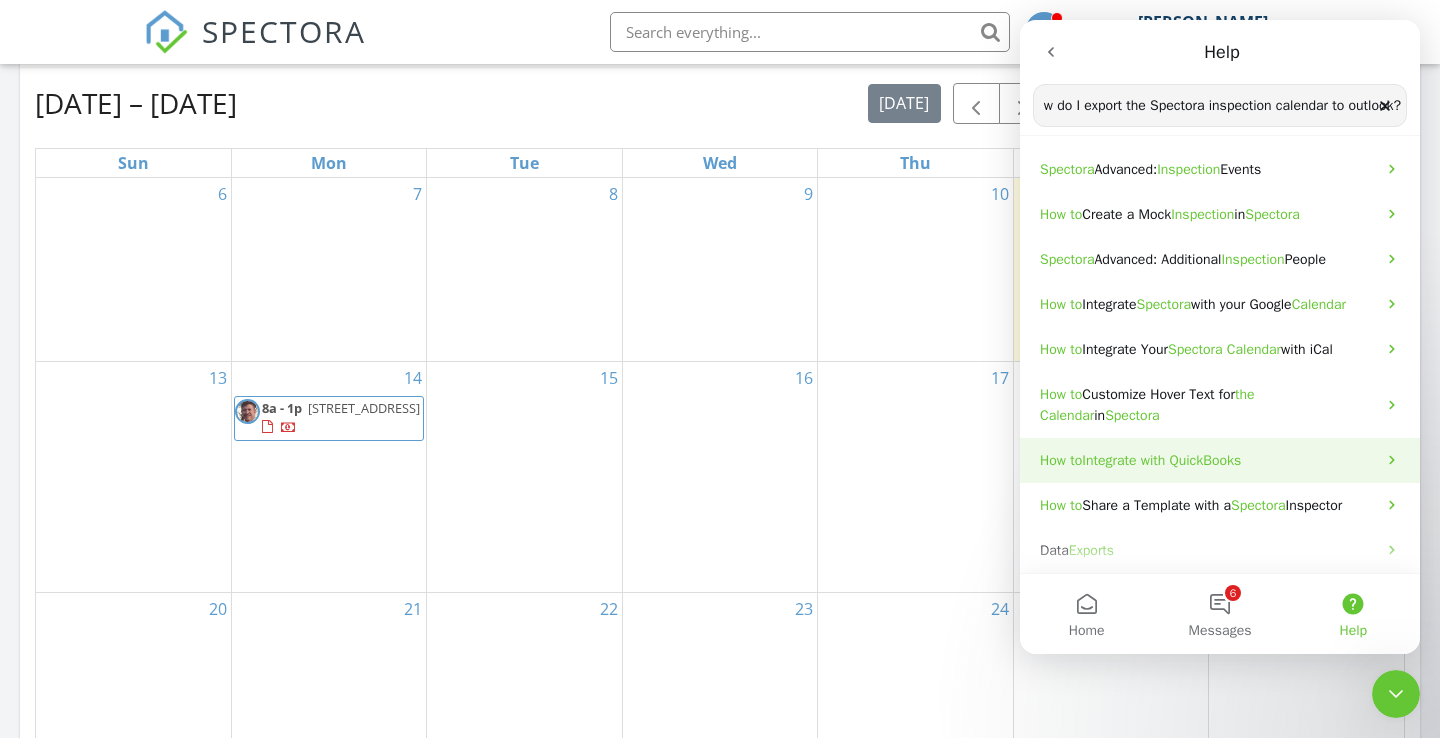 click on "Integrate with QuickBooks" at bounding box center [1161, 460] 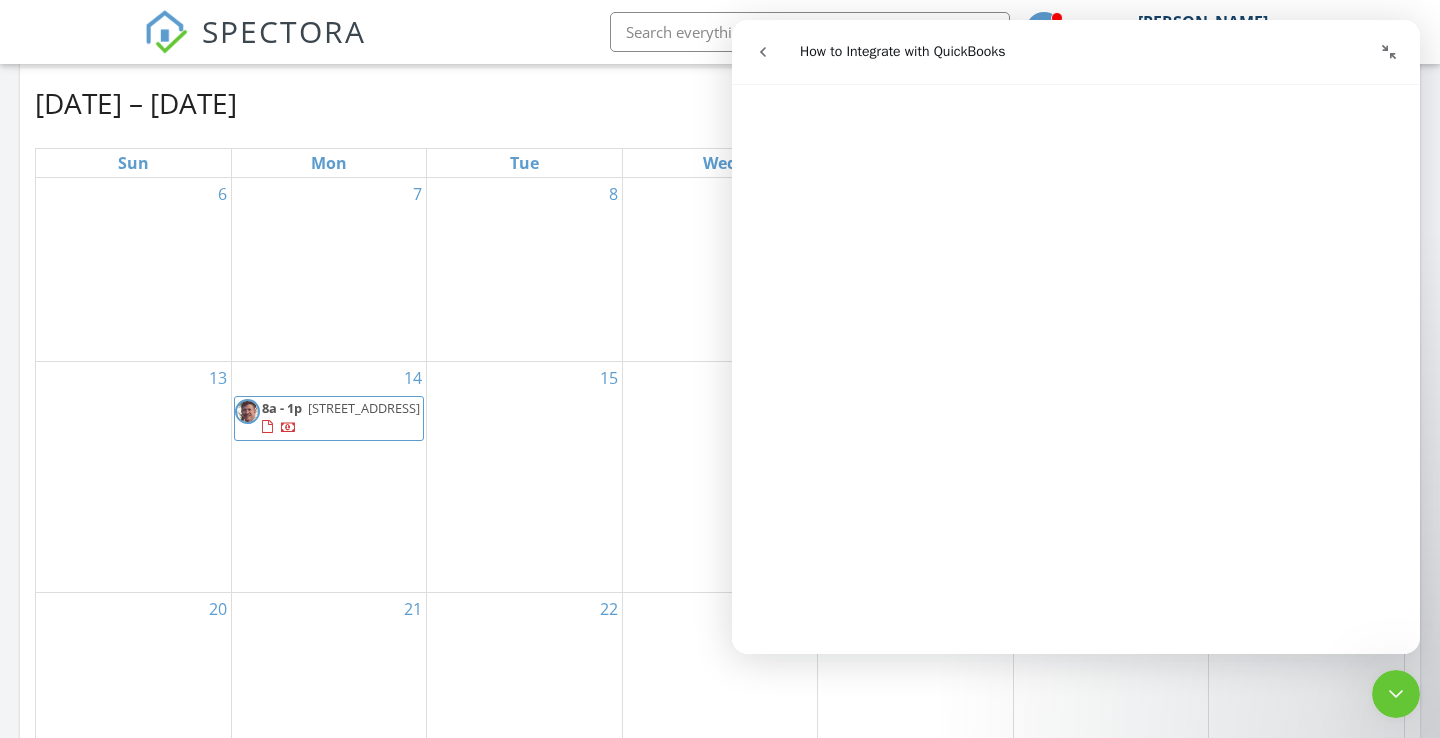 scroll, scrollTop: 0, scrollLeft: 0, axis: both 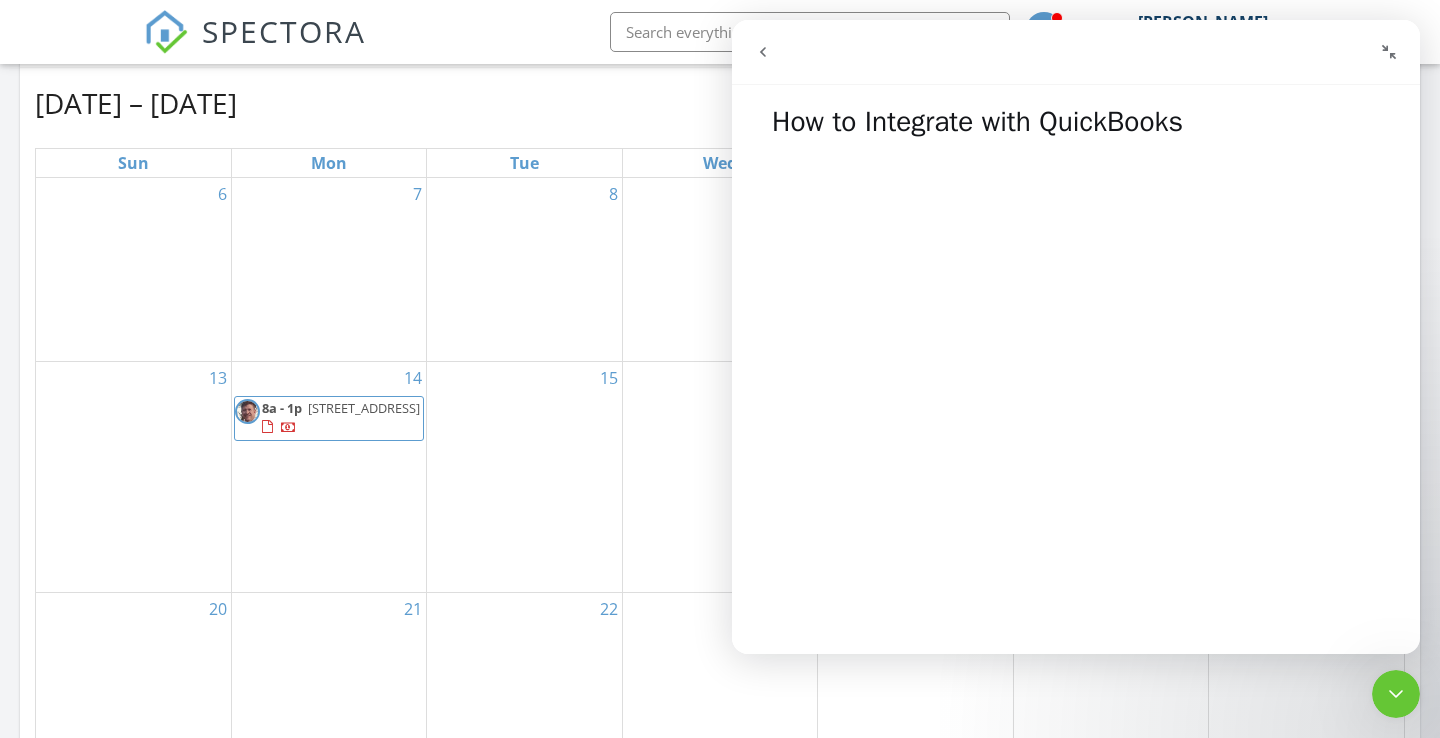 click at bounding box center (763, 52) 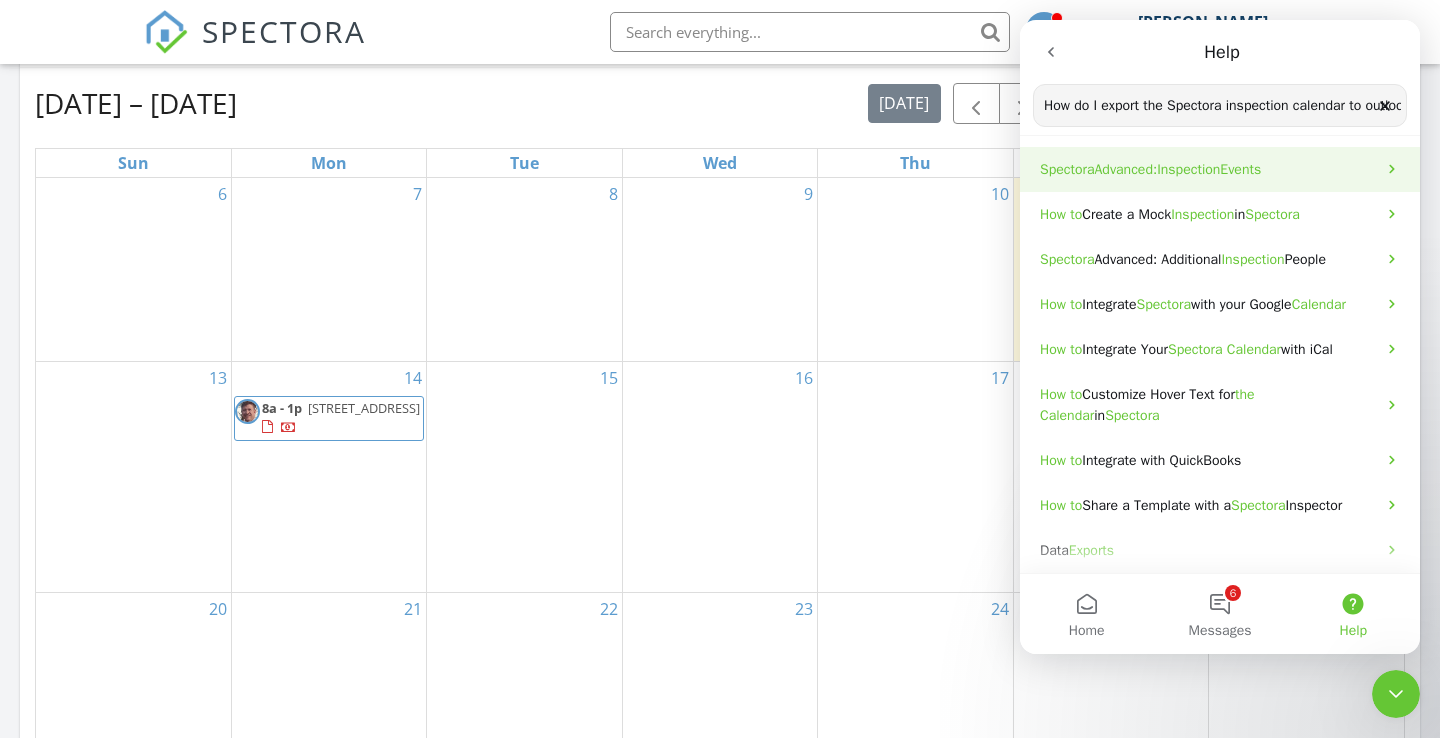 scroll, scrollTop: 0, scrollLeft: 38, axis: horizontal 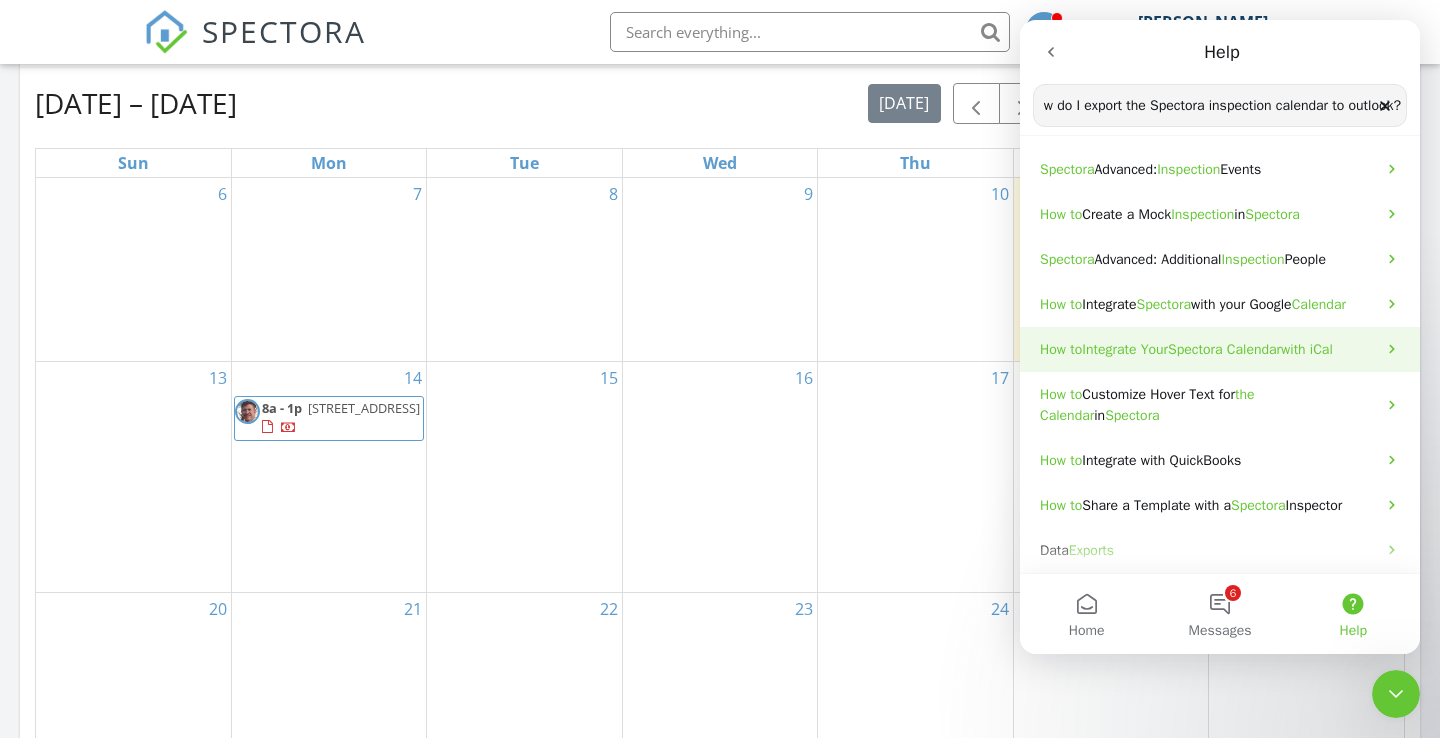 click on "Calendar" at bounding box center [1254, 349] 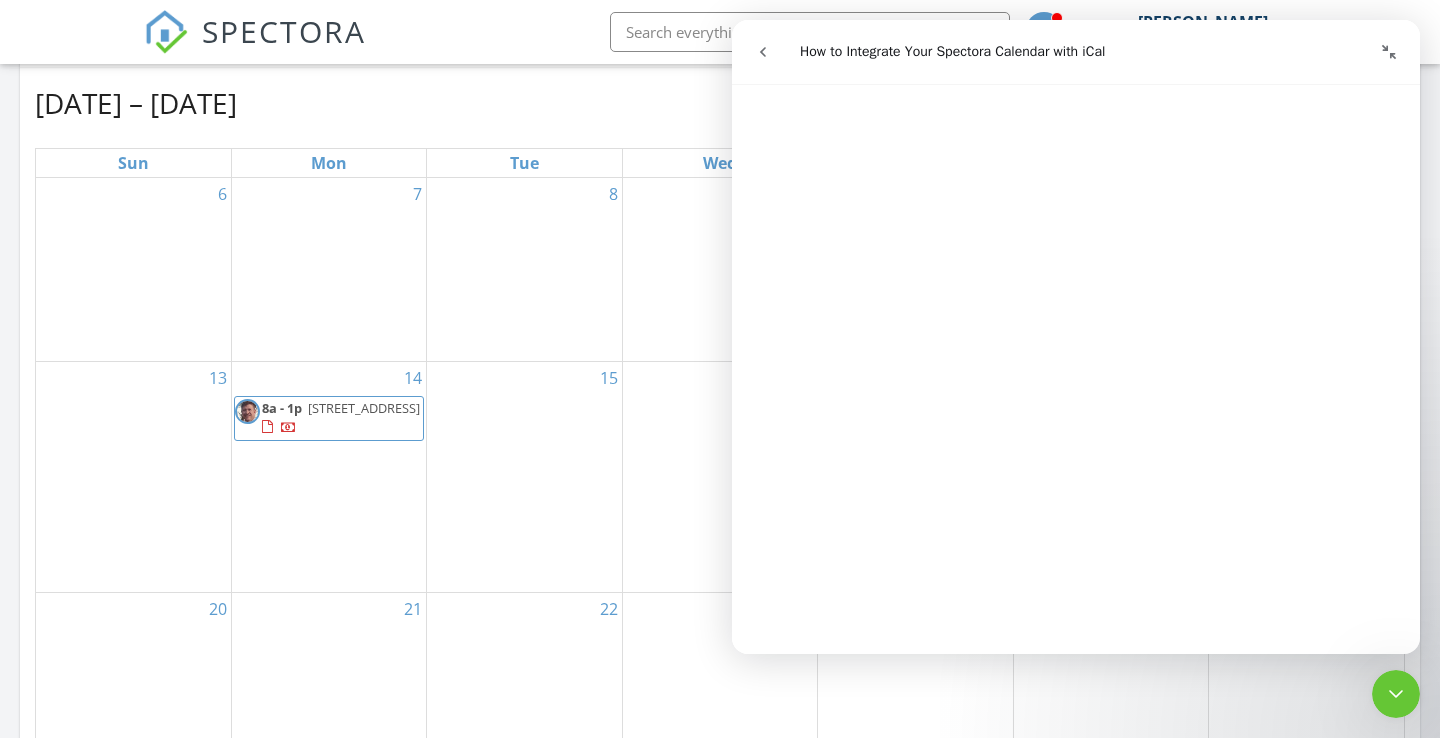 scroll, scrollTop: 0, scrollLeft: 0, axis: both 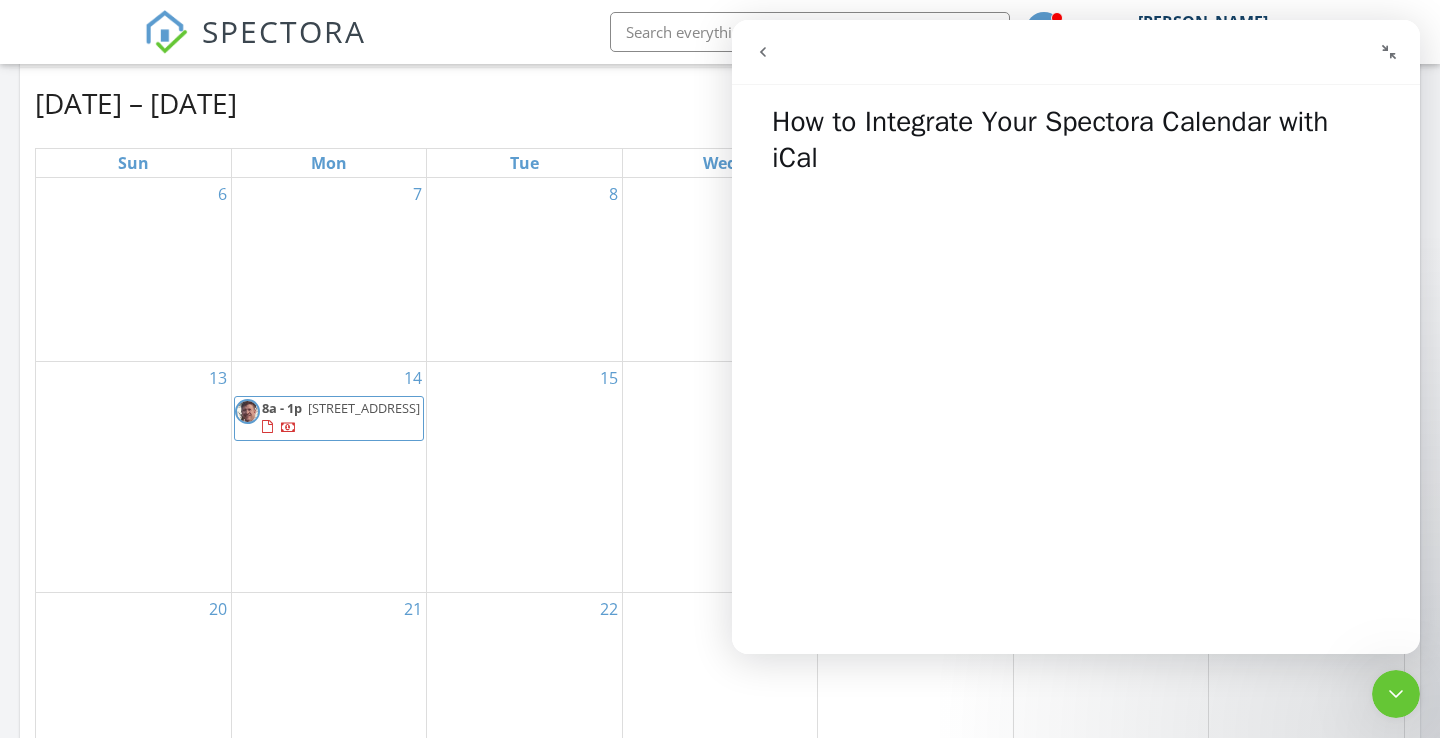 click 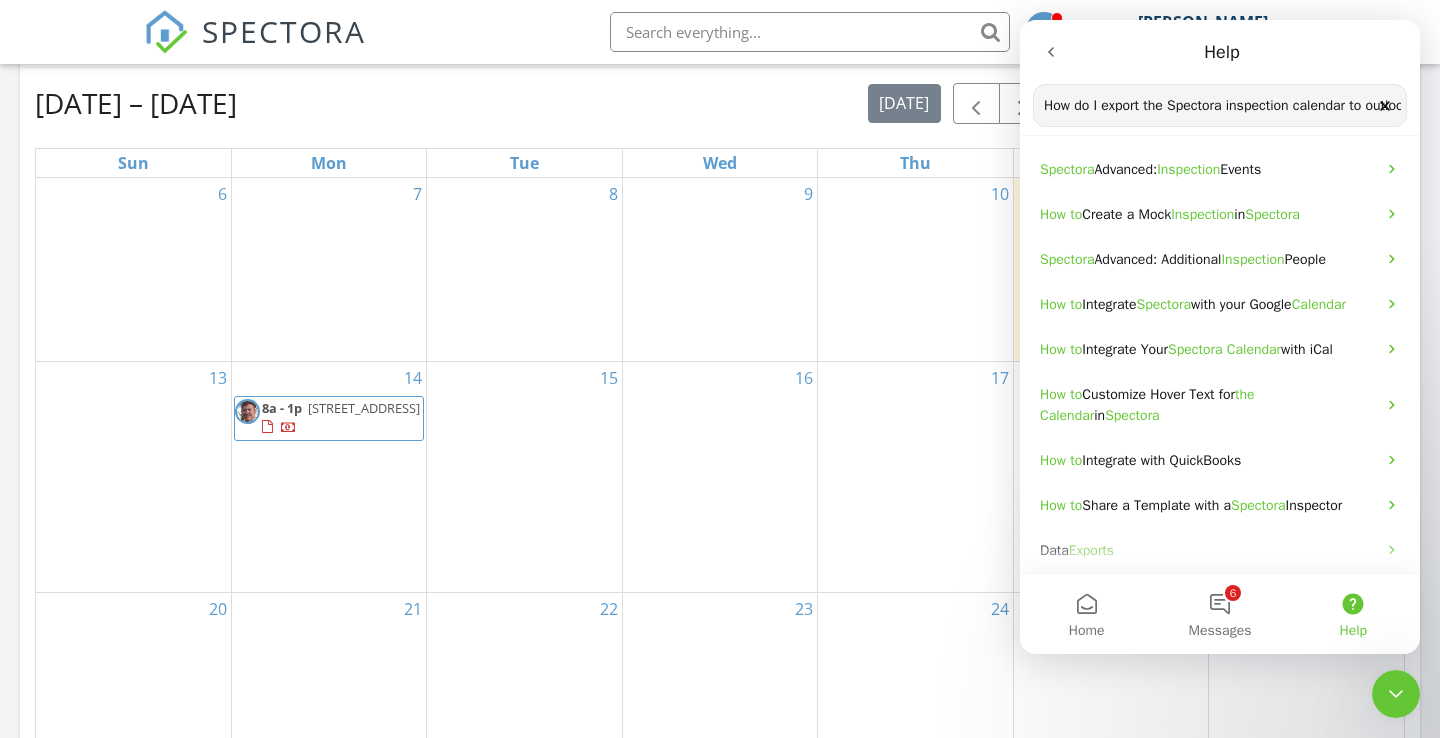 scroll, scrollTop: 0, scrollLeft: 38, axis: horizontal 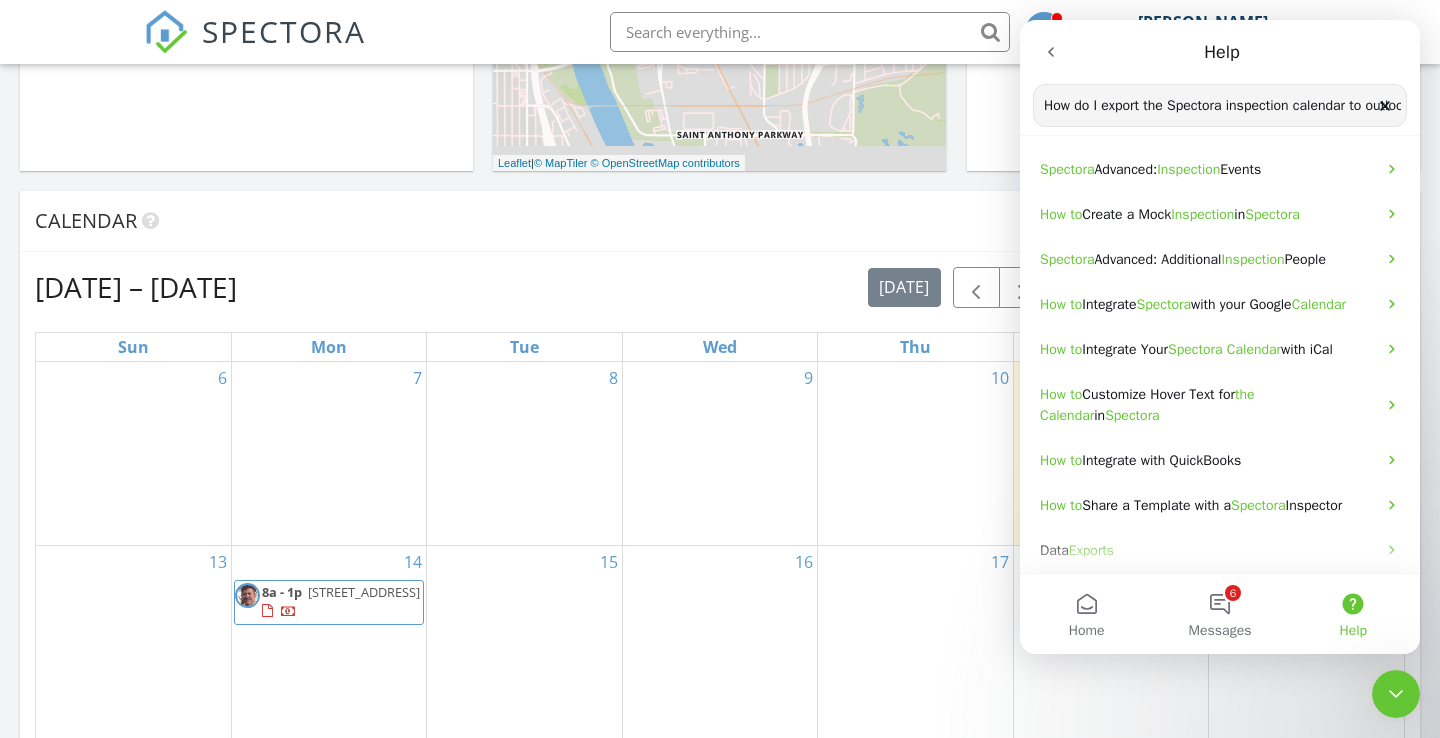 click on "Search for help" at bounding box center [1220, 106] 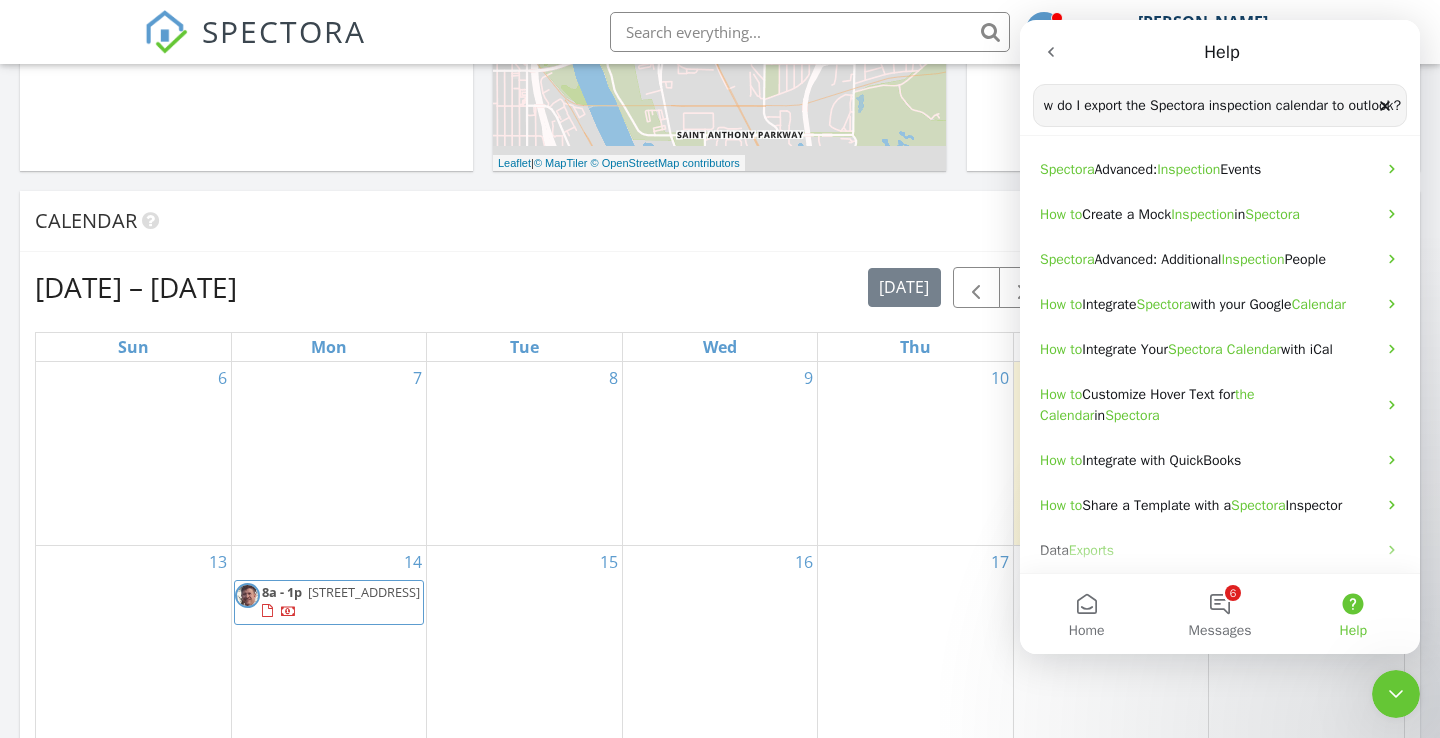 scroll, scrollTop: 0, scrollLeft: 0, axis: both 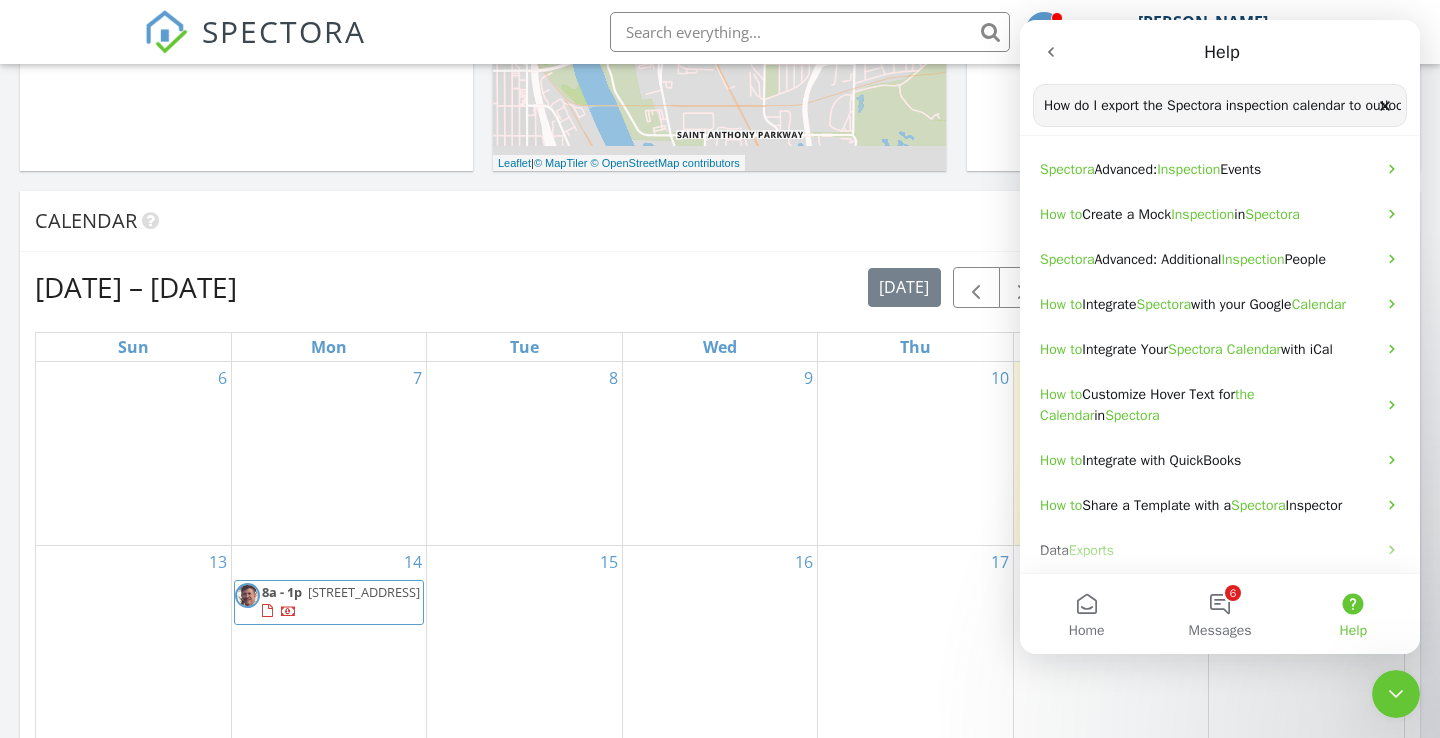 drag, startPoint x: 1347, startPoint y: 110, endPoint x: 1439, endPoint y: 111, distance: 92.00543 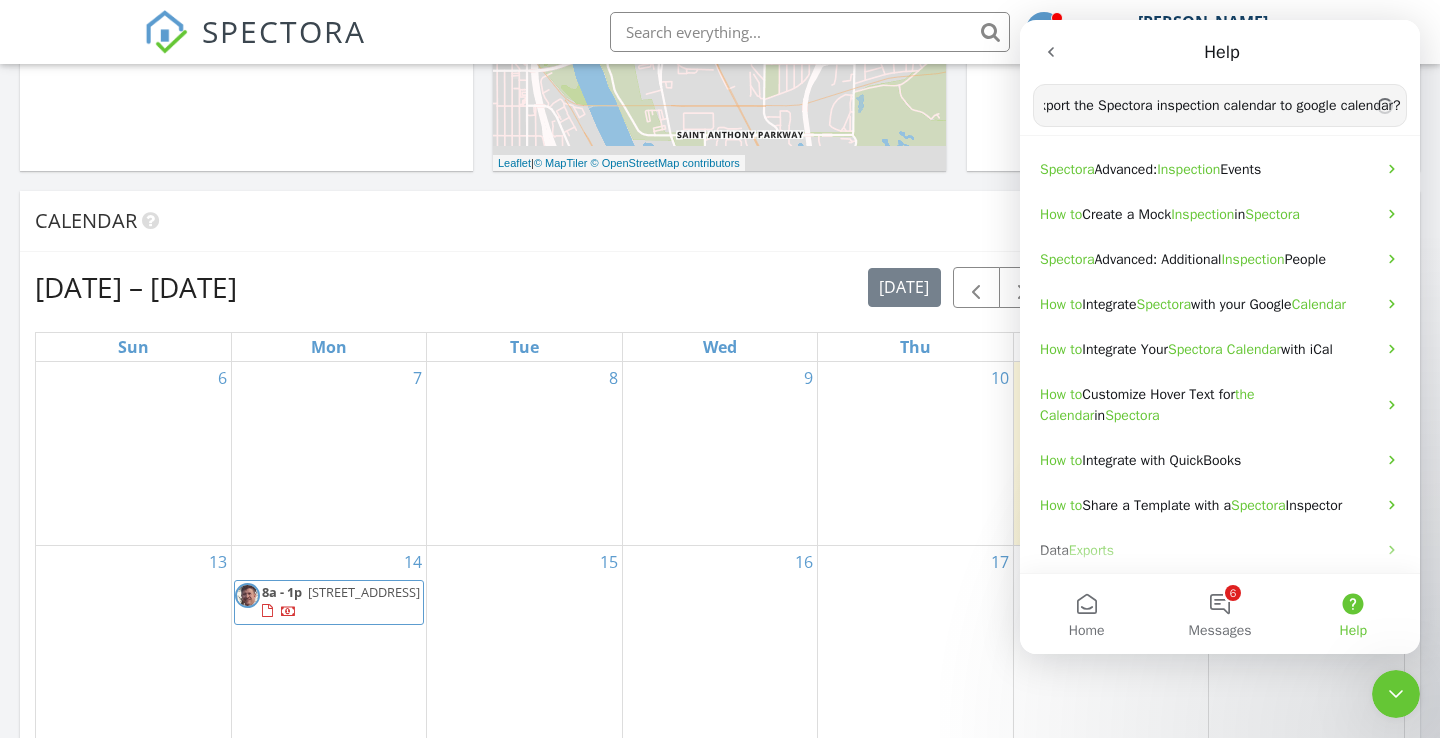 scroll, scrollTop: 0, scrollLeft: 93, axis: horizontal 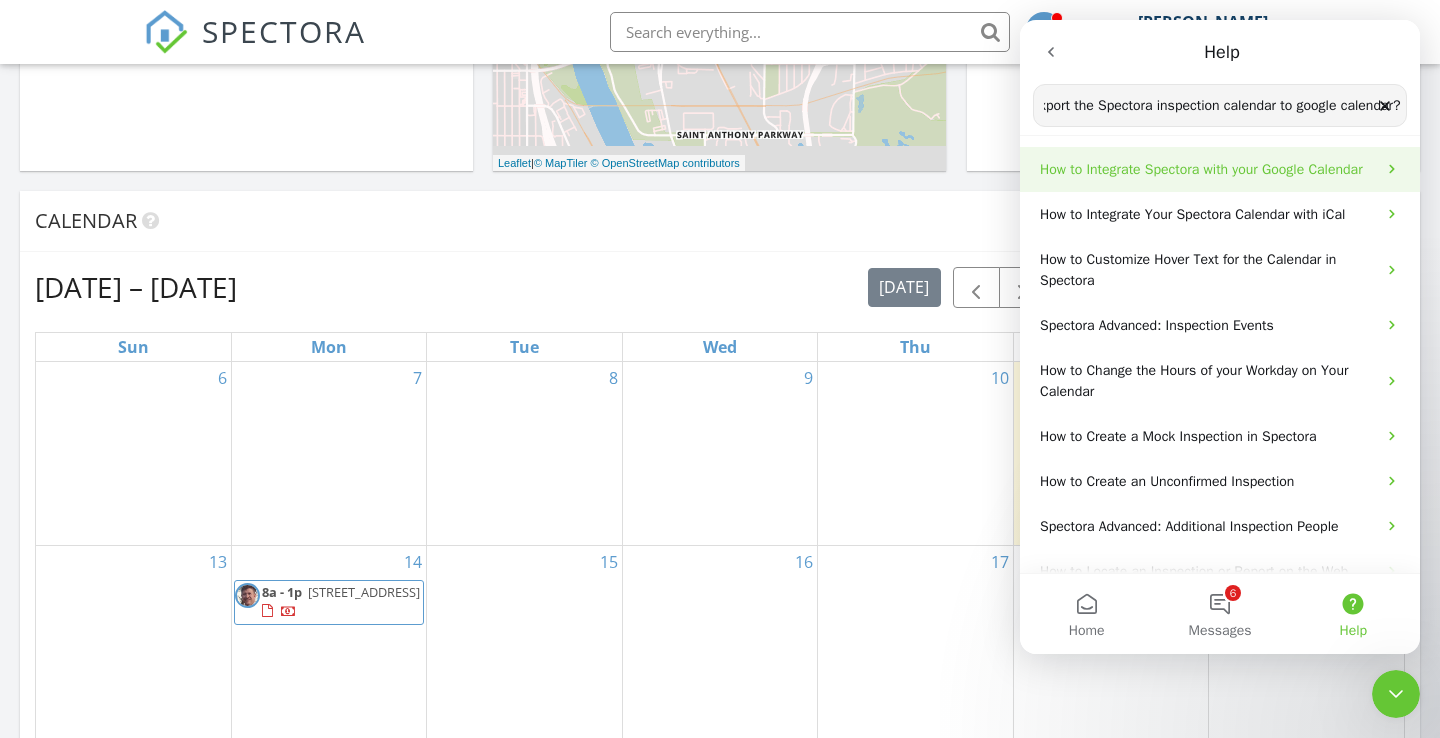 click on "How to Integrate Spectora with your Google Calendar" at bounding box center (1201, 169) 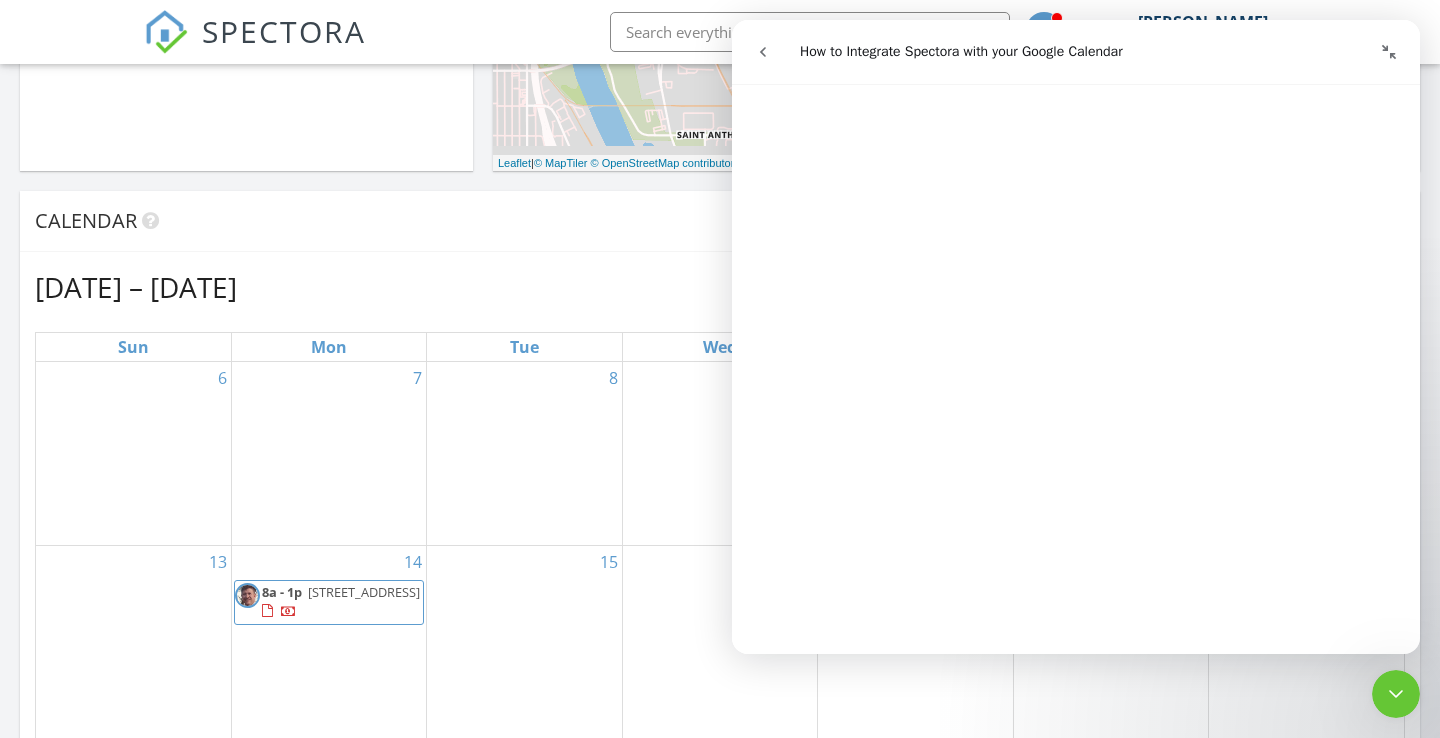 scroll, scrollTop: 576, scrollLeft: 0, axis: vertical 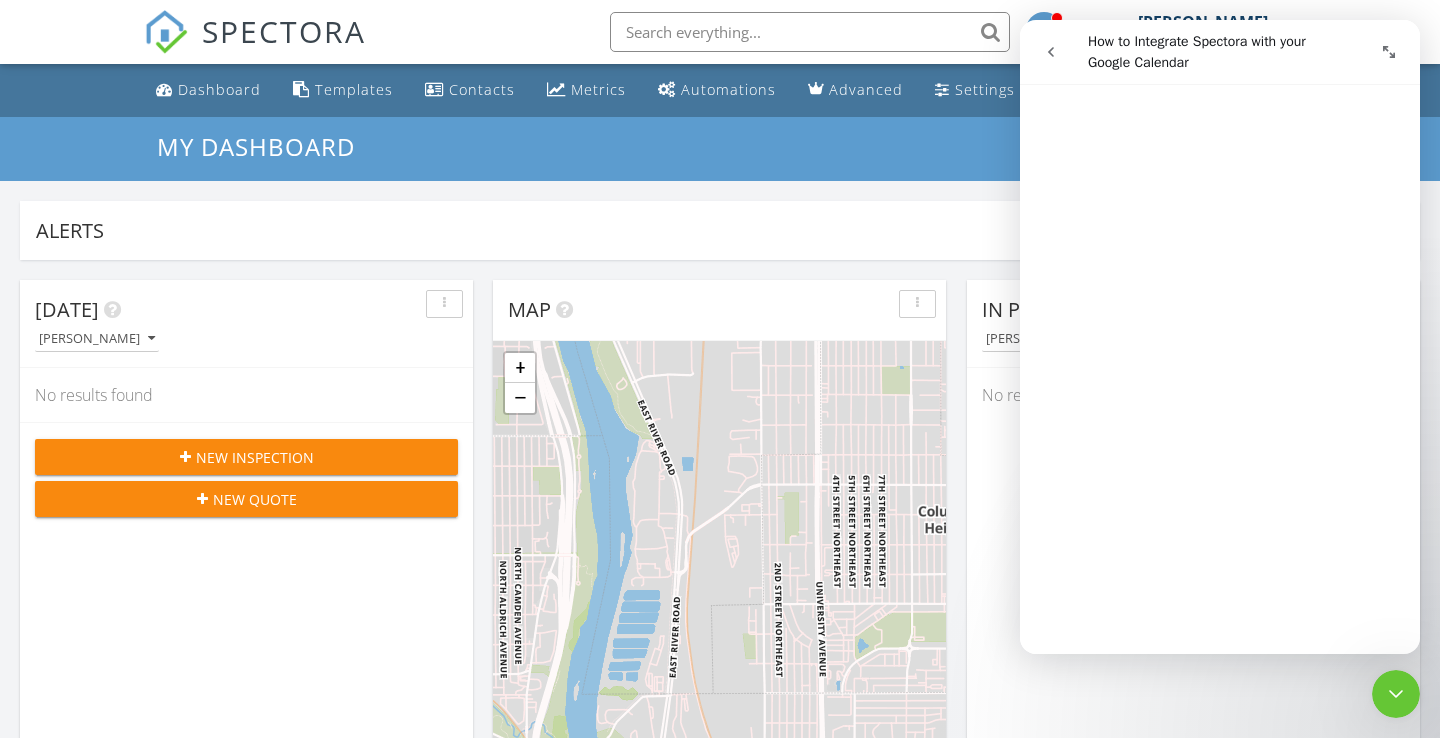 click 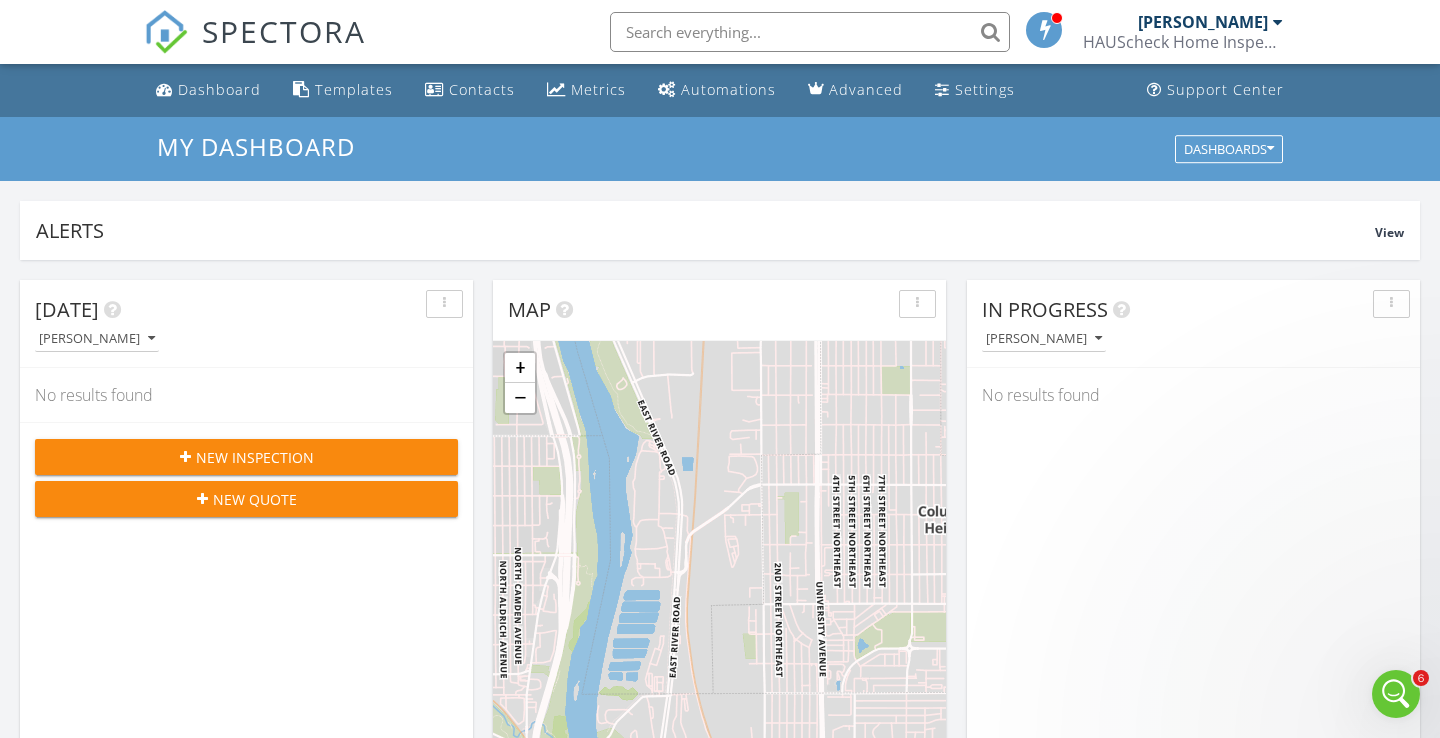 scroll, scrollTop: 0, scrollLeft: 0, axis: both 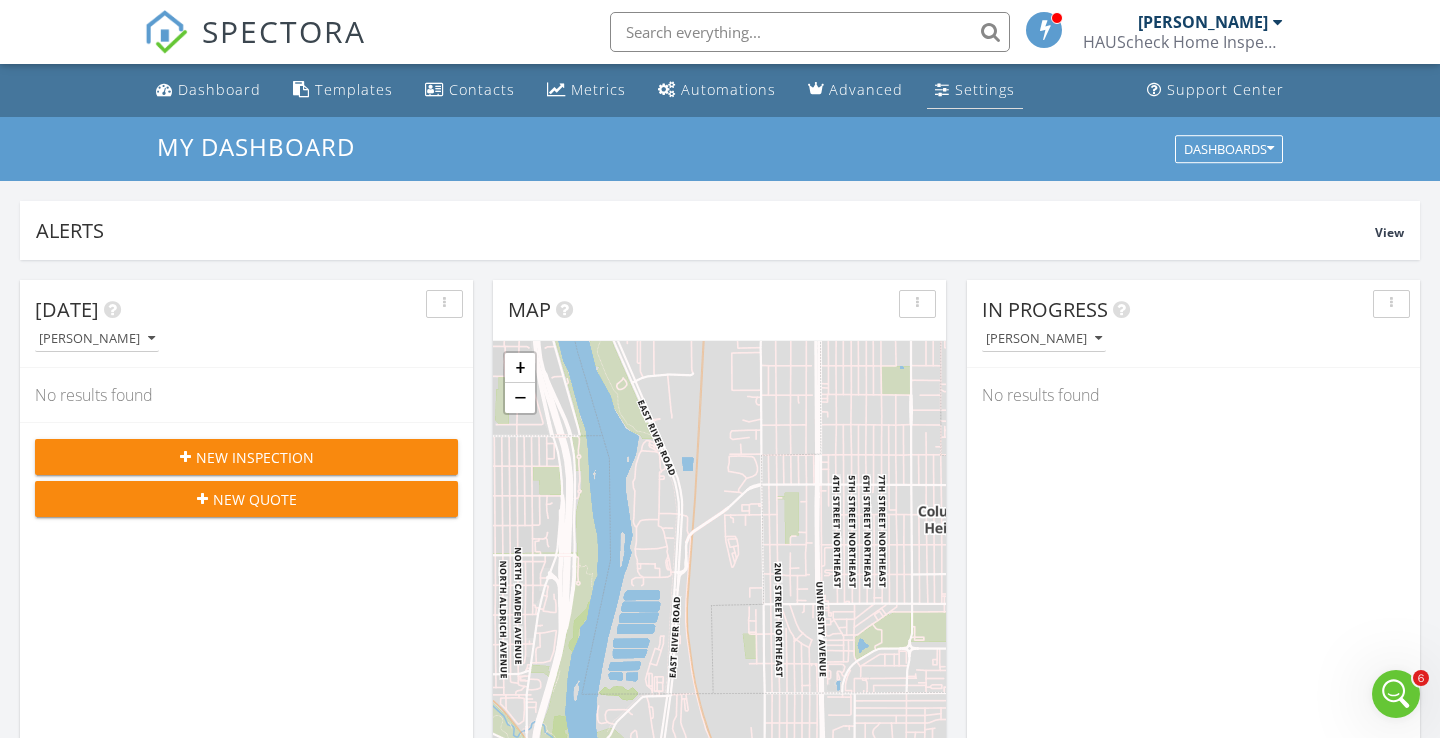 click on "Settings" at bounding box center [985, 89] 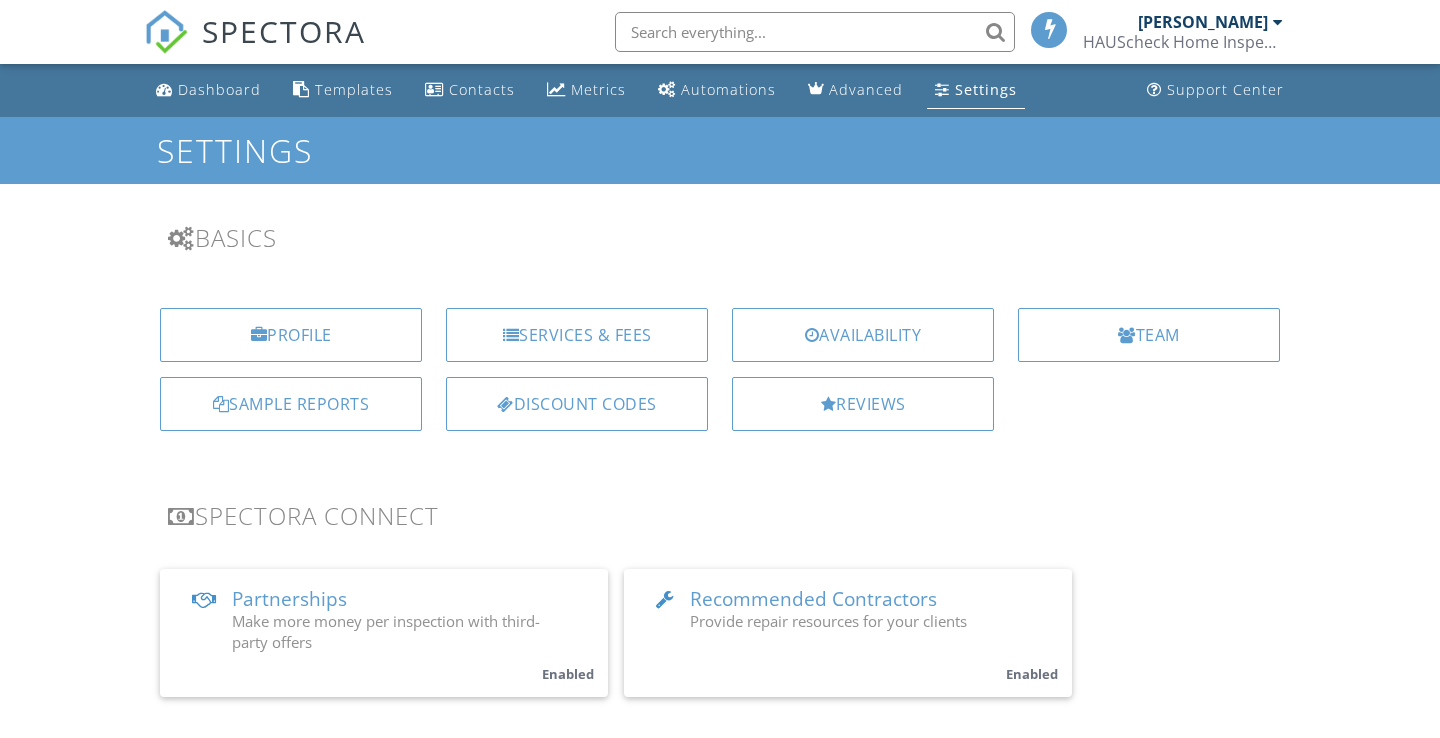scroll, scrollTop: 0, scrollLeft: 0, axis: both 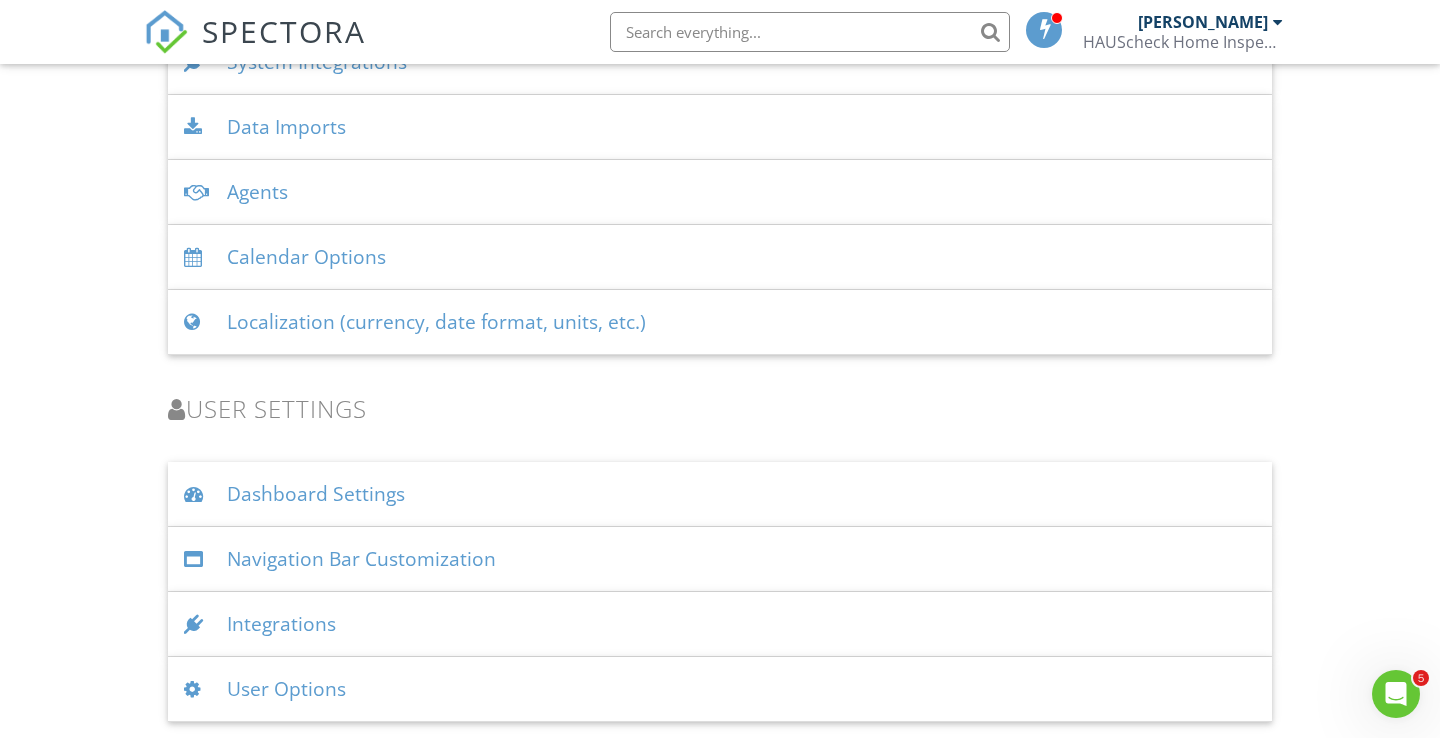 click on "Integrations" at bounding box center (720, 624) 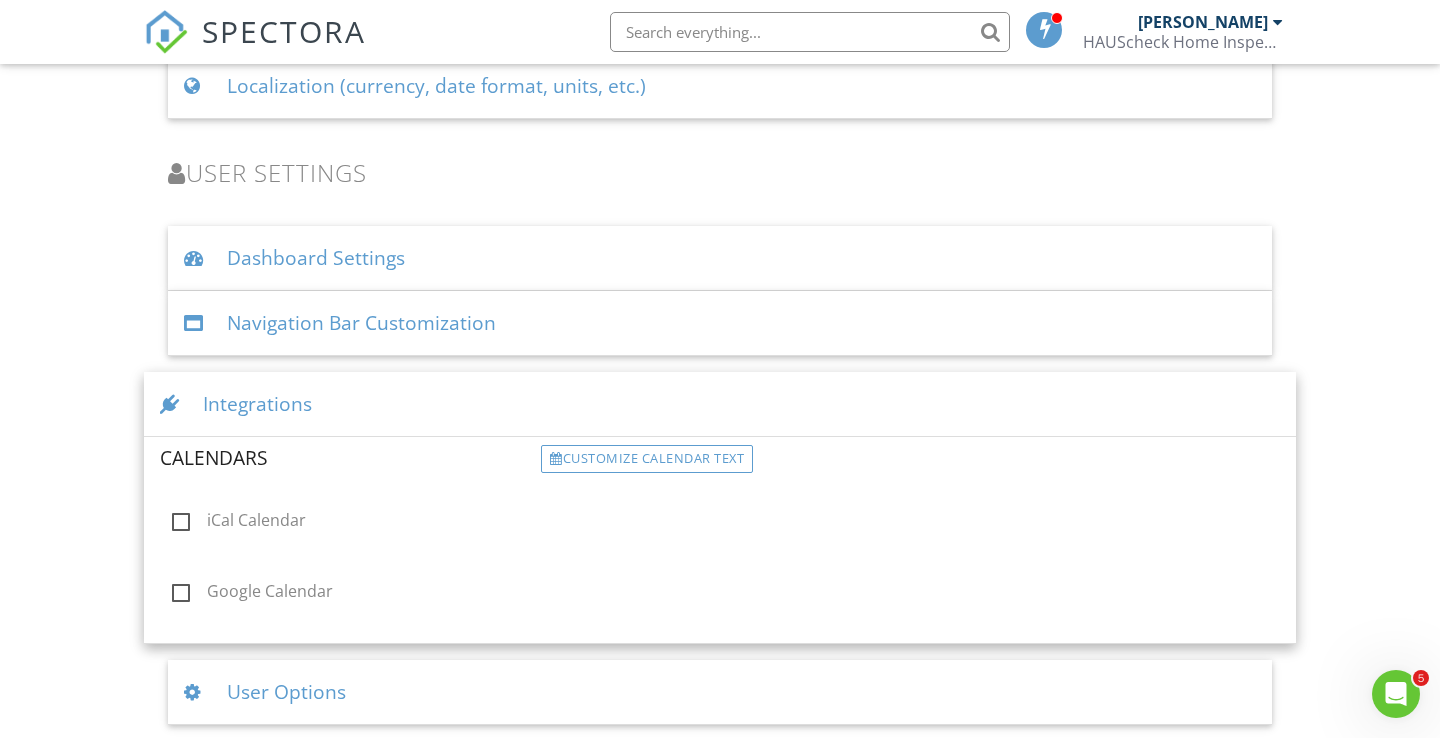 scroll, scrollTop: 2897, scrollLeft: 0, axis: vertical 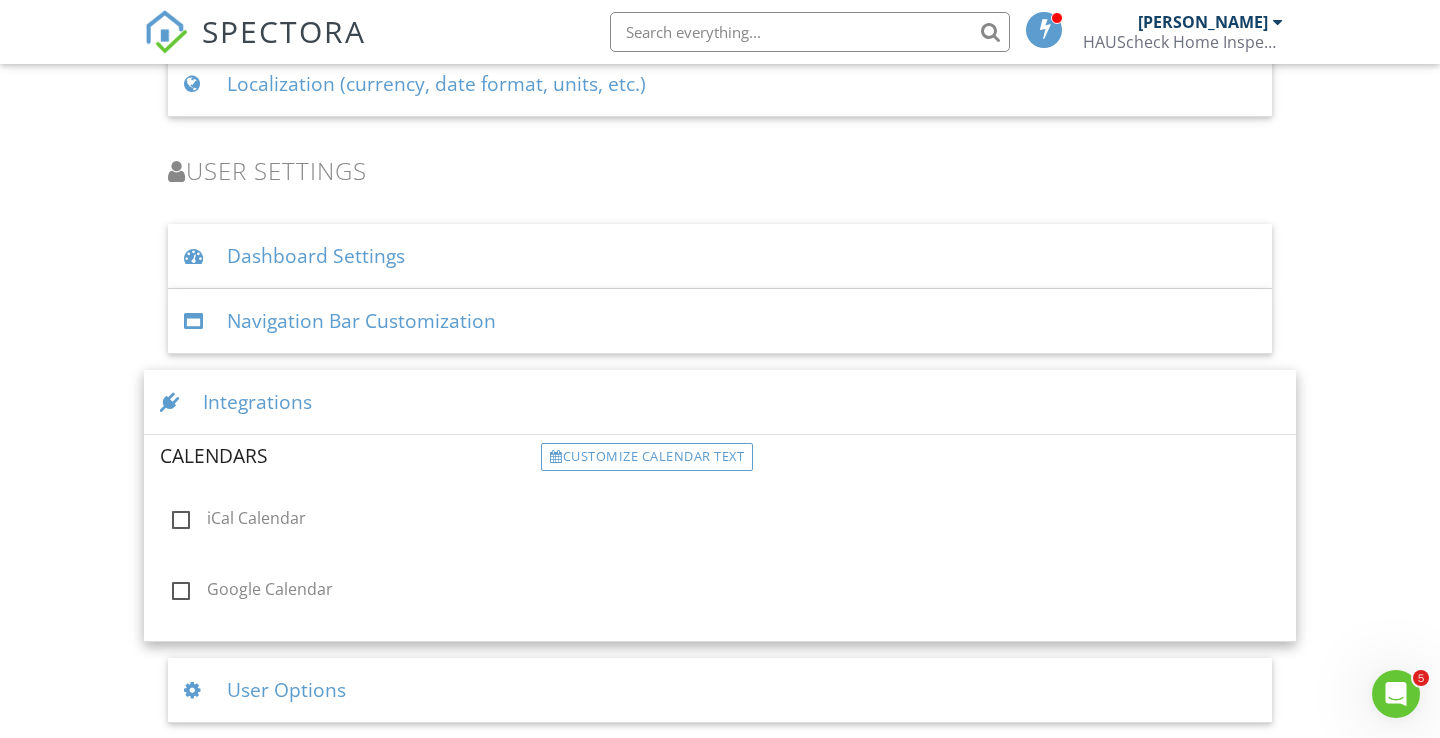 click on "Google Calendar" at bounding box center (350, 592) 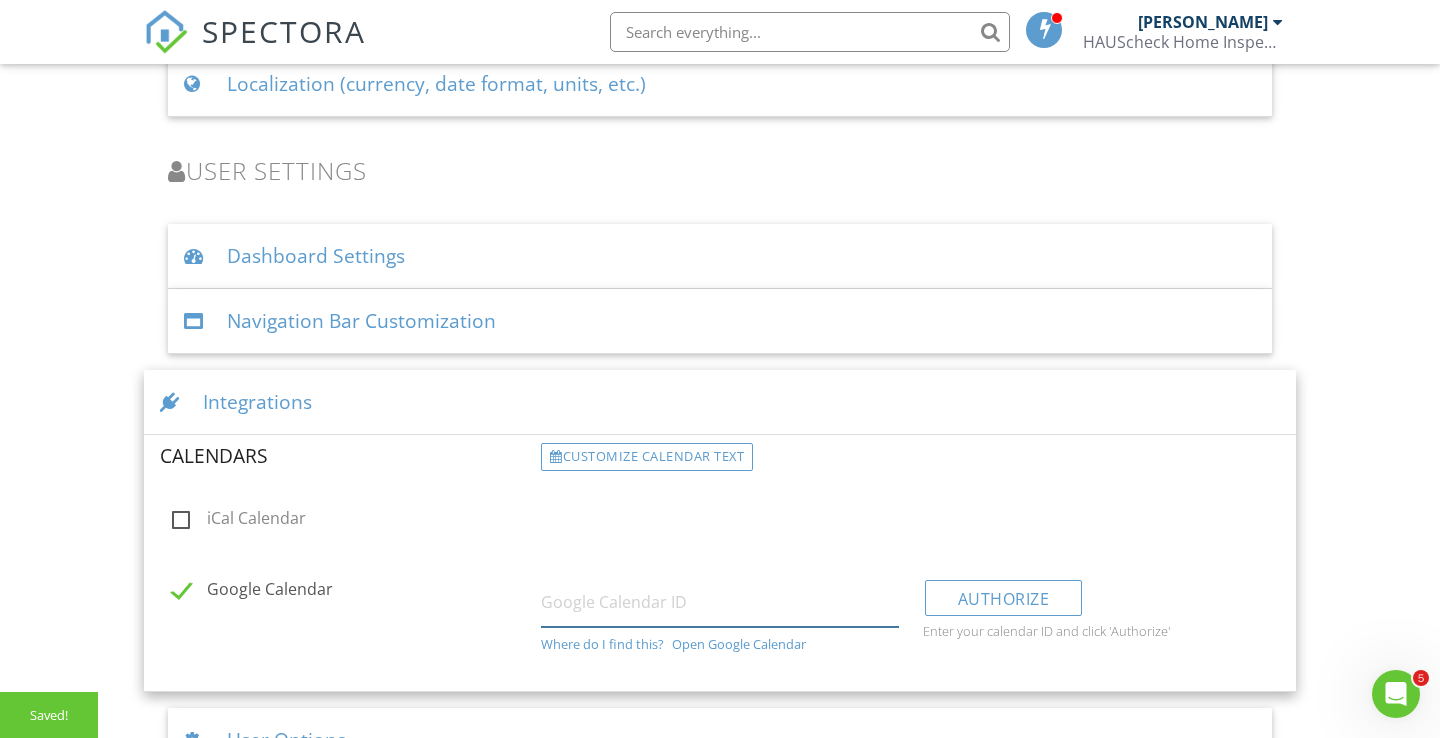 click at bounding box center (719, 602) 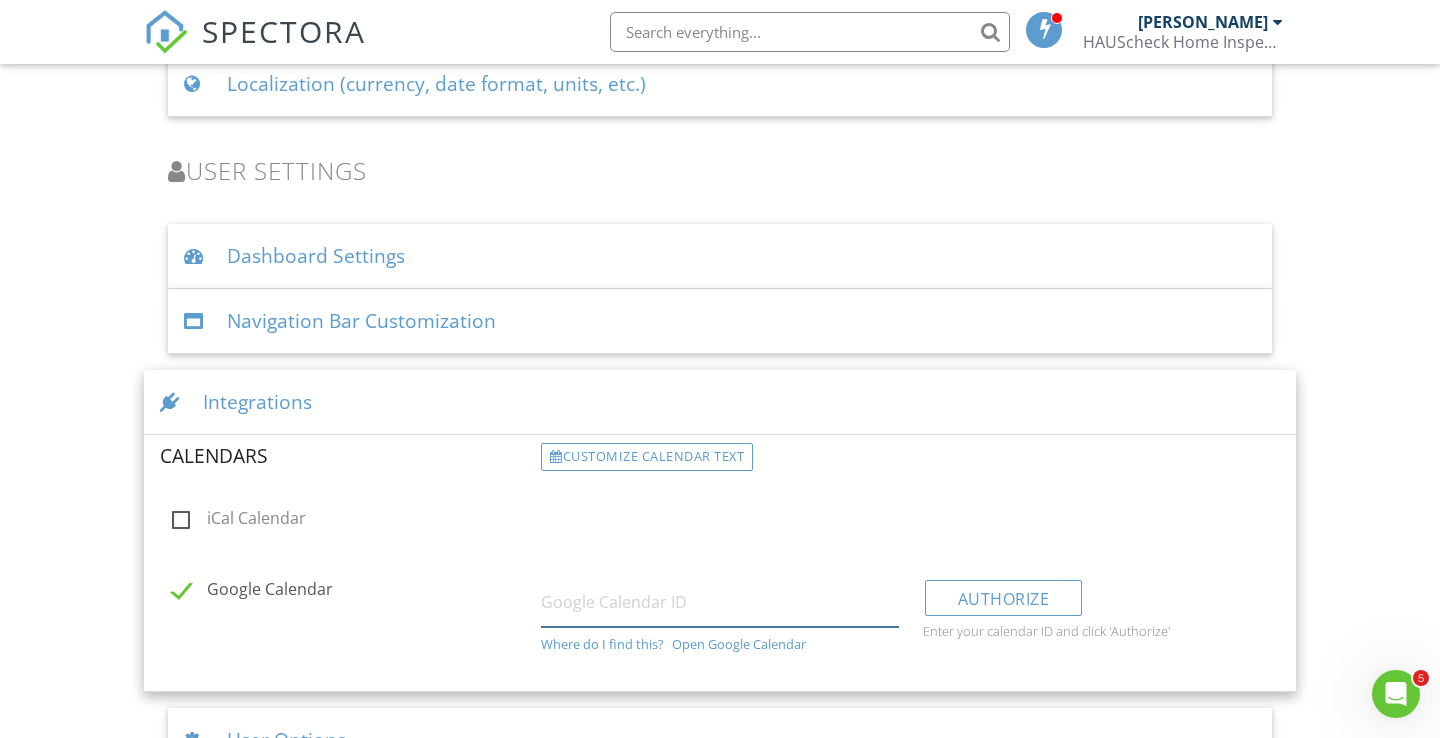 paste on "[EMAIL_ADDRESS][DOMAIN_NAME]" 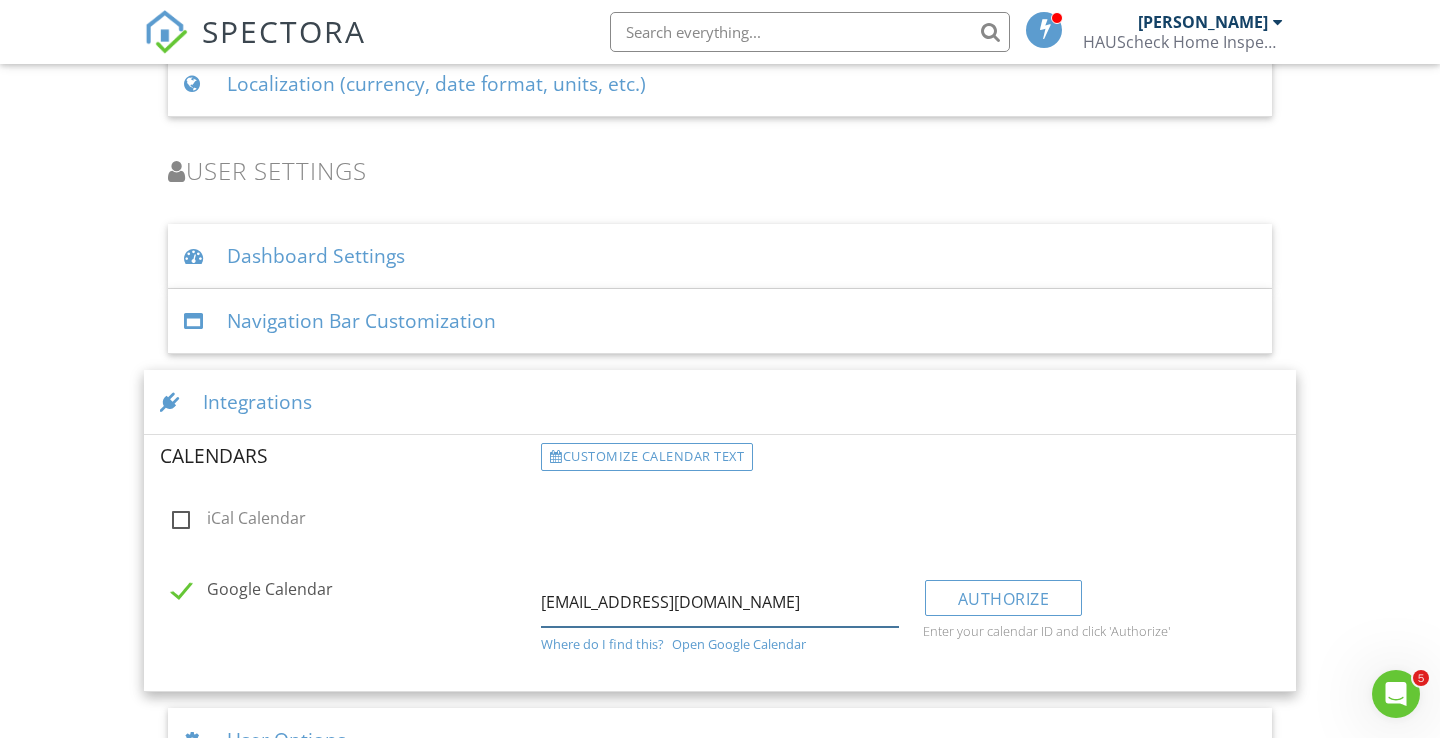 scroll, scrollTop: 0, scrollLeft: 132, axis: horizontal 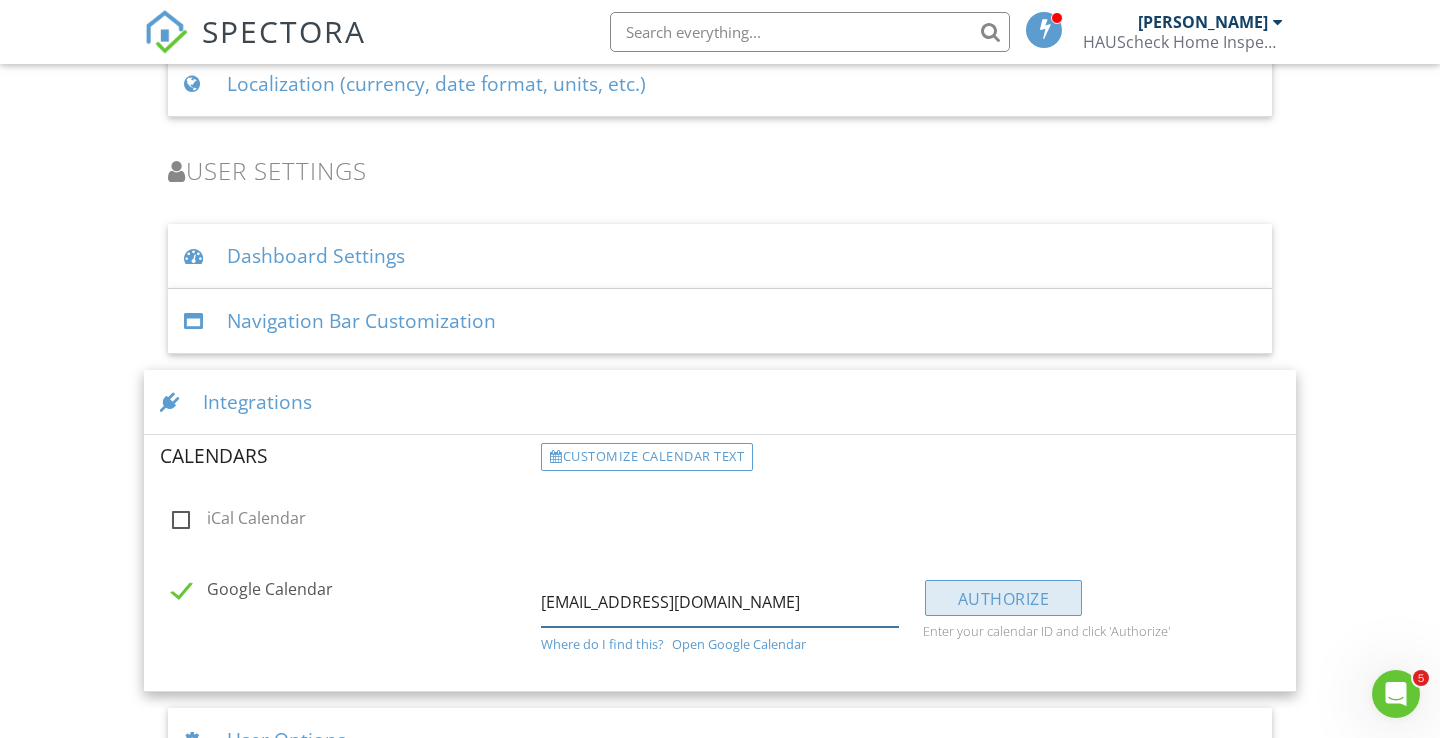 type on "dgd8bbgv0rl370j5pj2a61v3kvs7vhj0@import.calendar.google.com" 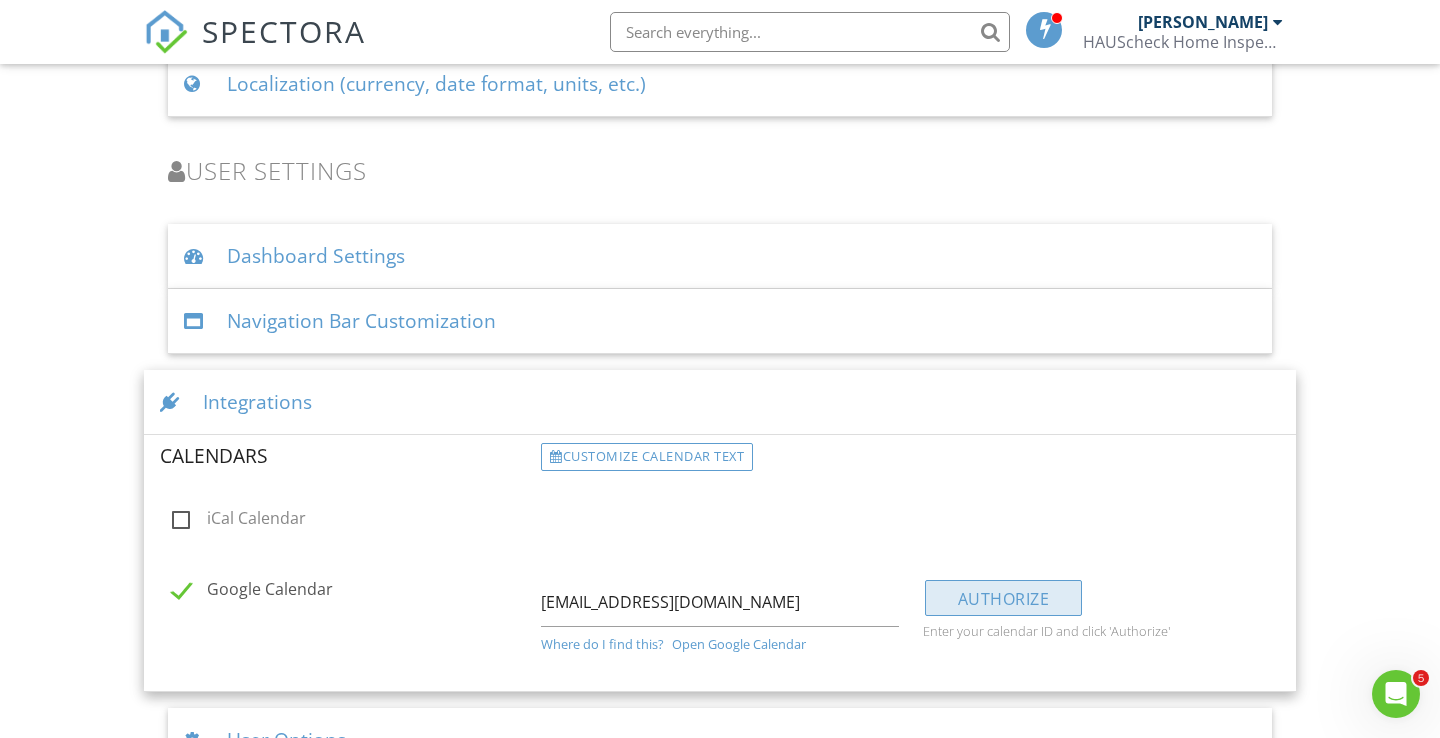 scroll, scrollTop: 0, scrollLeft: 0, axis: both 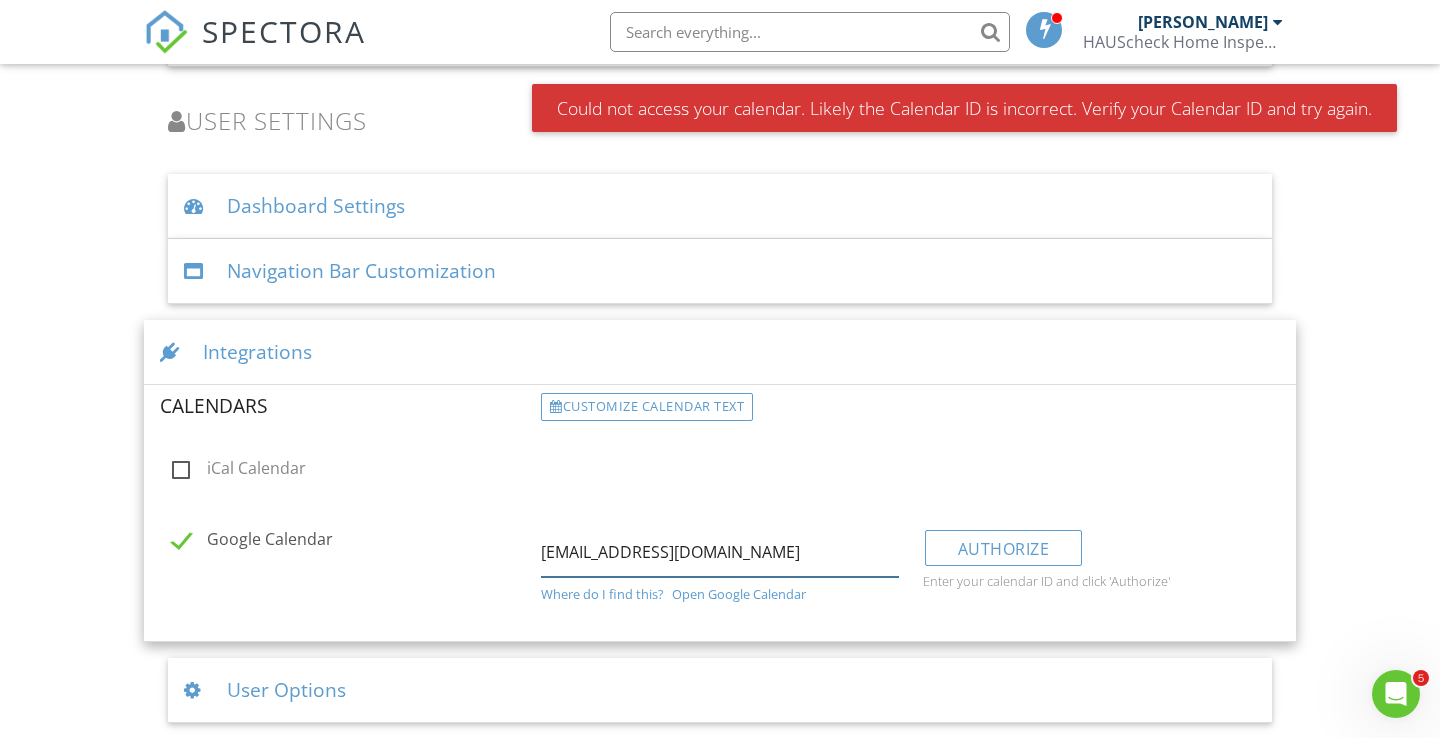 click on "[EMAIL_ADDRESS][DOMAIN_NAME]" at bounding box center (719, 552) 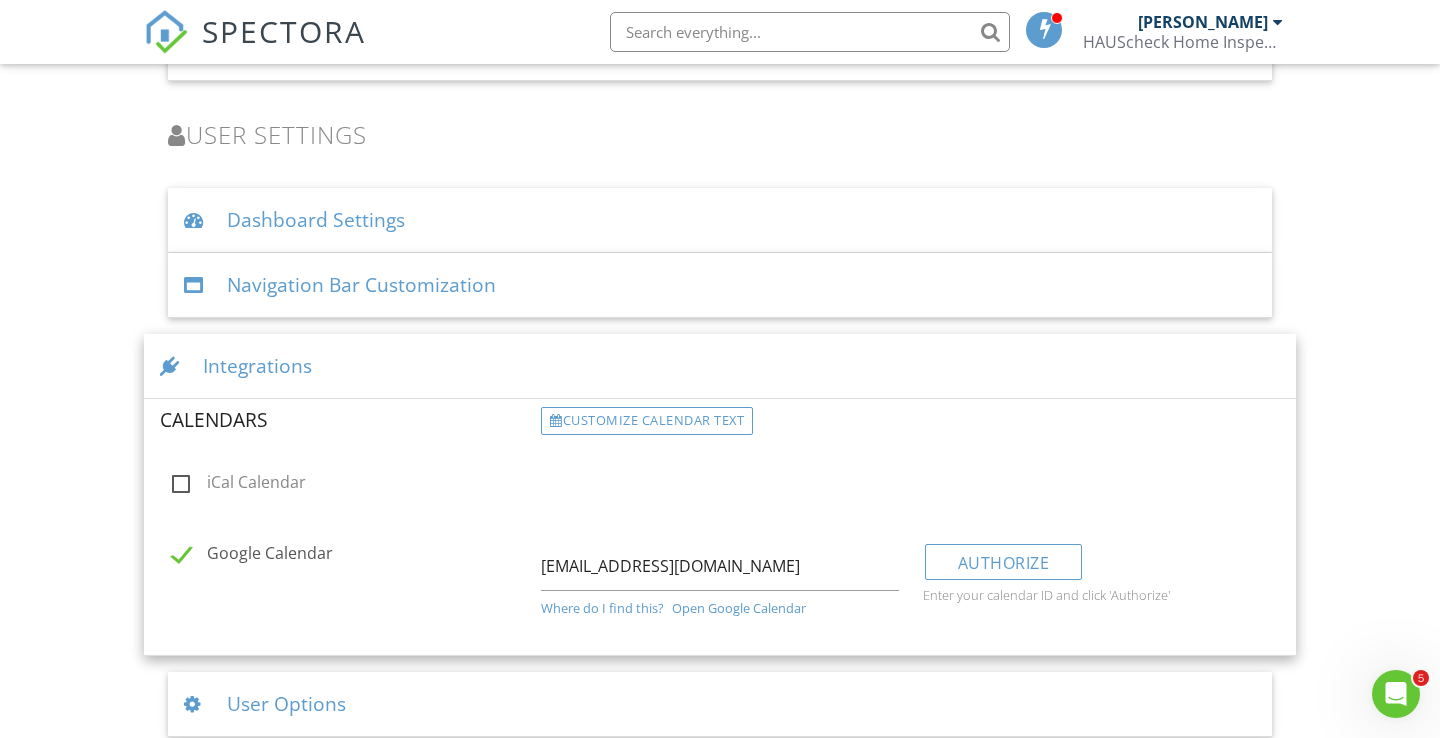 click on "iCal Calendar" at bounding box center (350, 485) 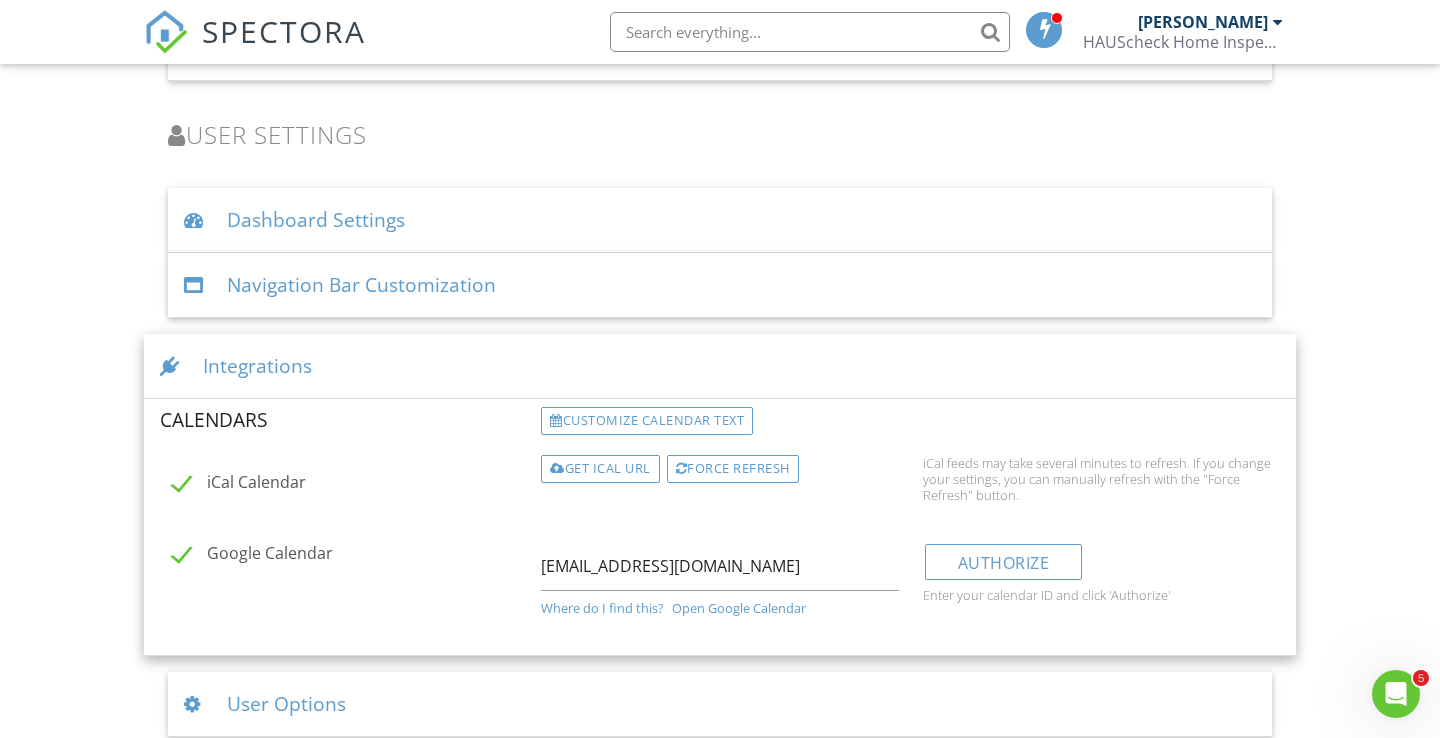 click on "Google Calendar" at bounding box center [350, 556] 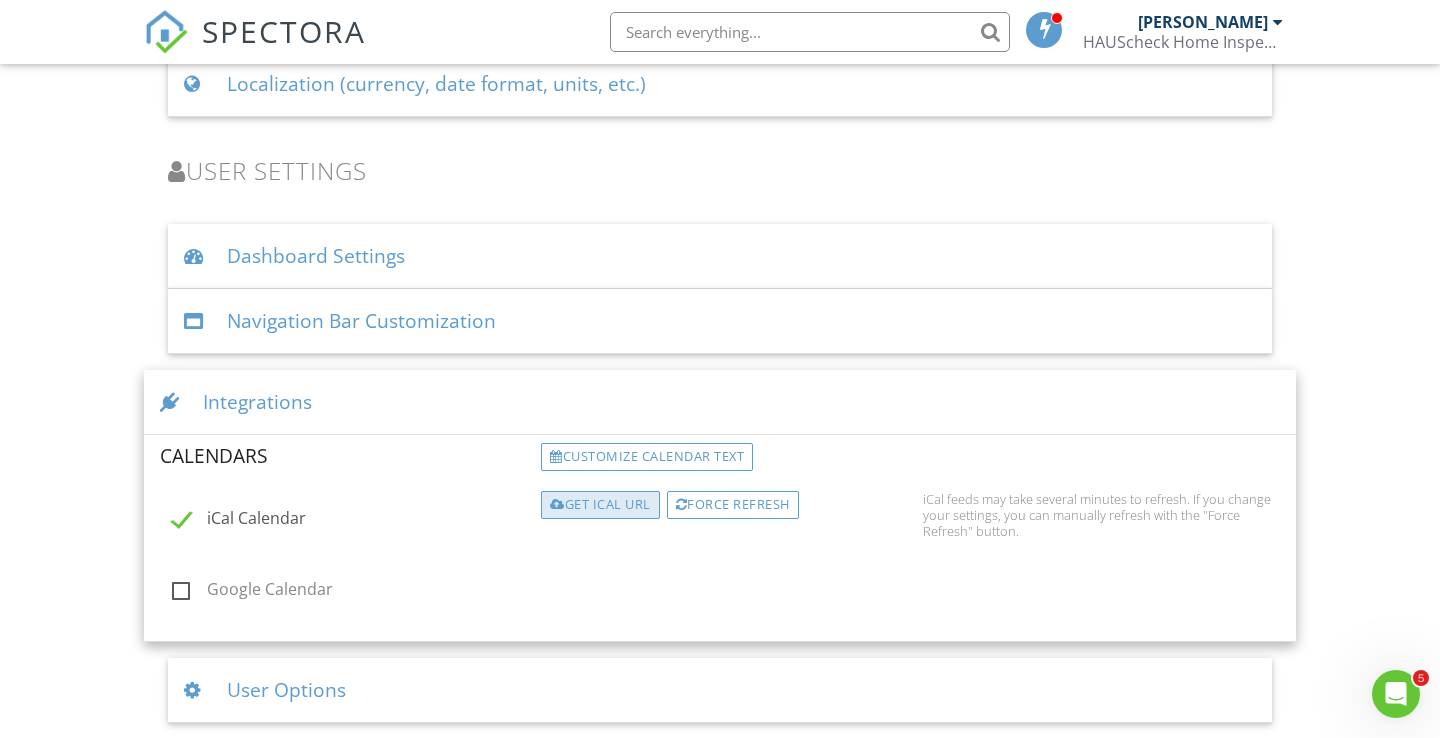 click on "Get iCal URL" at bounding box center [600, 505] 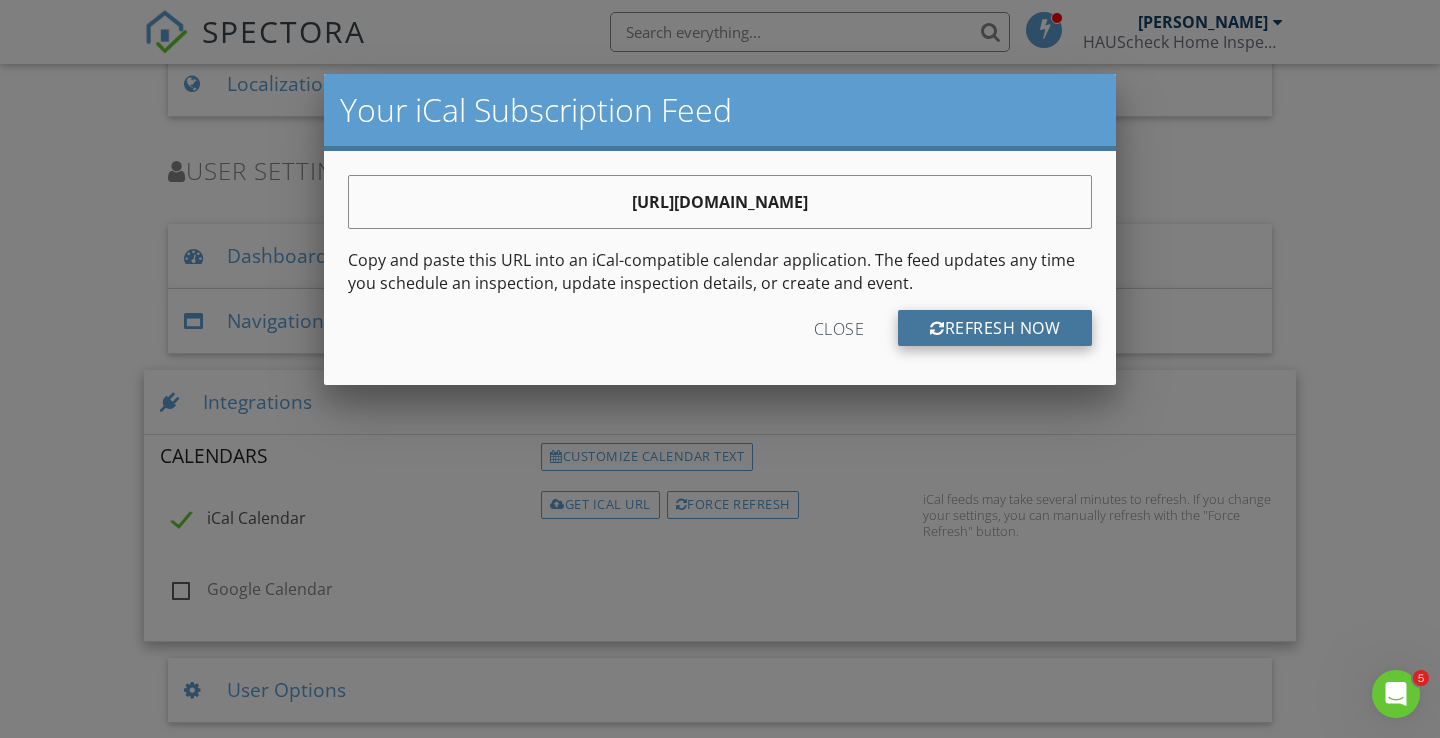 click on "Refresh Now" at bounding box center (995, 328) 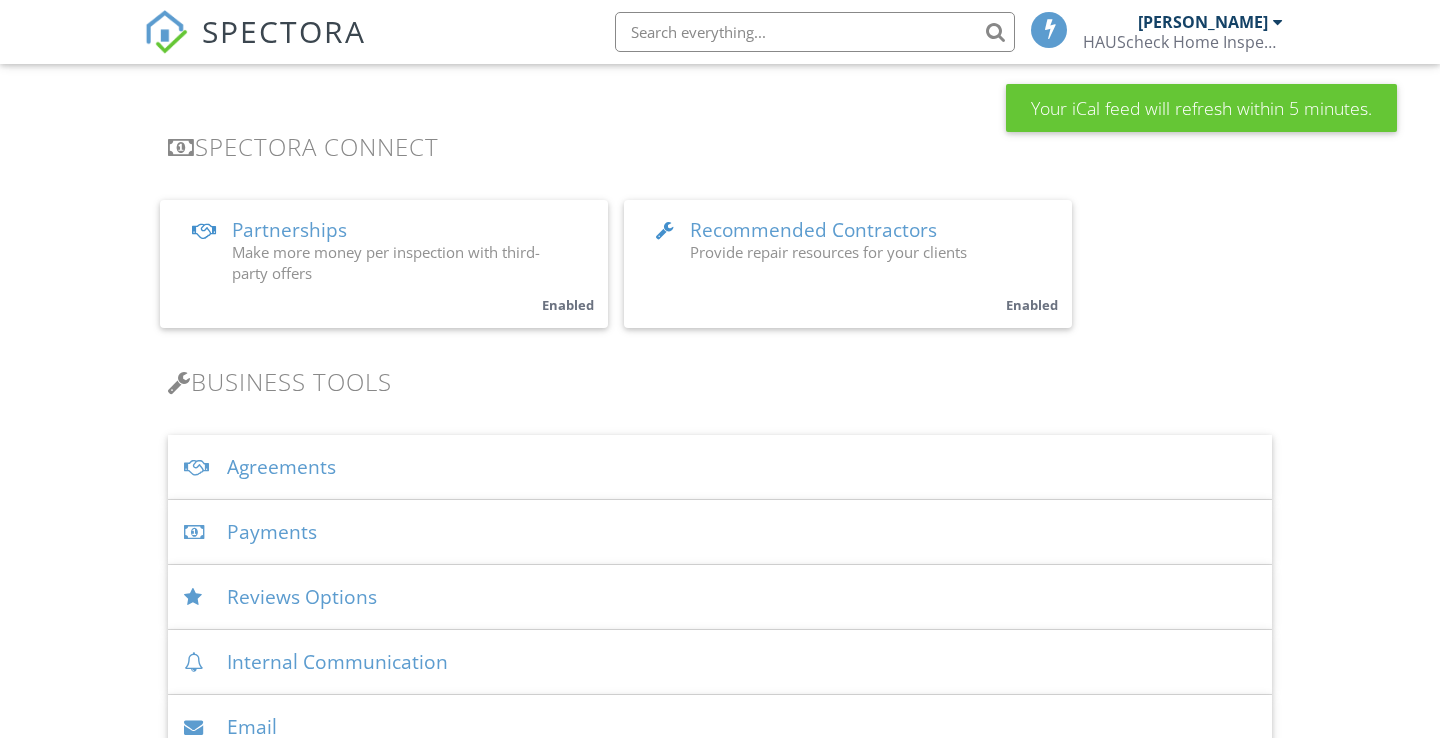 scroll, scrollTop: 2317, scrollLeft: 0, axis: vertical 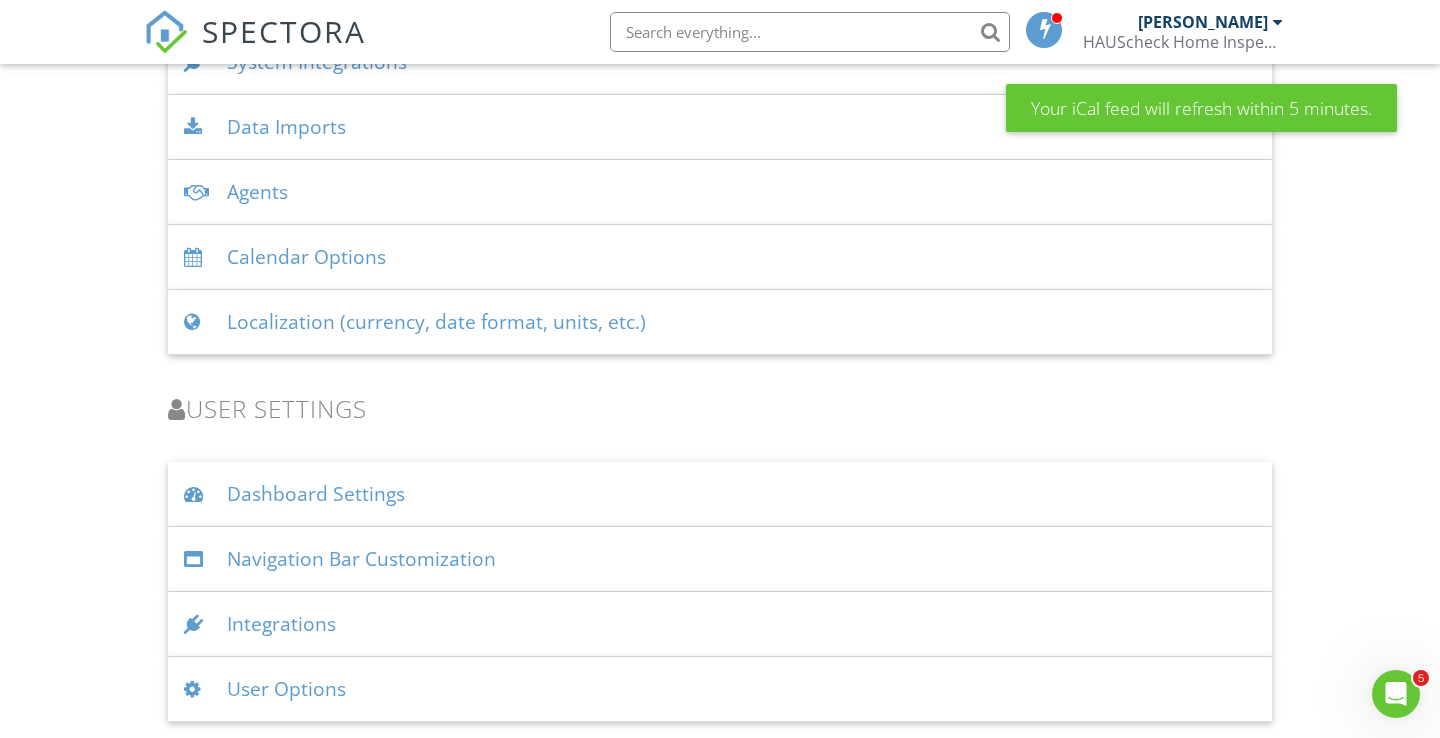 click on "Integrations" at bounding box center [720, 624] 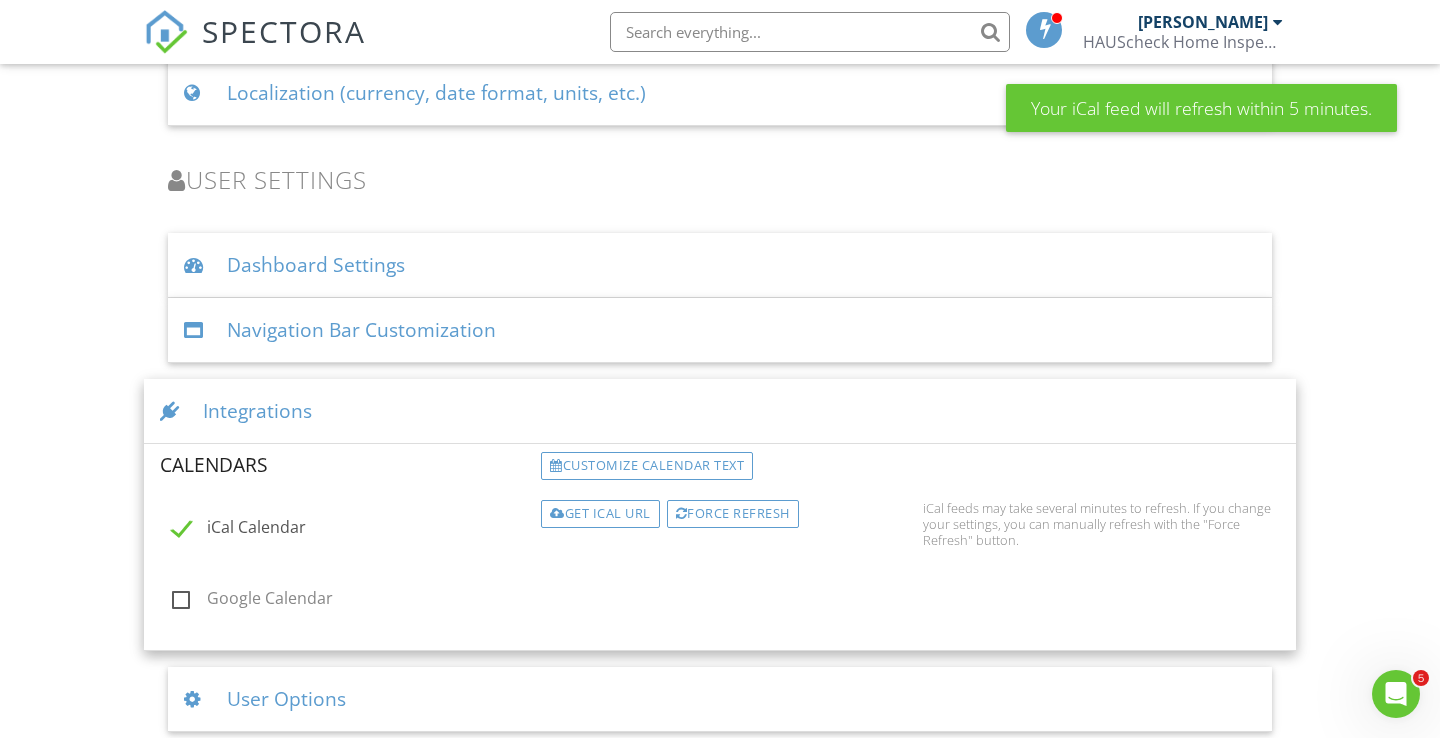 scroll, scrollTop: 2897, scrollLeft: 0, axis: vertical 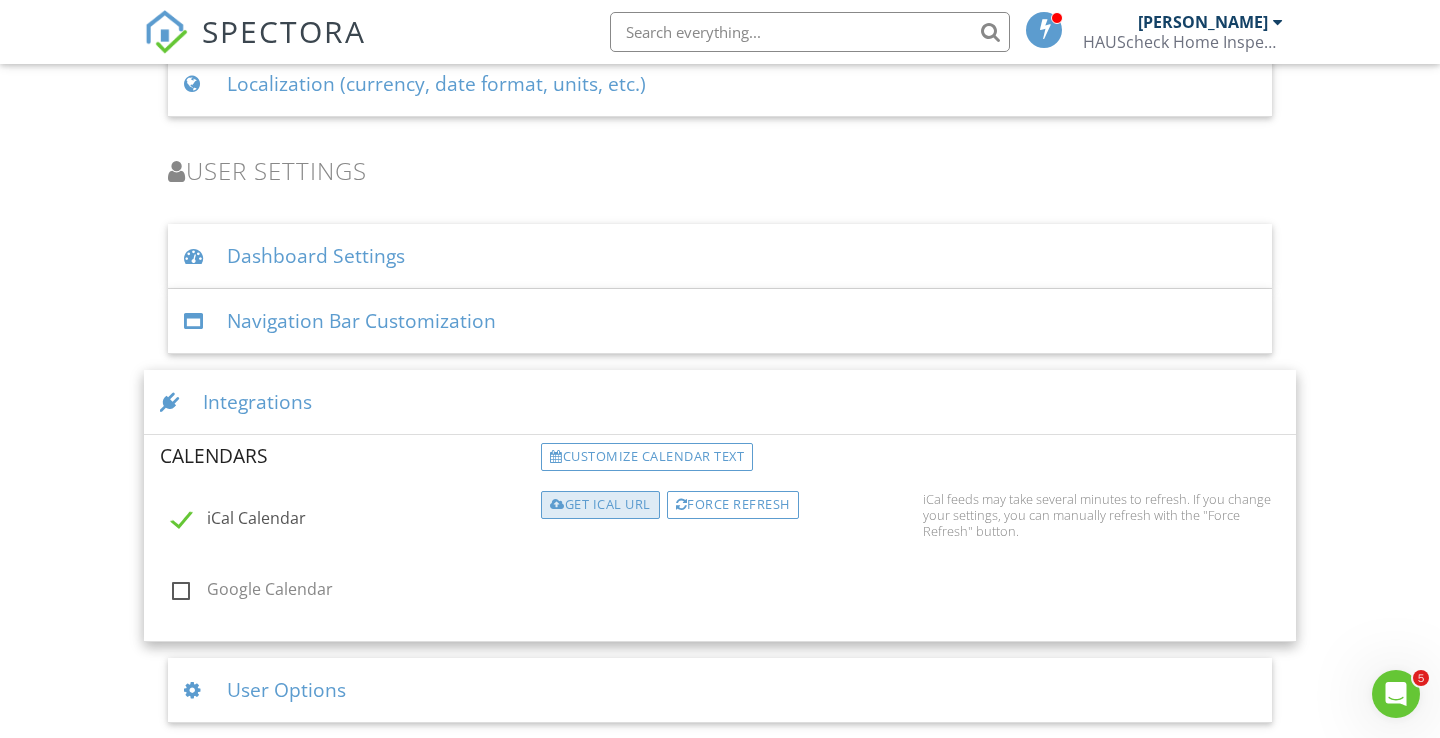 click on "Get iCal URL" at bounding box center (600, 505) 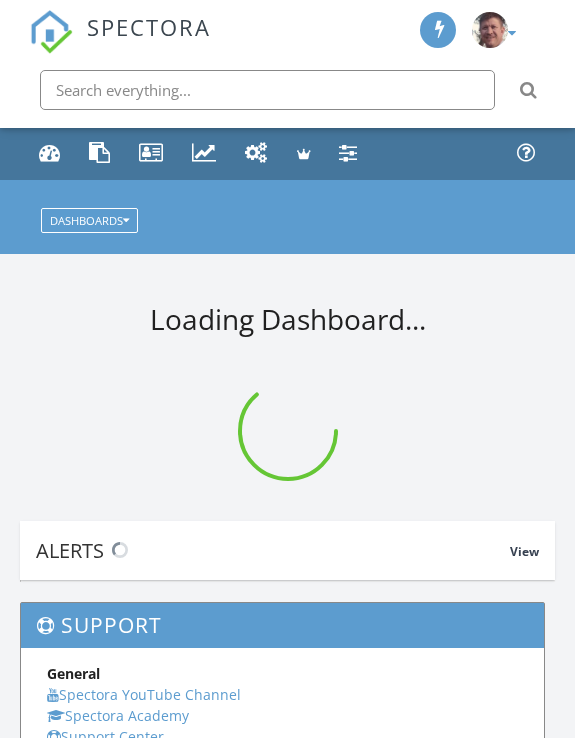 scroll, scrollTop: 0, scrollLeft: 0, axis: both 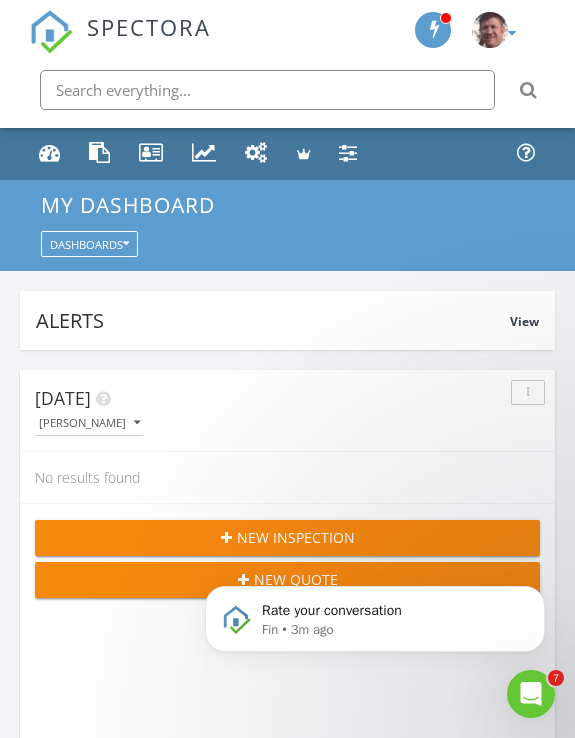 click at bounding box center (267, 90) 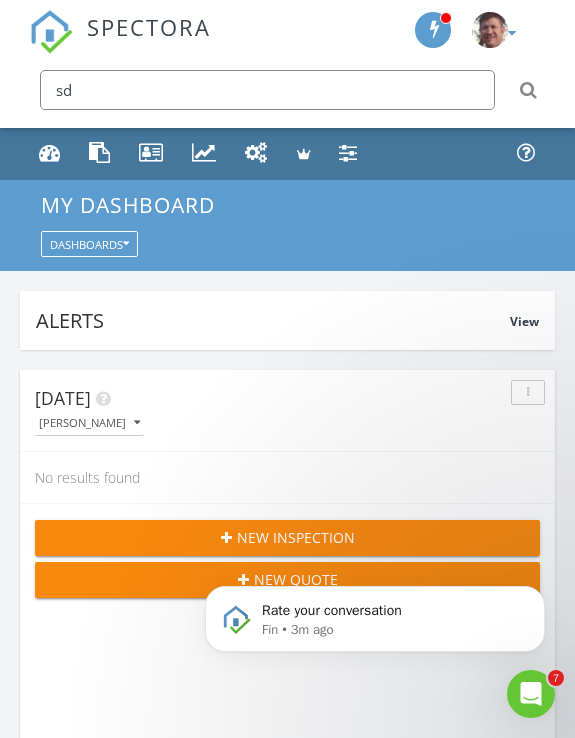 type on "s" 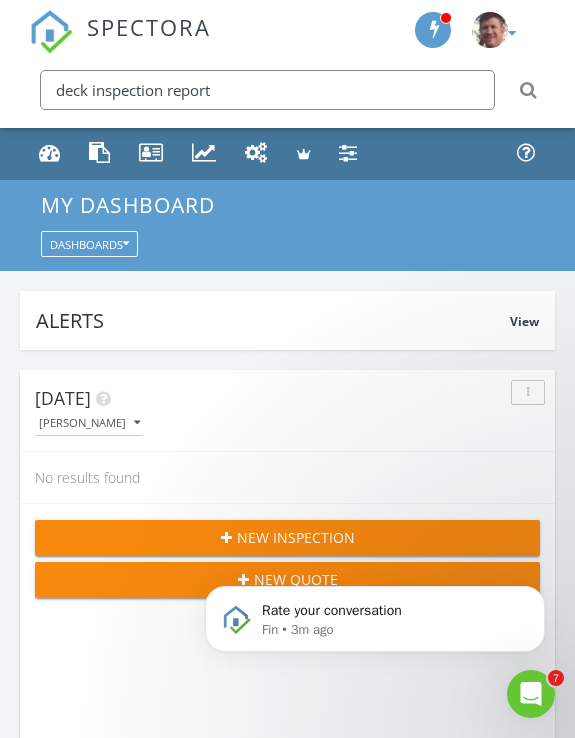 type on "deck inspection report" 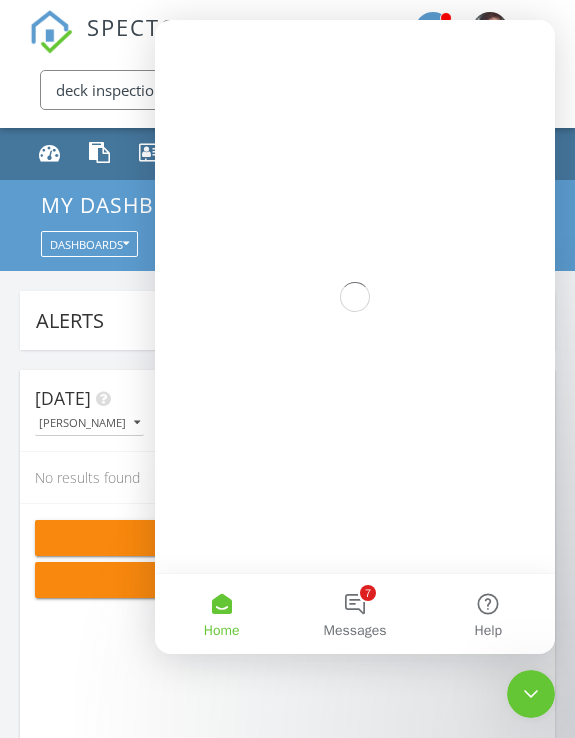 scroll, scrollTop: 0, scrollLeft: 0, axis: both 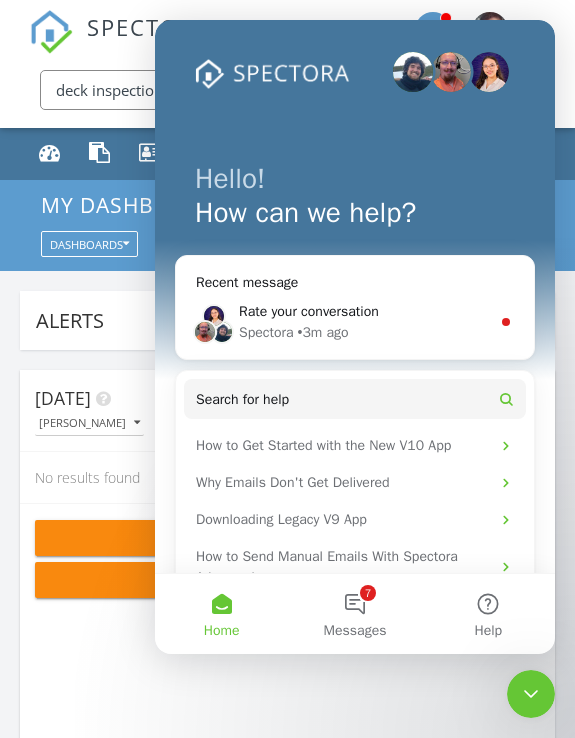 click on "How can we help?" at bounding box center (355, 213) 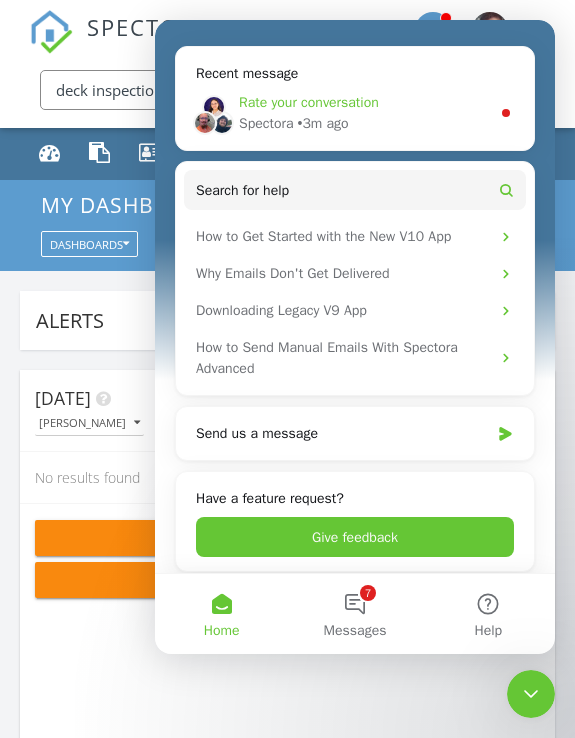 scroll, scrollTop: 398, scrollLeft: 0, axis: vertical 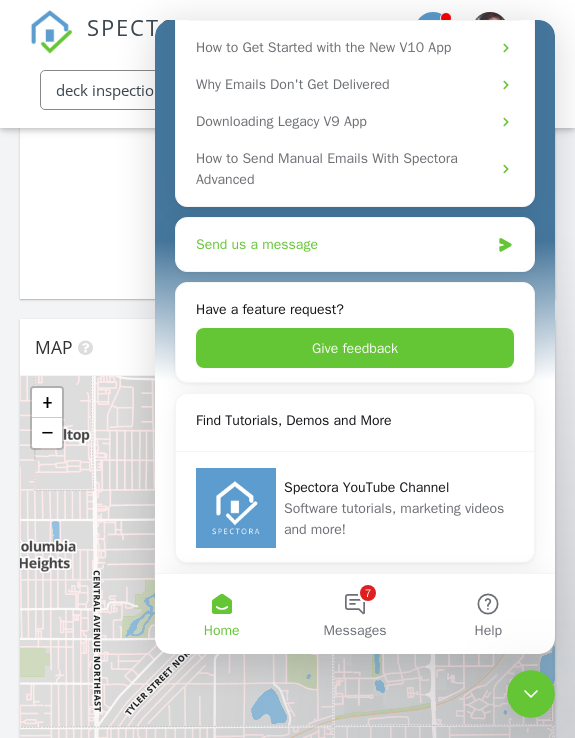click on "Send us a message" at bounding box center (342, 244) 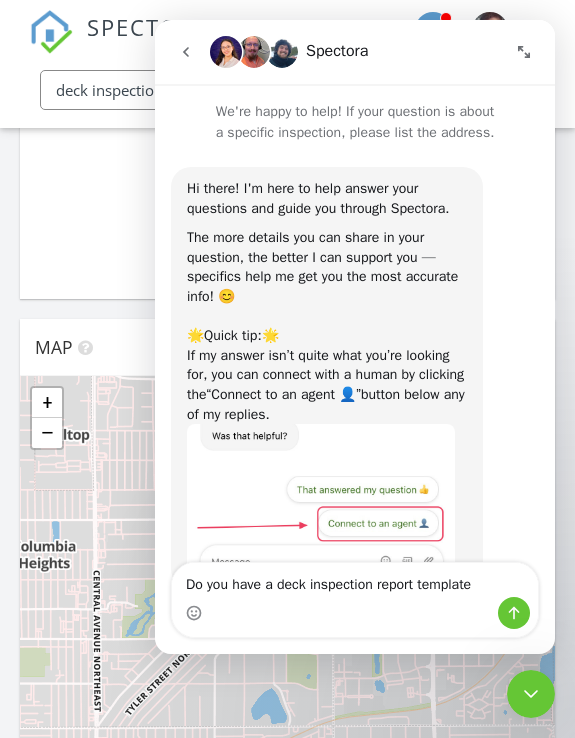 type on "Do you have a deck inspection report template?" 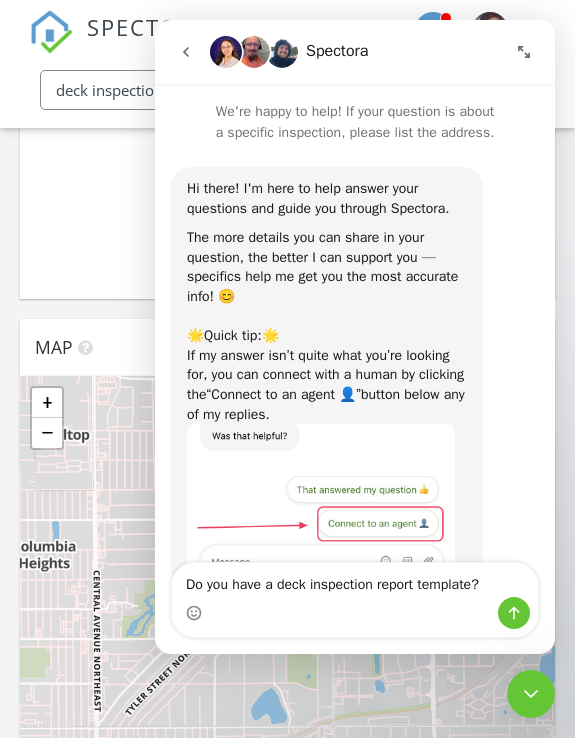type 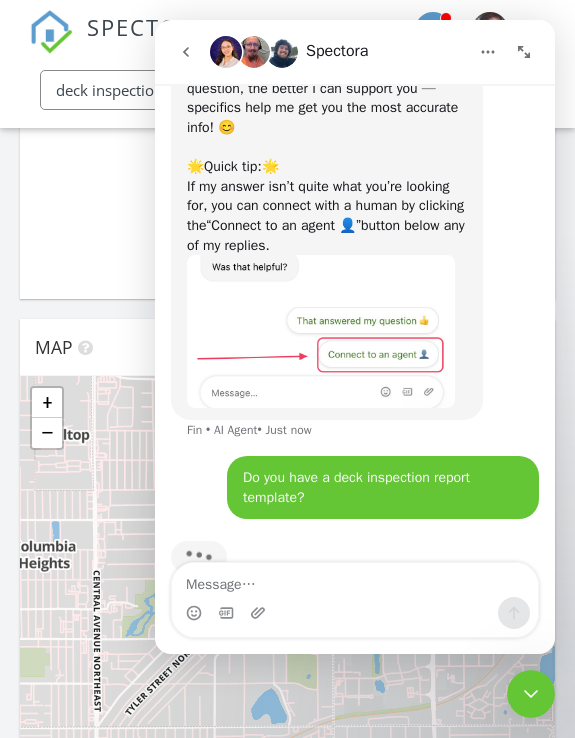 scroll, scrollTop: 212, scrollLeft: 0, axis: vertical 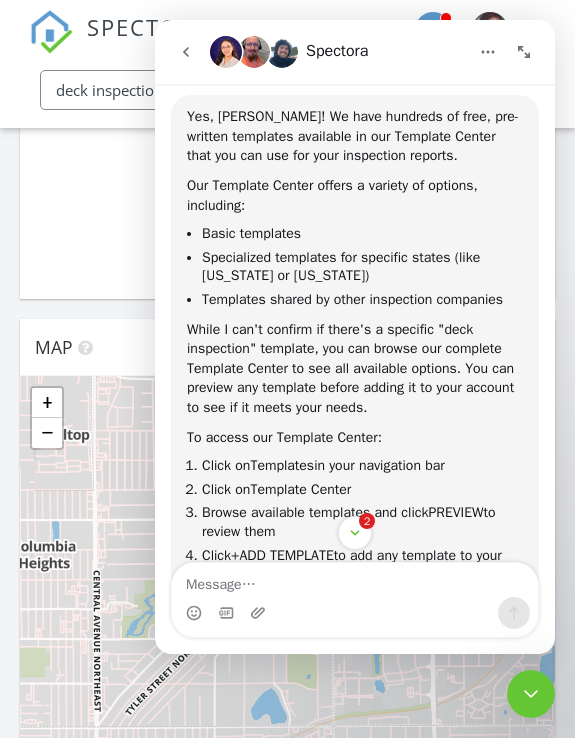 click 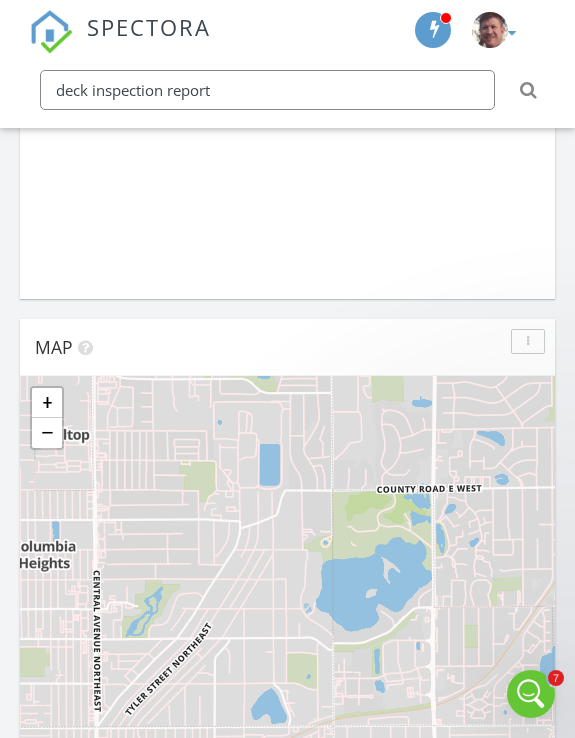 scroll, scrollTop: 0, scrollLeft: 0, axis: both 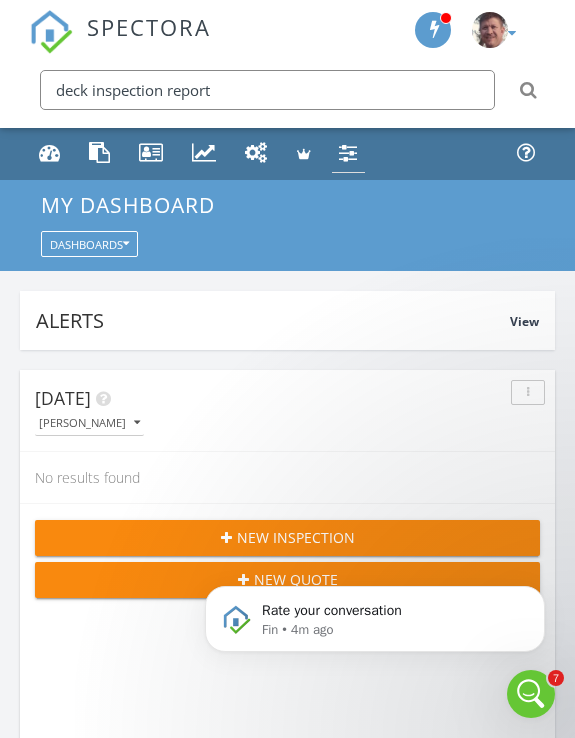 click at bounding box center (348, 152) 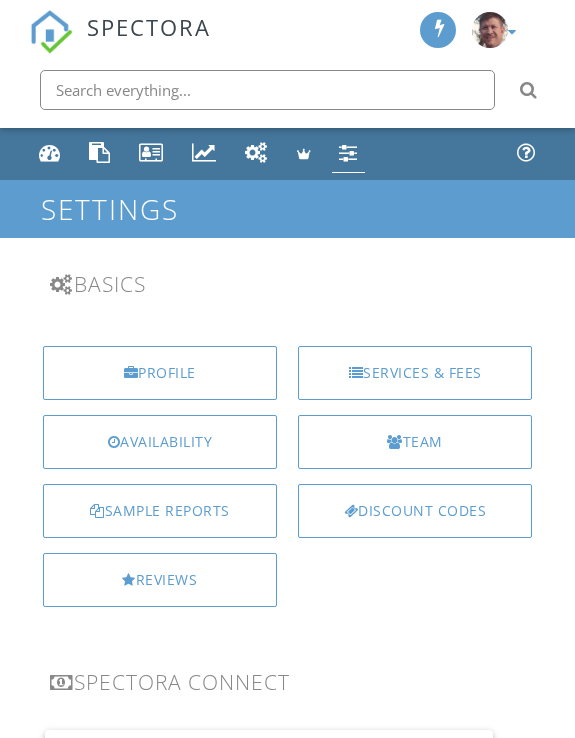 scroll, scrollTop: 0, scrollLeft: 0, axis: both 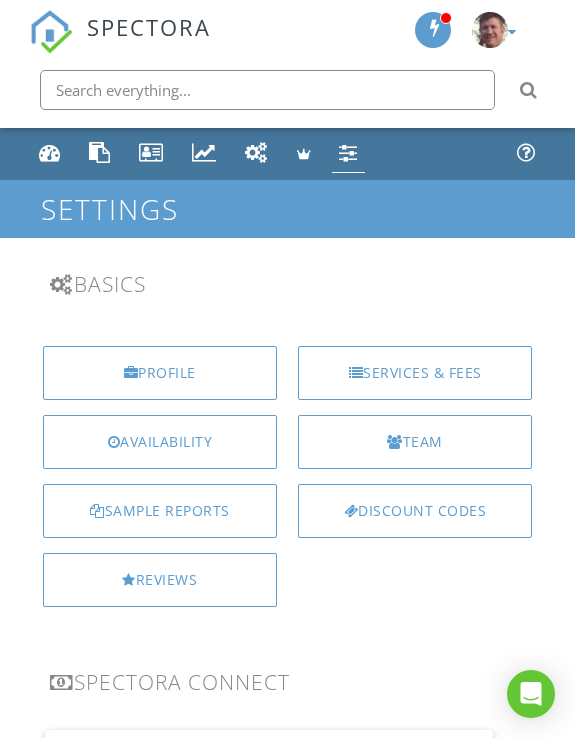 click at bounding box center (100, 152) 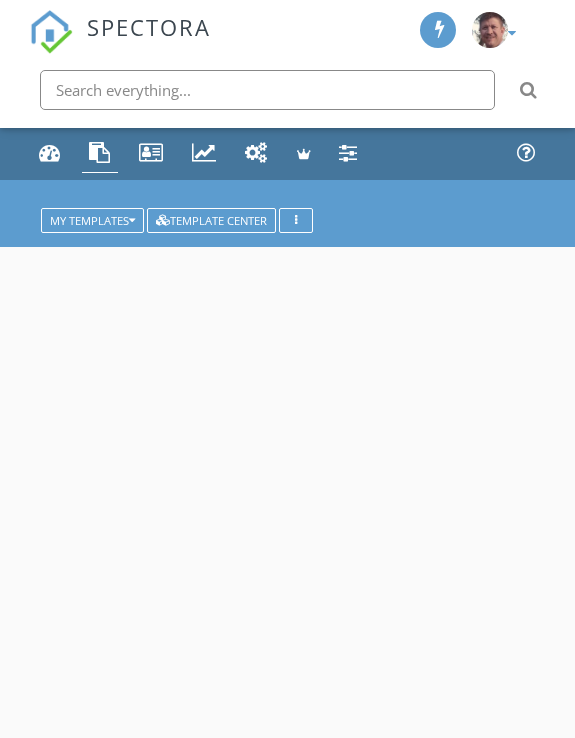 scroll, scrollTop: 0, scrollLeft: 0, axis: both 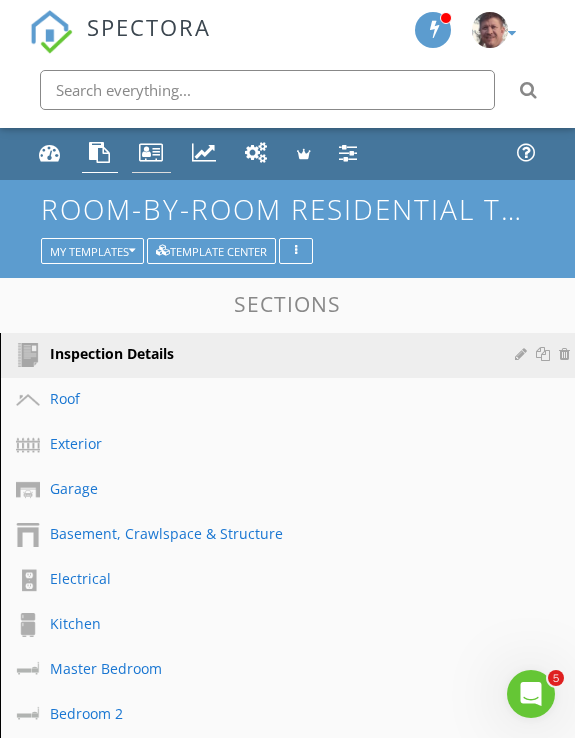 click at bounding box center (151, 152) 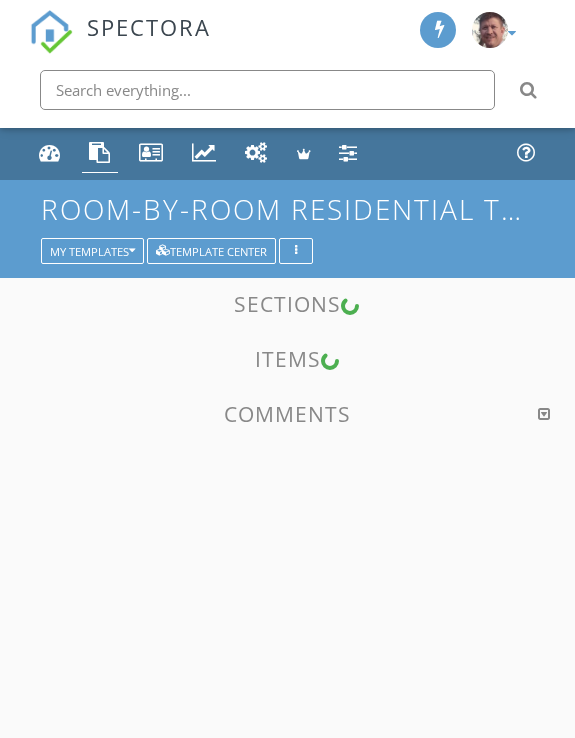 scroll, scrollTop: 0, scrollLeft: 0, axis: both 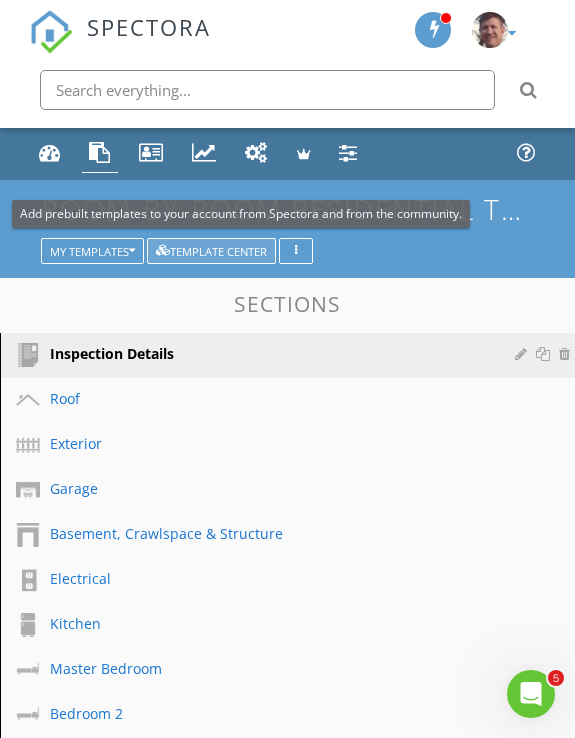 click on "Template Center" at bounding box center (211, 250) 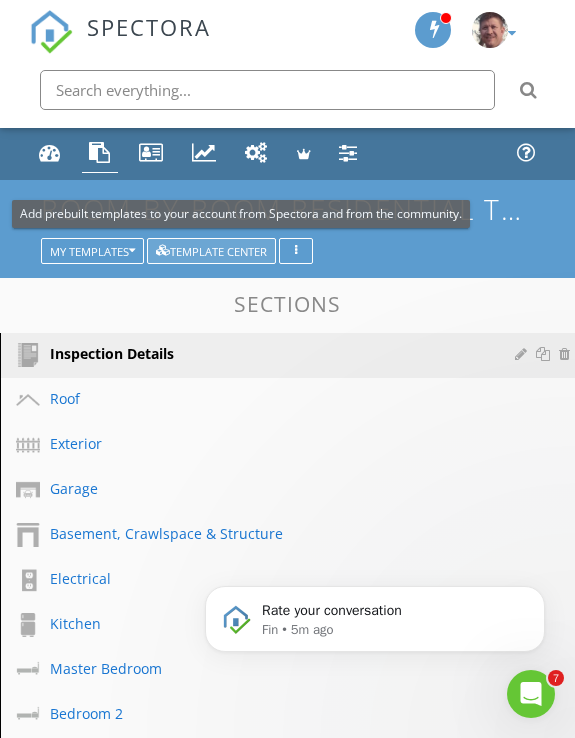 scroll, scrollTop: 0, scrollLeft: 0, axis: both 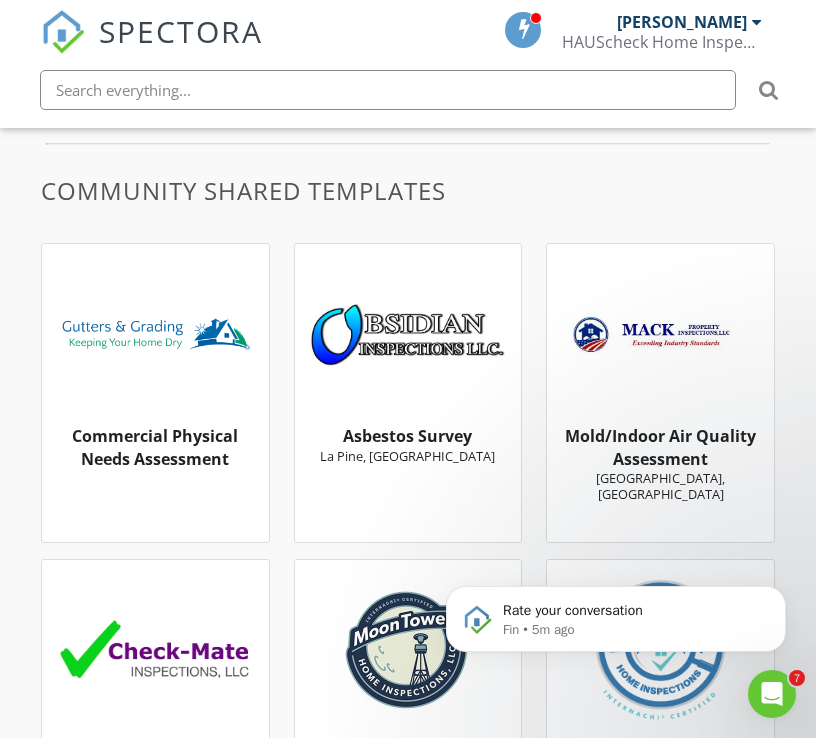 click at bounding box center (388, 90) 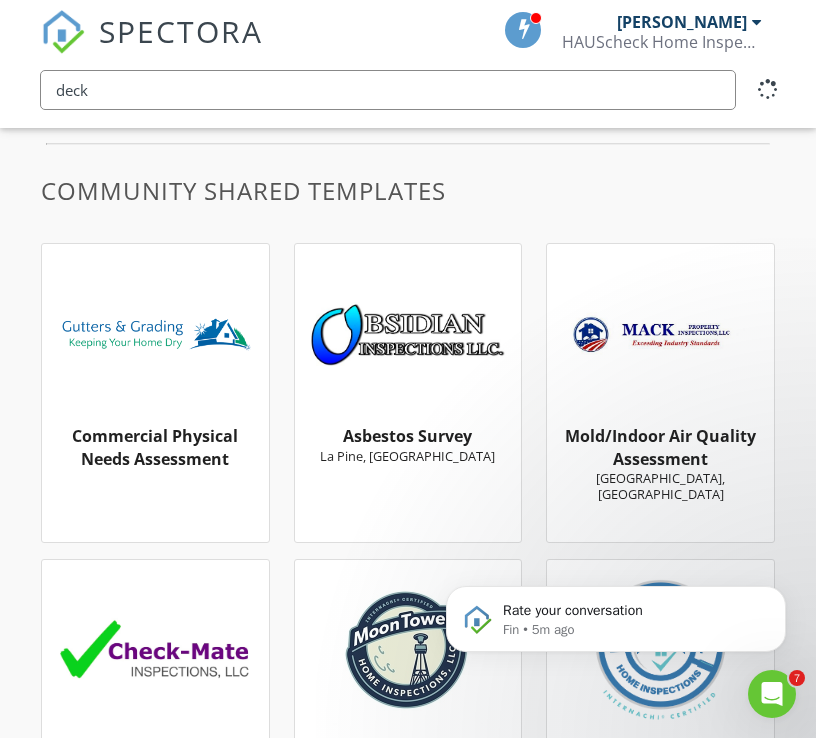 type on "deck" 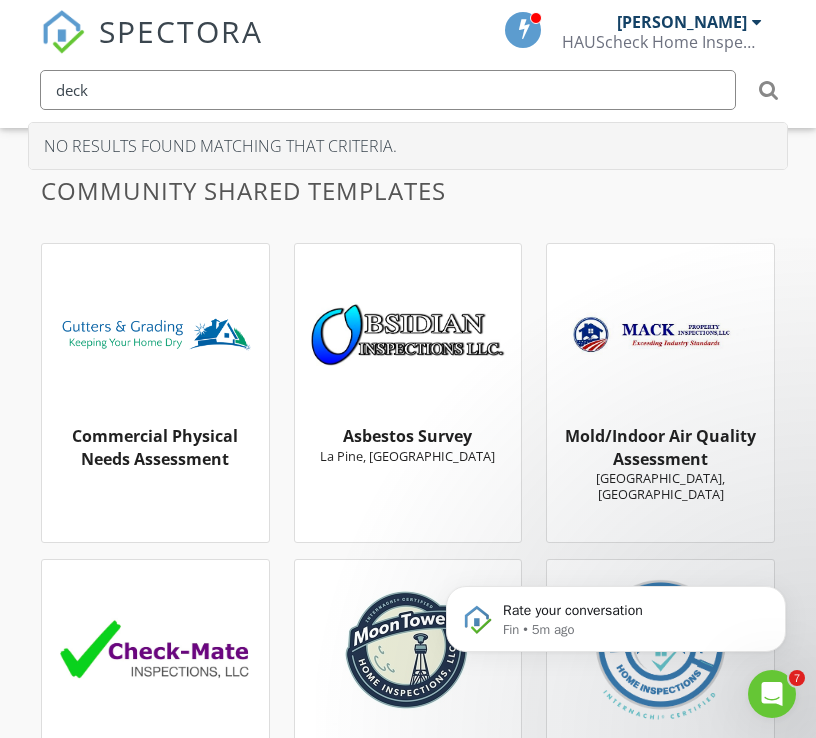 drag, startPoint x: 103, startPoint y: 88, endPoint x: 6, endPoint y: 88, distance: 97 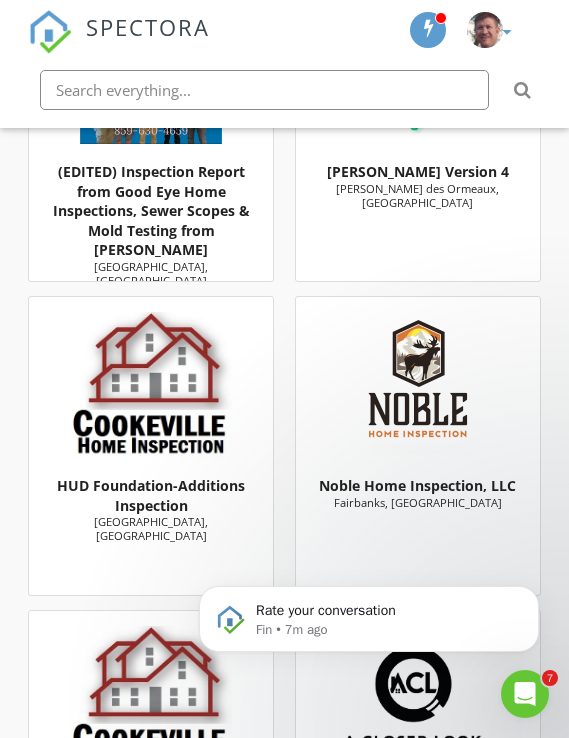 scroll, scrollTop: 10083, scrollLeft: 0, axis: vertical 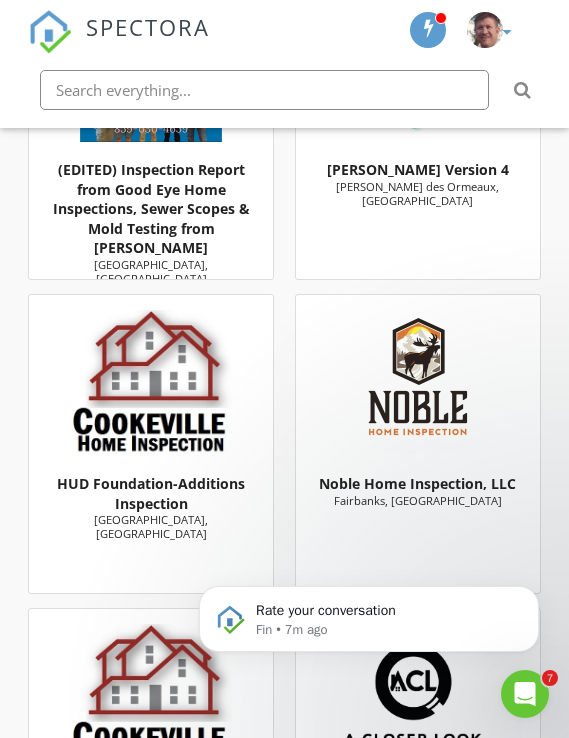 type 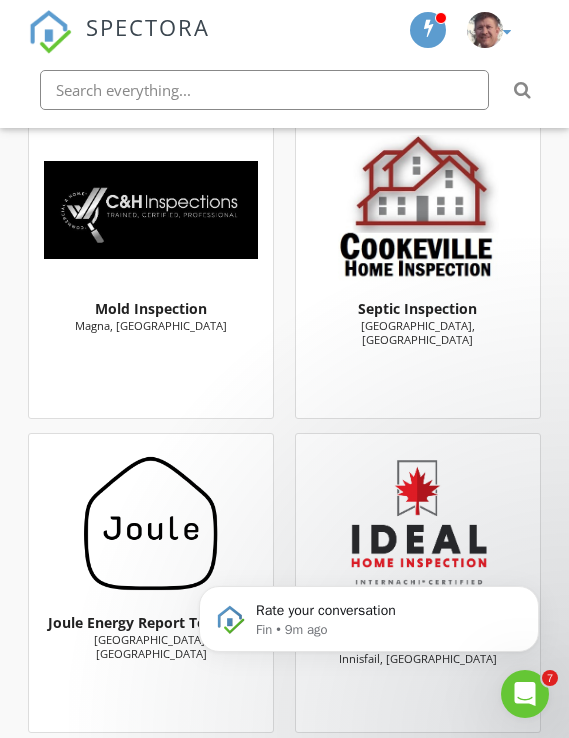 scroll, scrollTop: 13333, scrollLeft: 0, axis: vertical 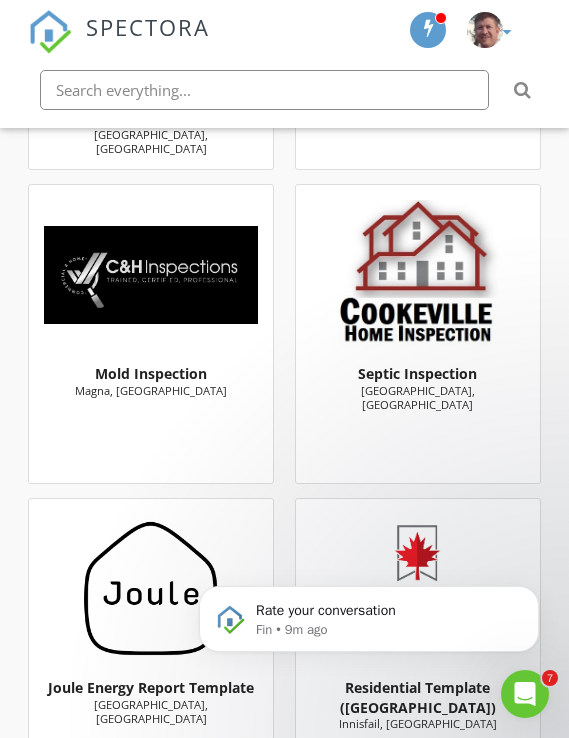 click at bounding box center (418, 275) 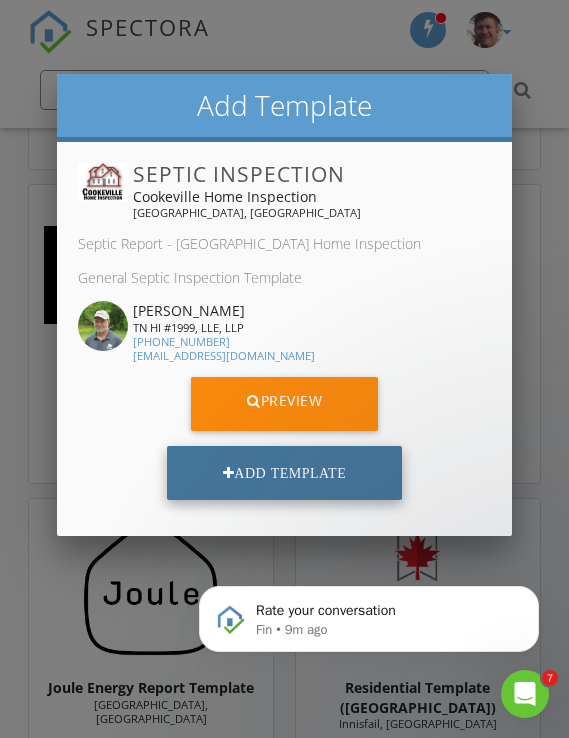 click on "Add Template" at bounding box center [284, 473] 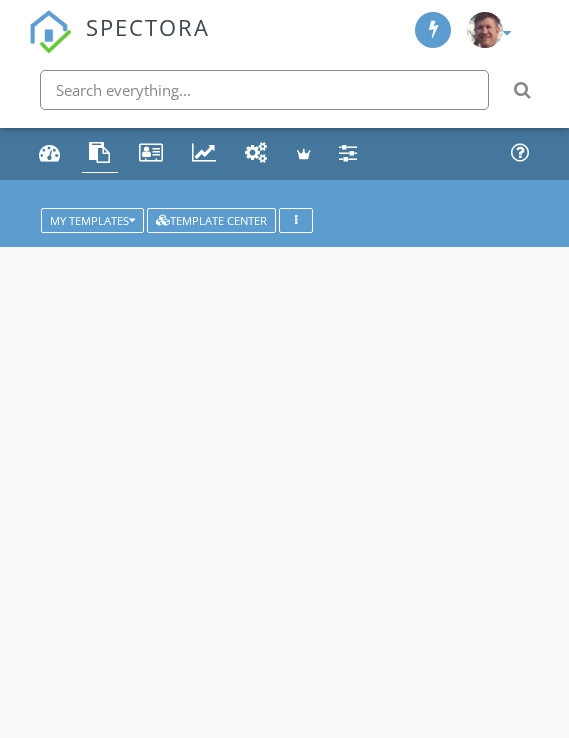 scroll, scrollTop: 0, scrollLeft: 0, axis: both 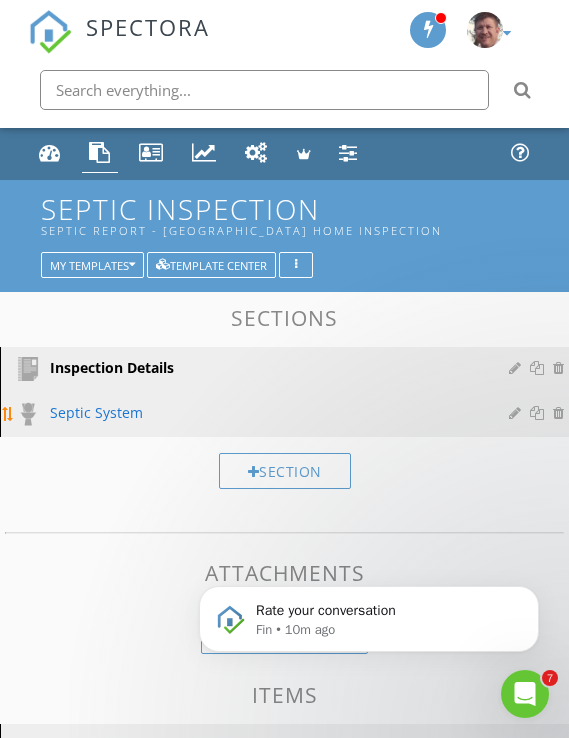click on "Septic System" at bounding box center (262, 412) 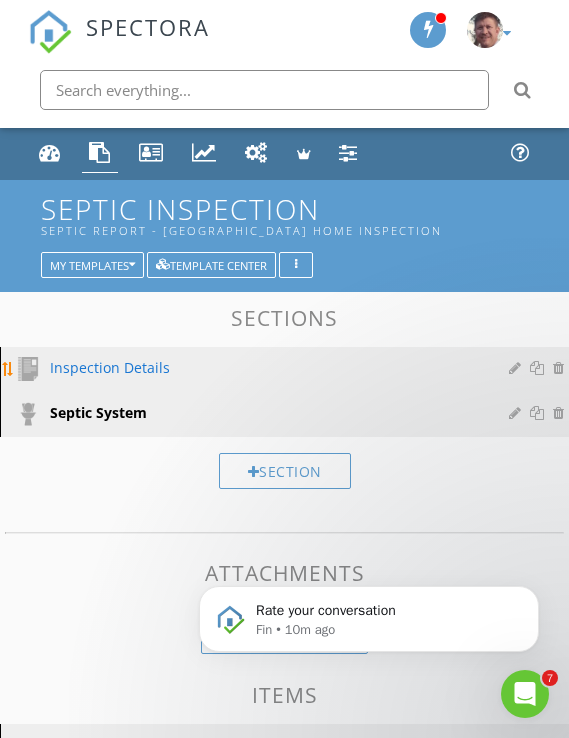 click on "Inspection Details" at bounding box center (262, 367) 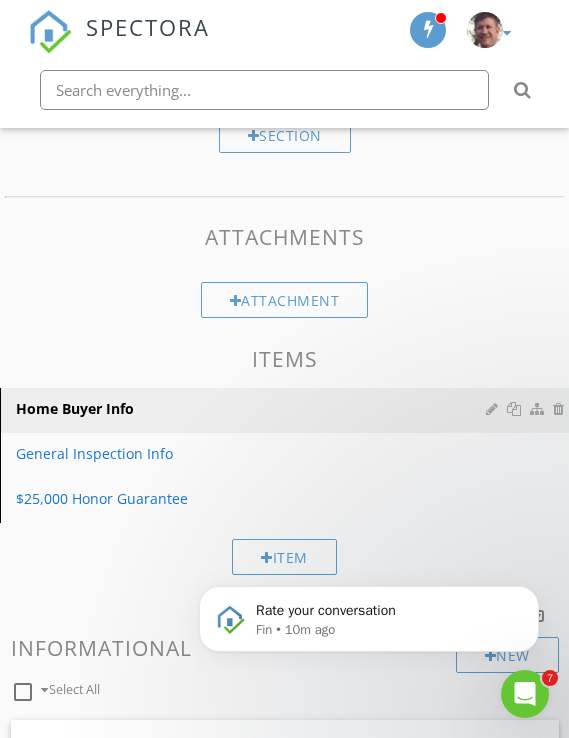 scroll, scrollTop: 340, scrollLeft: 0, axis: vertical 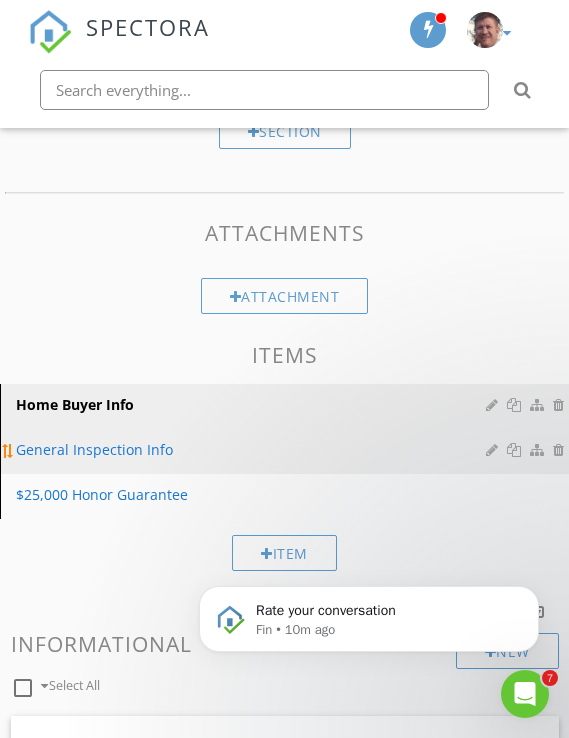 click on "General Inspection Info" at bounding box center (250, 449) 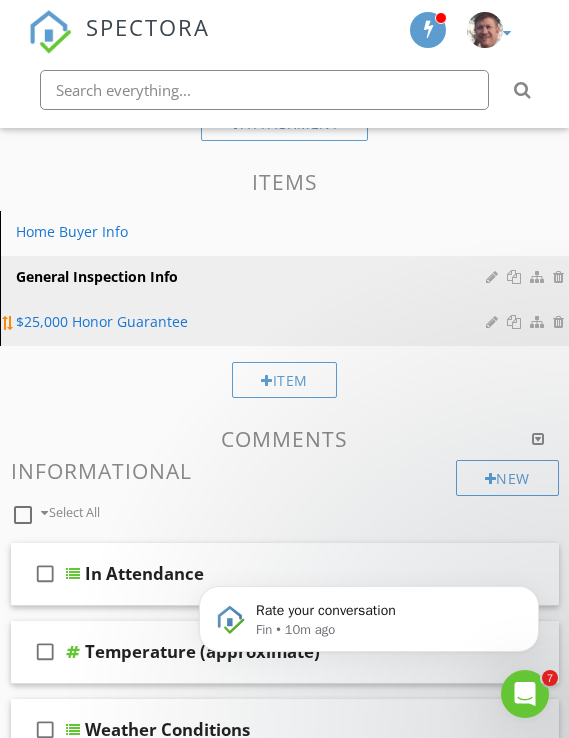 scroll, scrollTop: 478, scrollLeft: 0, axis: vertical 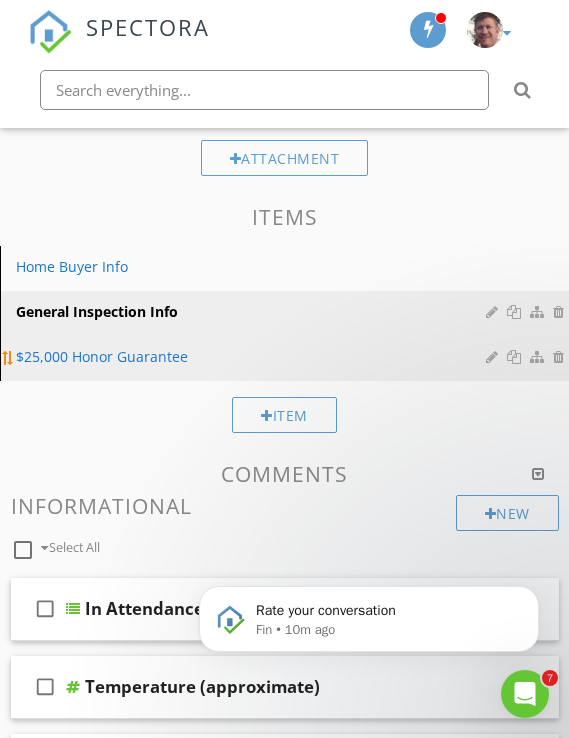 click on "$25,000 Honor Guarantee" at bounding box center [250, 356] 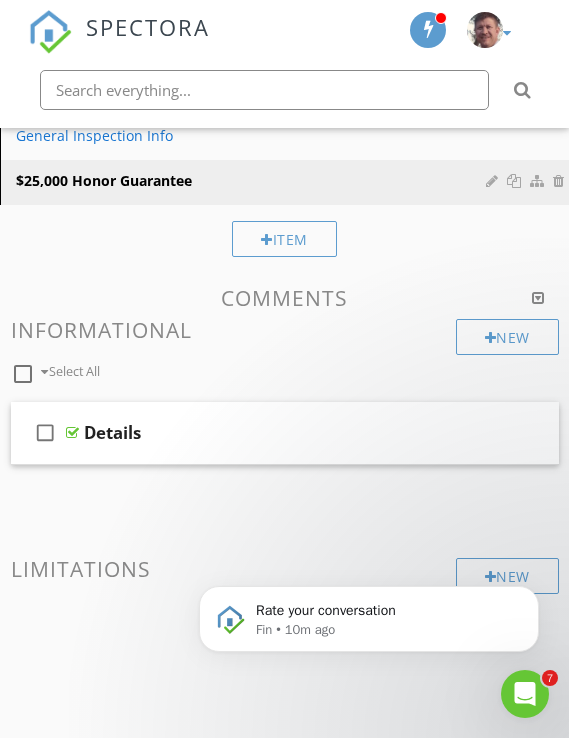 scroll, scrollTop: 689, scrollLeft: 0, axis: vertical 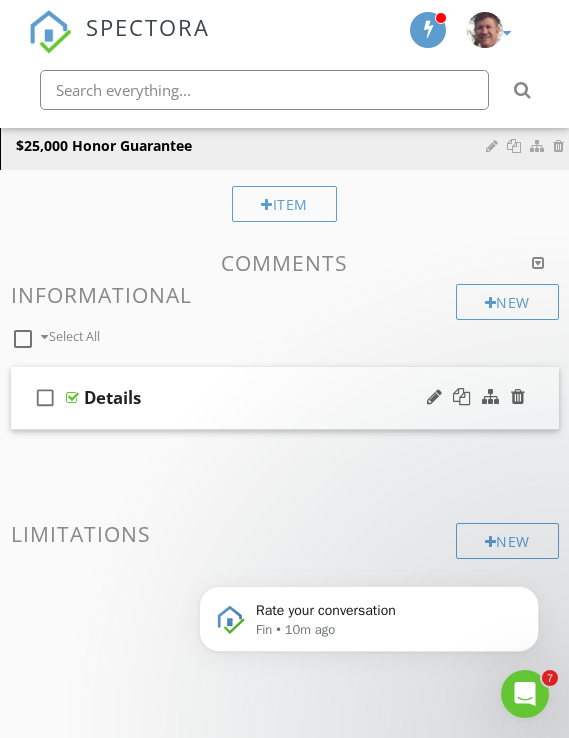 click on "Details" at bounding box center (112, 397) 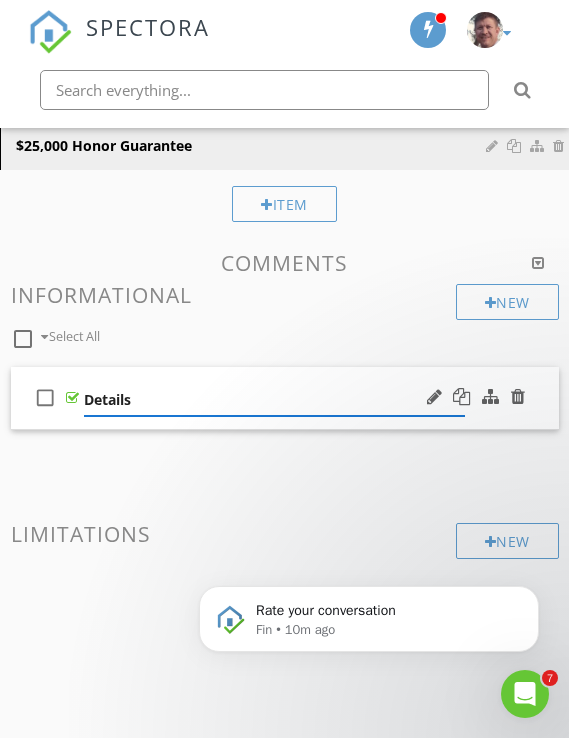 click on "check_box_outline_blank" at bounding box center (45, 398) 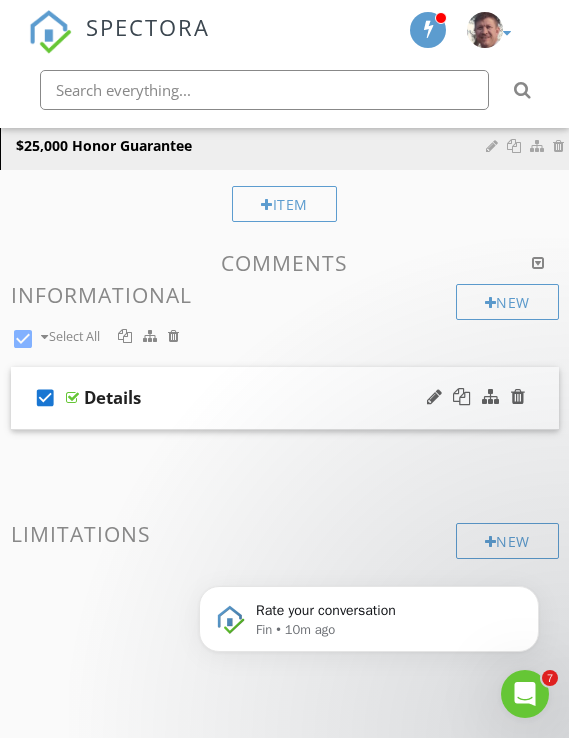 click on "check_box" at bounding box center (45, 398) 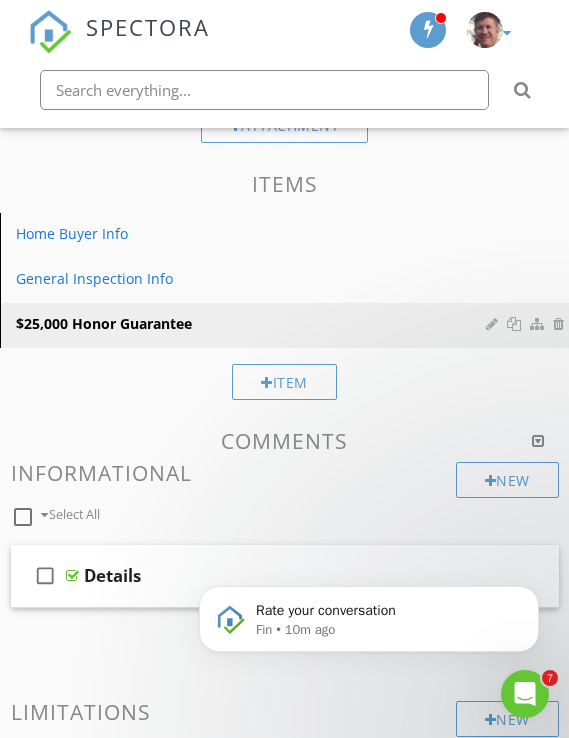 scroll, scrollTop: 488, scrollLeft: 0, axis: vertical 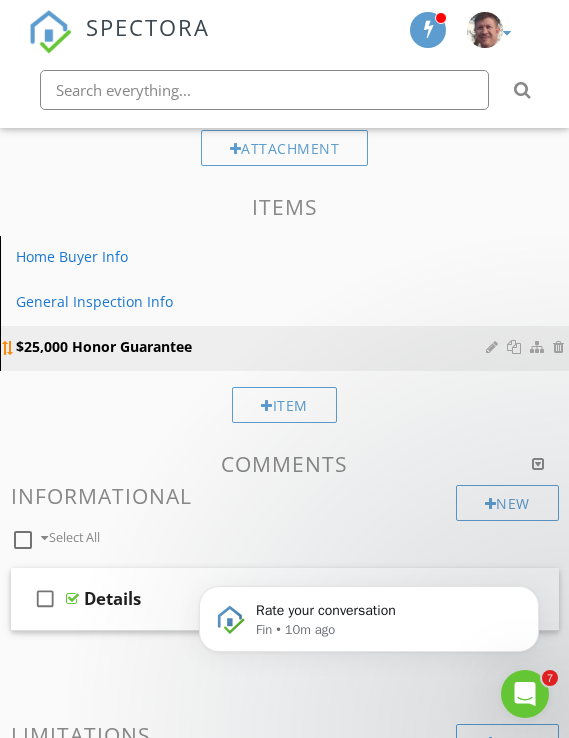 click at bounding box center [494, 347] 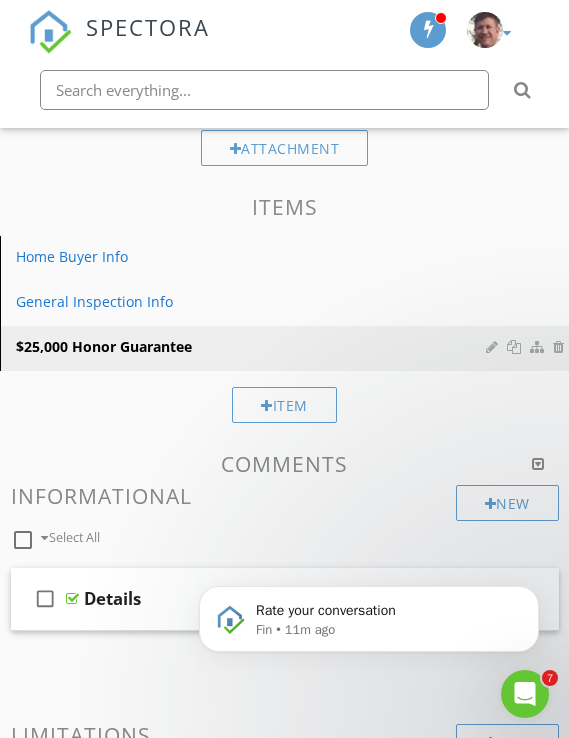 click at bounding box center (284, 369) 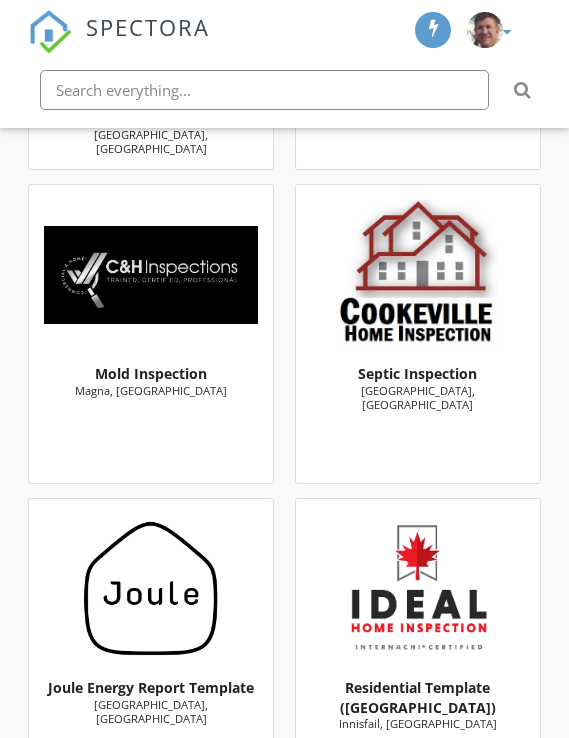 scroll, scrollTop: 13333, scrollLeft: 0, axis: vertical 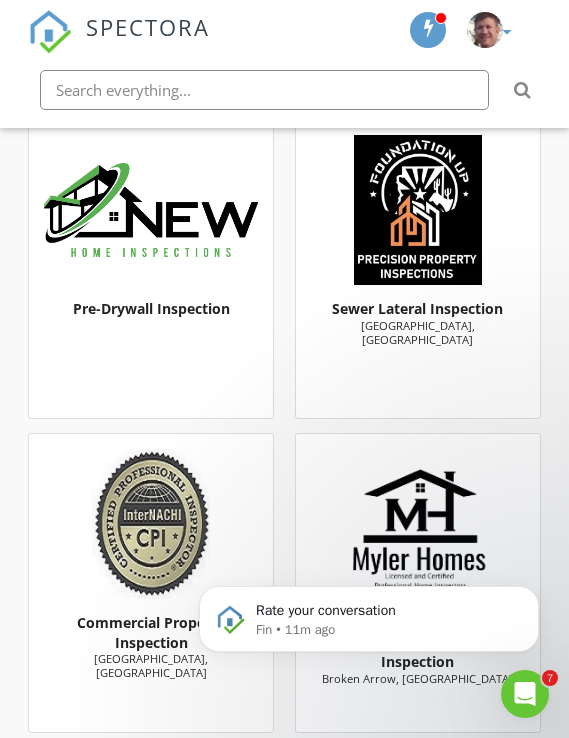 click at bounding box center [418, 210] 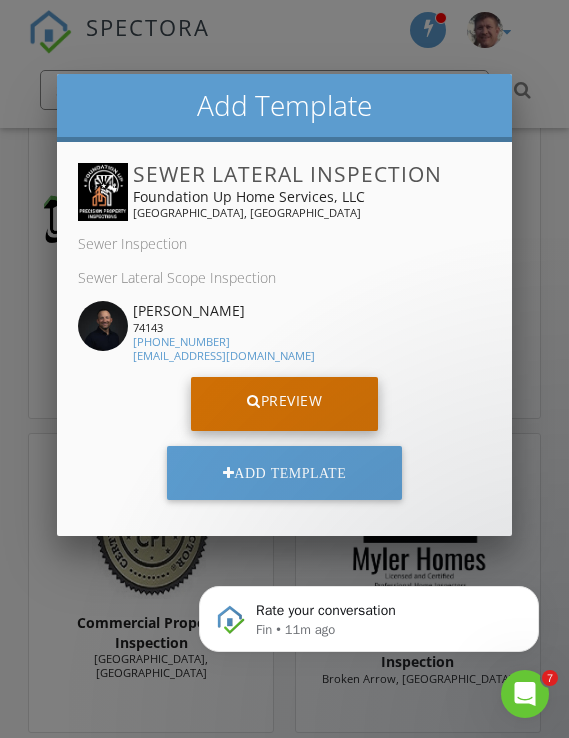 click on "Preview" at bounding box center (284, 404) 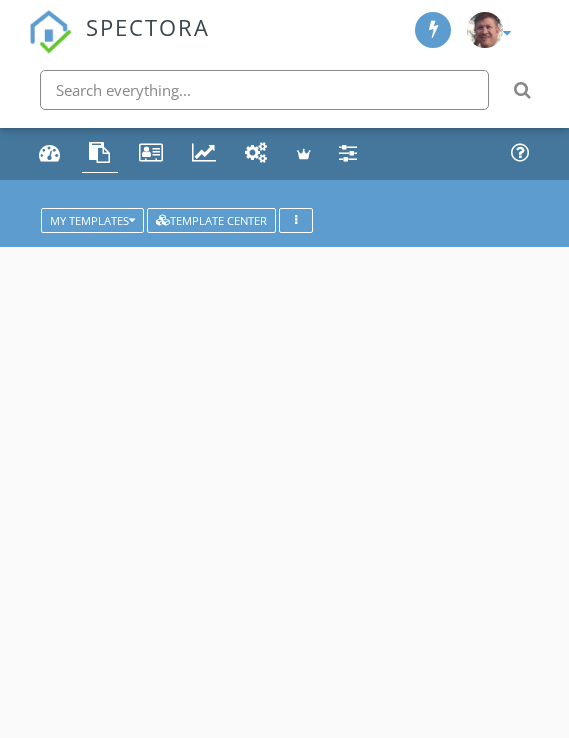 scroll, scrollTop: 0, scrollLeft: 0, axis: both 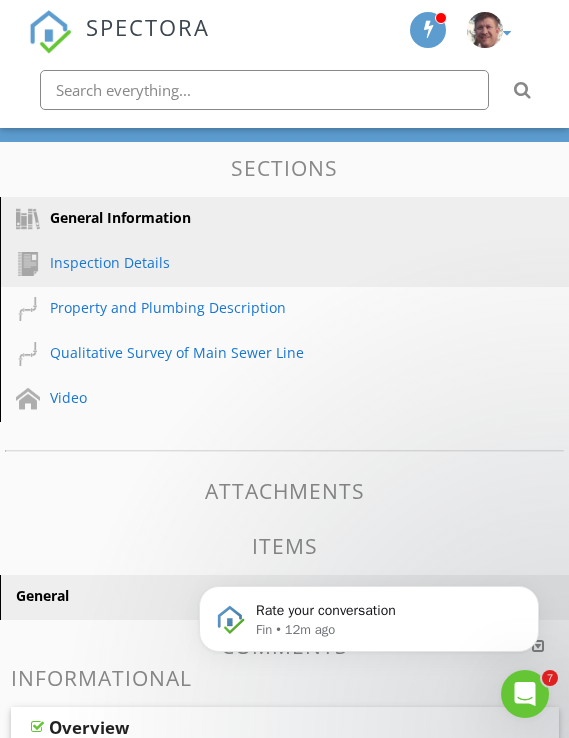 click on "Inspection Details" at bounding box center (262, 262) 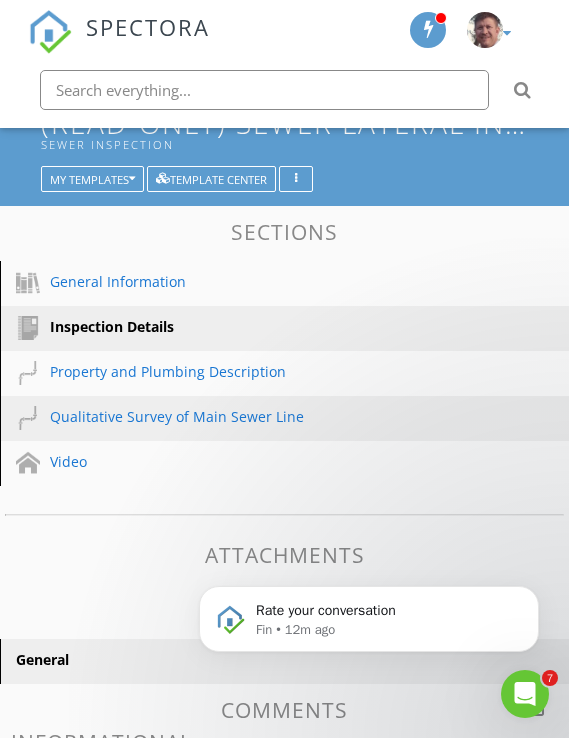scroll, scrollTop: 56, scrollLeft: 0, axis: vertical 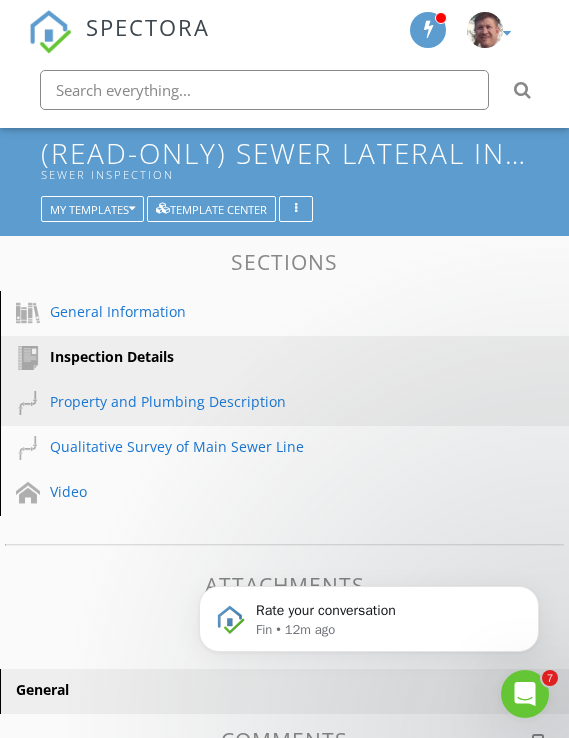 click on "Property and Plumbing Description" at bounding box center [287, 403] 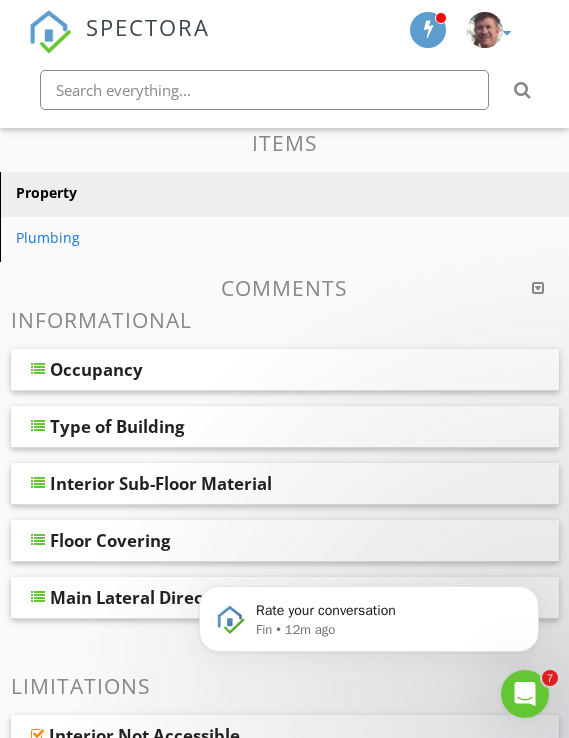 scroll, scrollTop: 0, scrollLeft: 0, axis: both 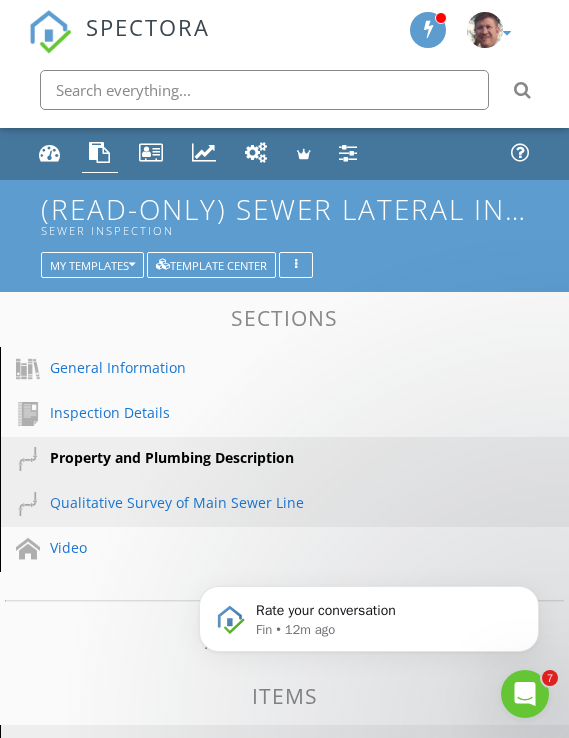 click on "Qualitative Survey  of Main Sewer Line" at bounding box center (262, 502) 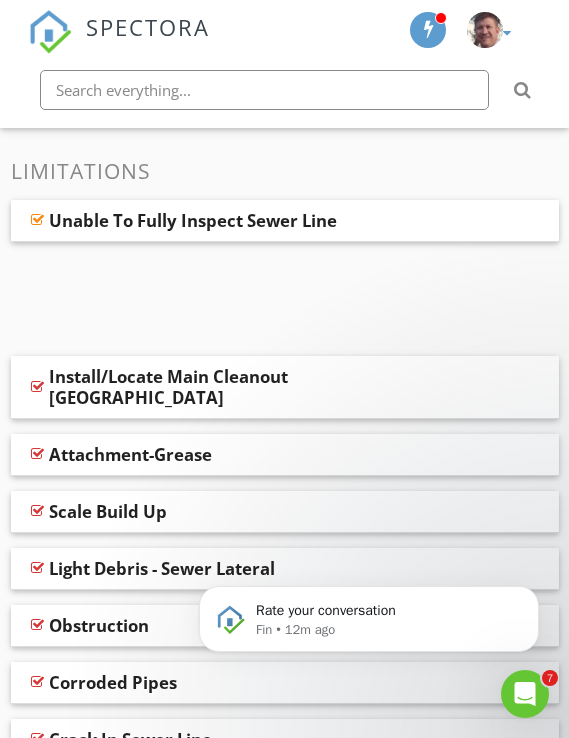 scroll, scrollTop: 0, scrollLeft: 0, axis: both 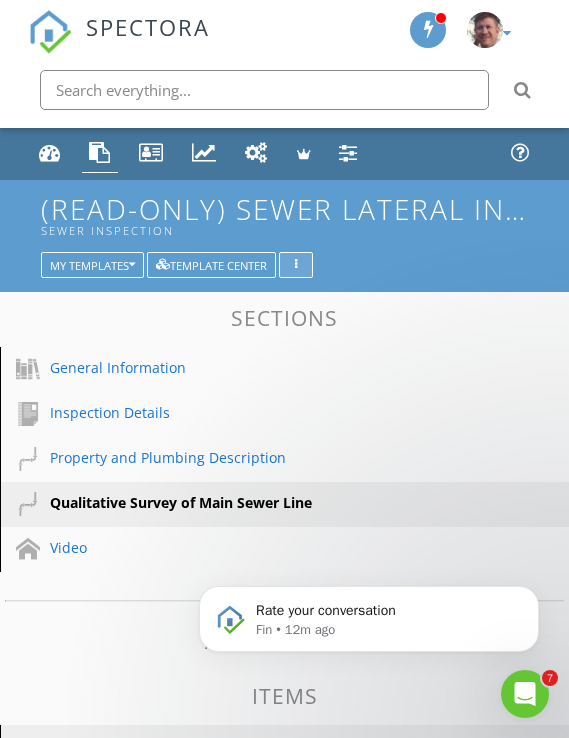 click at bounding box center [296, 264] 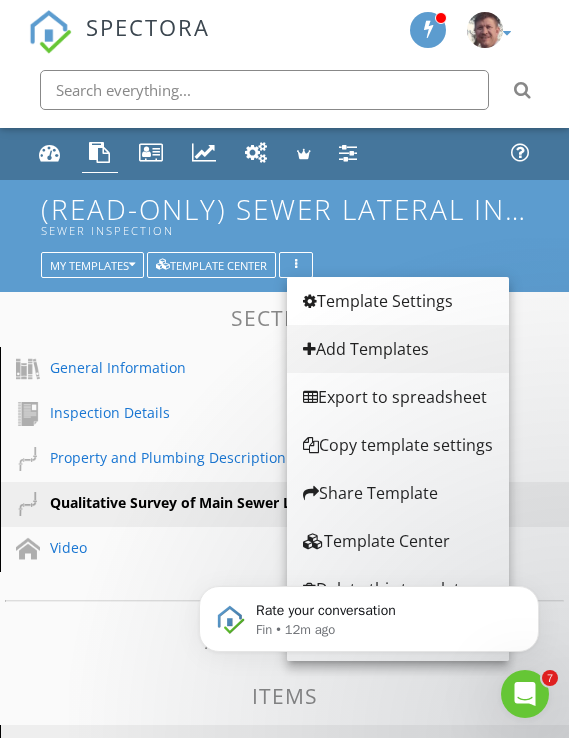 click on "Add Templates" at bounding box center [398, 349] 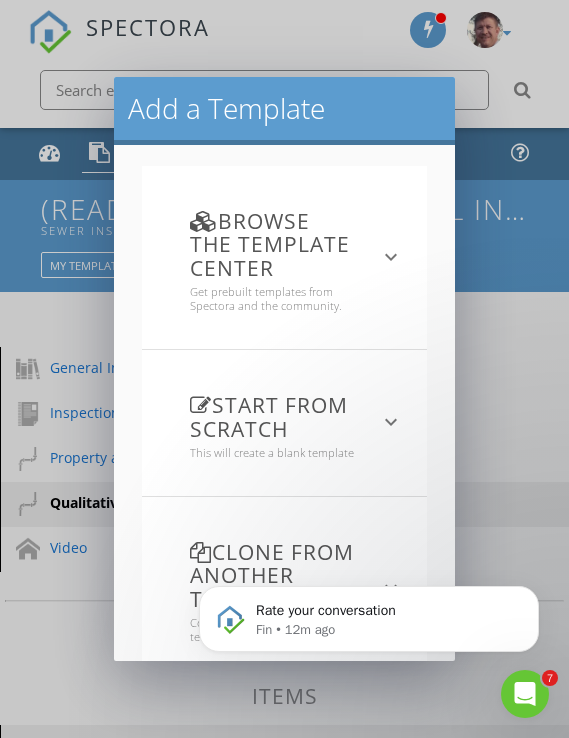 click on "Add a Template
Browse the Template Center
Get prebuilt templates from Spectora and the community. keyboard_arrow_down
We have several prebuilt templates ready for you to customize,
including templates based on InterNACHI and ASHI Standards of
Practice. Members of the Spectora community also generously
share their templates here!
Template Center
Start from scratch
This will create a blank template keyboard_arrow_down       Name     Friendly Display Name   PDF Output Format Standard arrow_drop_down
Create Template
Clone from another template
Copy one of your existing templates keyboard_arrow_down
Choose template
Import from another software
keyboard_arrow_down" at bounding box center [284, 369] 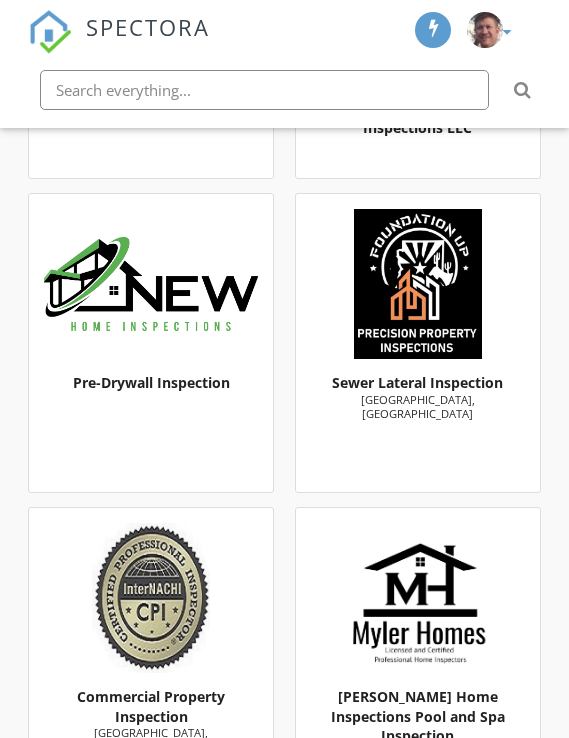 scroll, scrollTop: 16150, scrollLeft: 0, axis: vertical 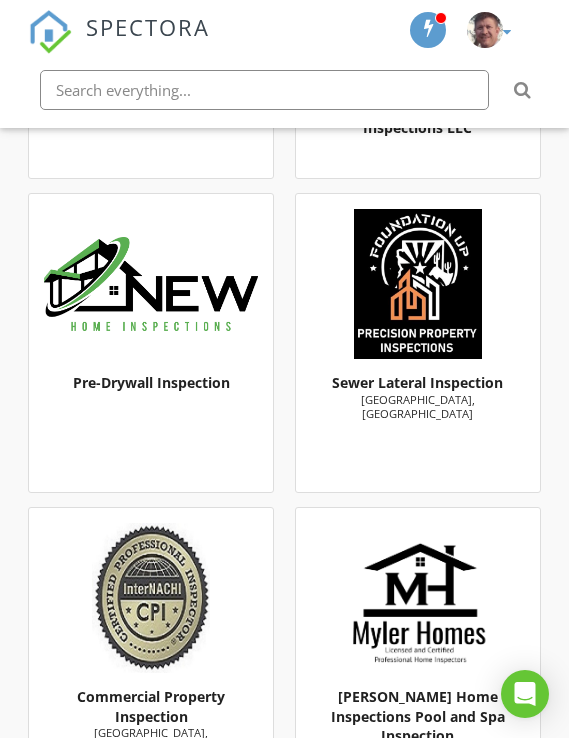 click on "Sewer Lateral Inspection" at bounding box center (417, 382) 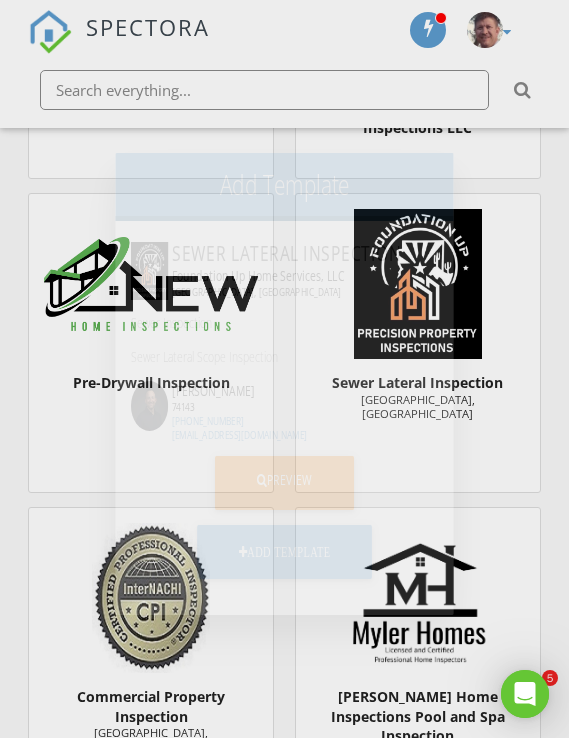 scroll, scrollTop: 0, scrollLeft: 0, axis: both 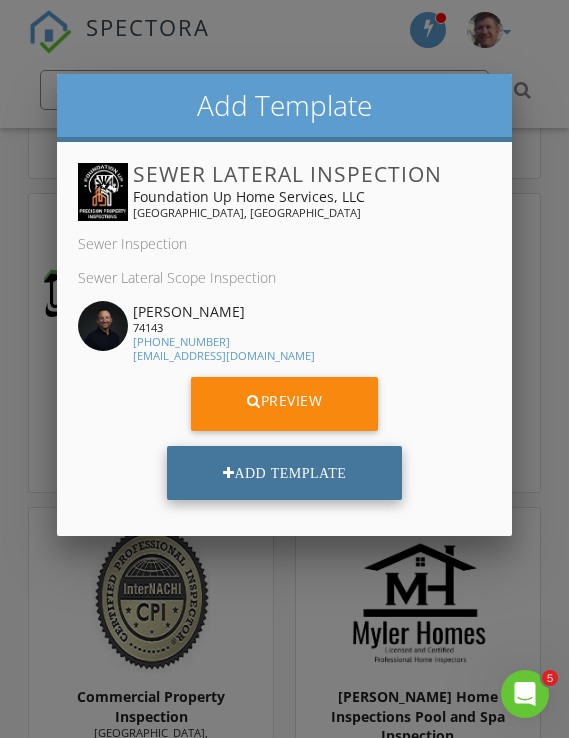 click on "Add Template" at bounding box center [284, 473] 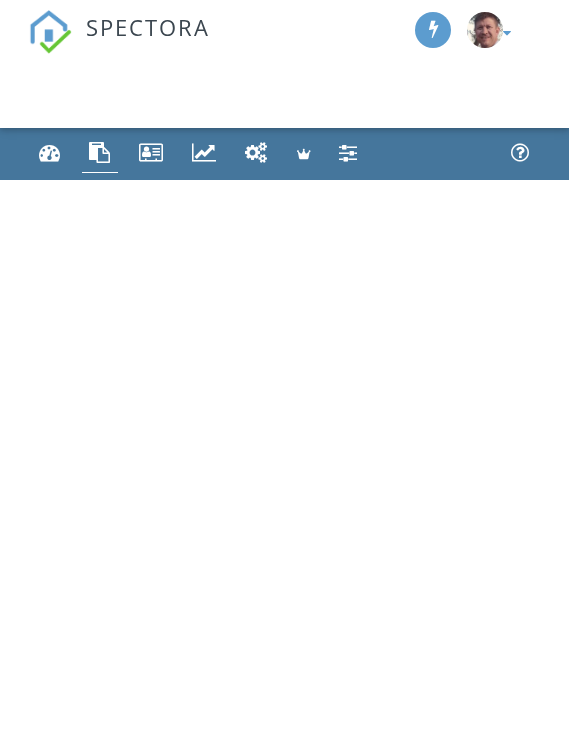 scroll, scrollTop: 0, scrollLeft: 0, axis: both 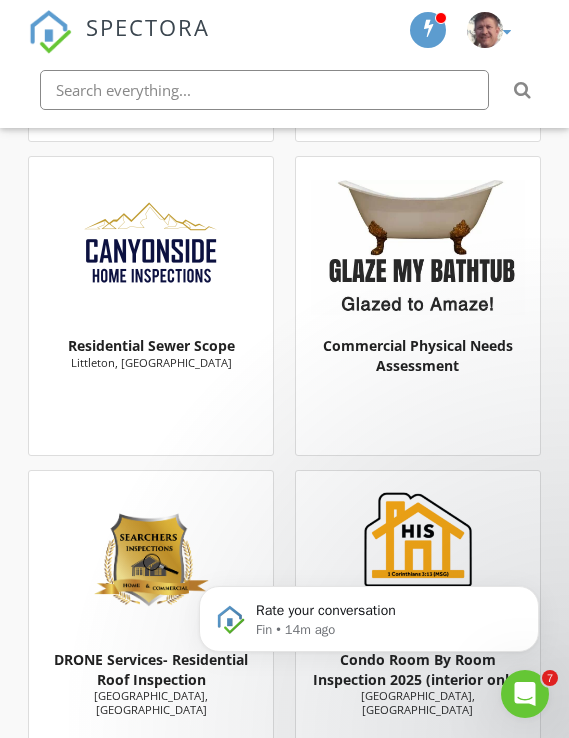 click on "Residential Sewer Scope
Littleton, [GEOGRAPHIC_DATA]" at bounding box center [151, 306] 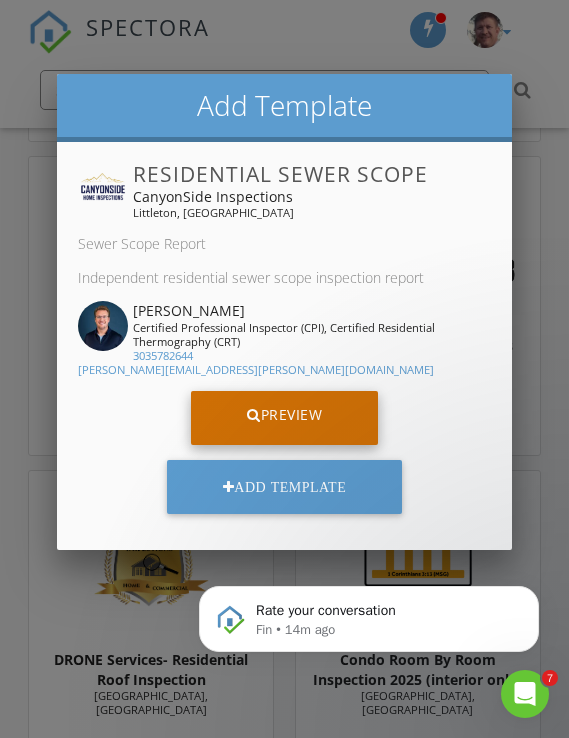 click on "Preview" at bounding box center (284, 418) 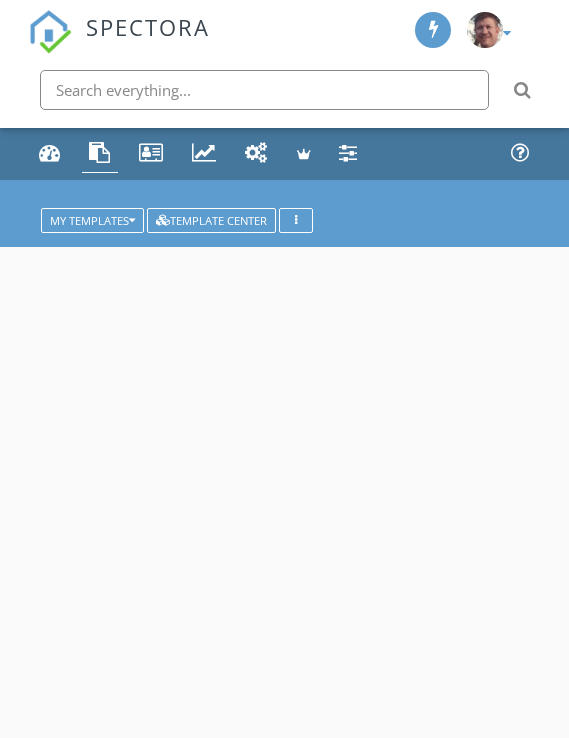 scroll, scrollTop: 0, scrollLeft: 0, axis: both 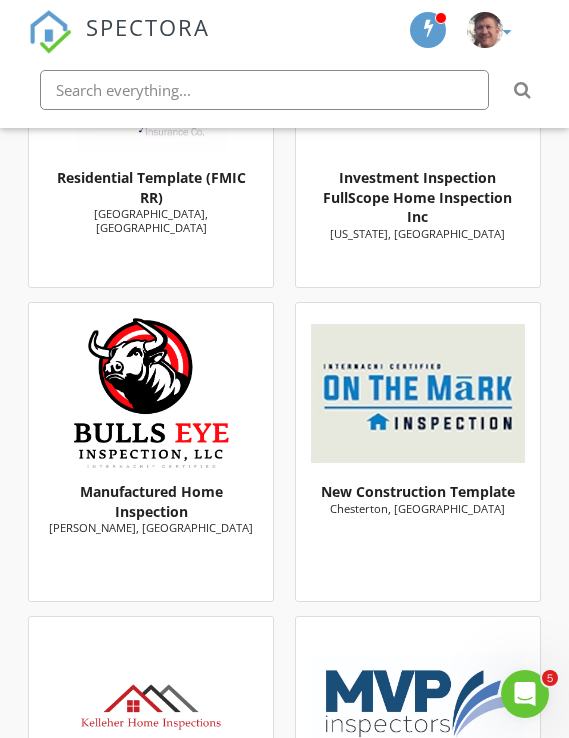 click at bounding box center [151, 393] 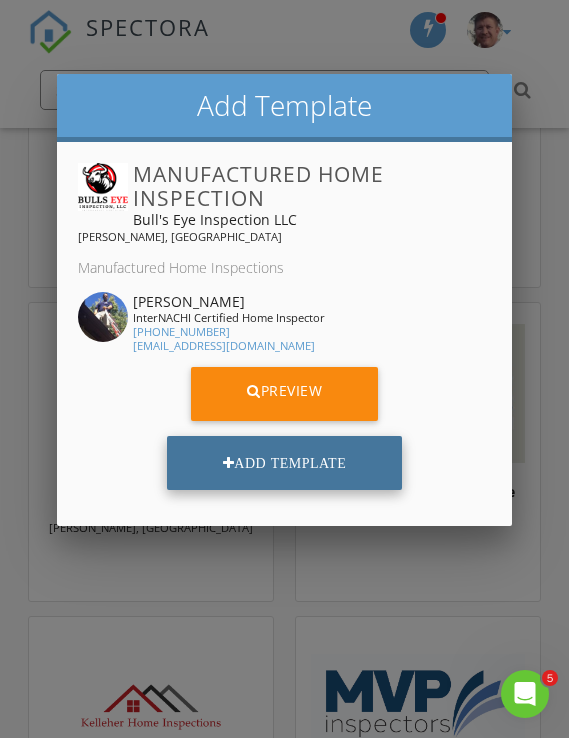 click on "Add Template" at bounding box center [284, 463] 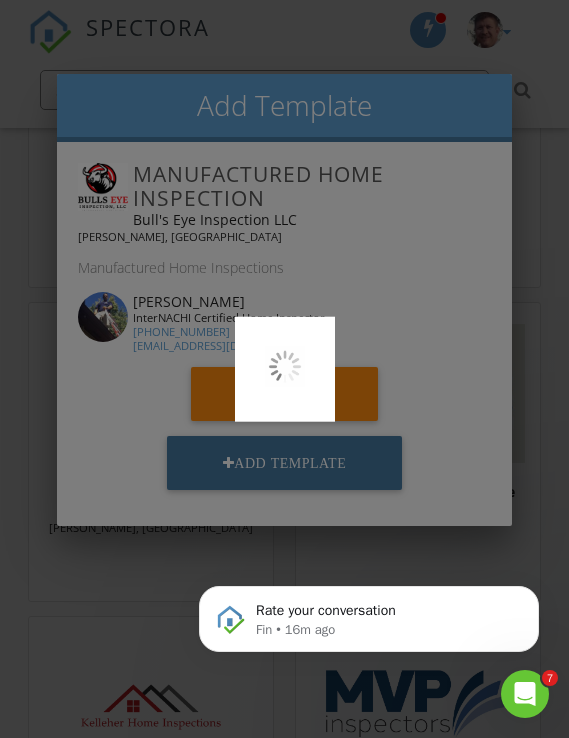 scroll, scrollTop: 0, scrollLeft: 0, axis: both 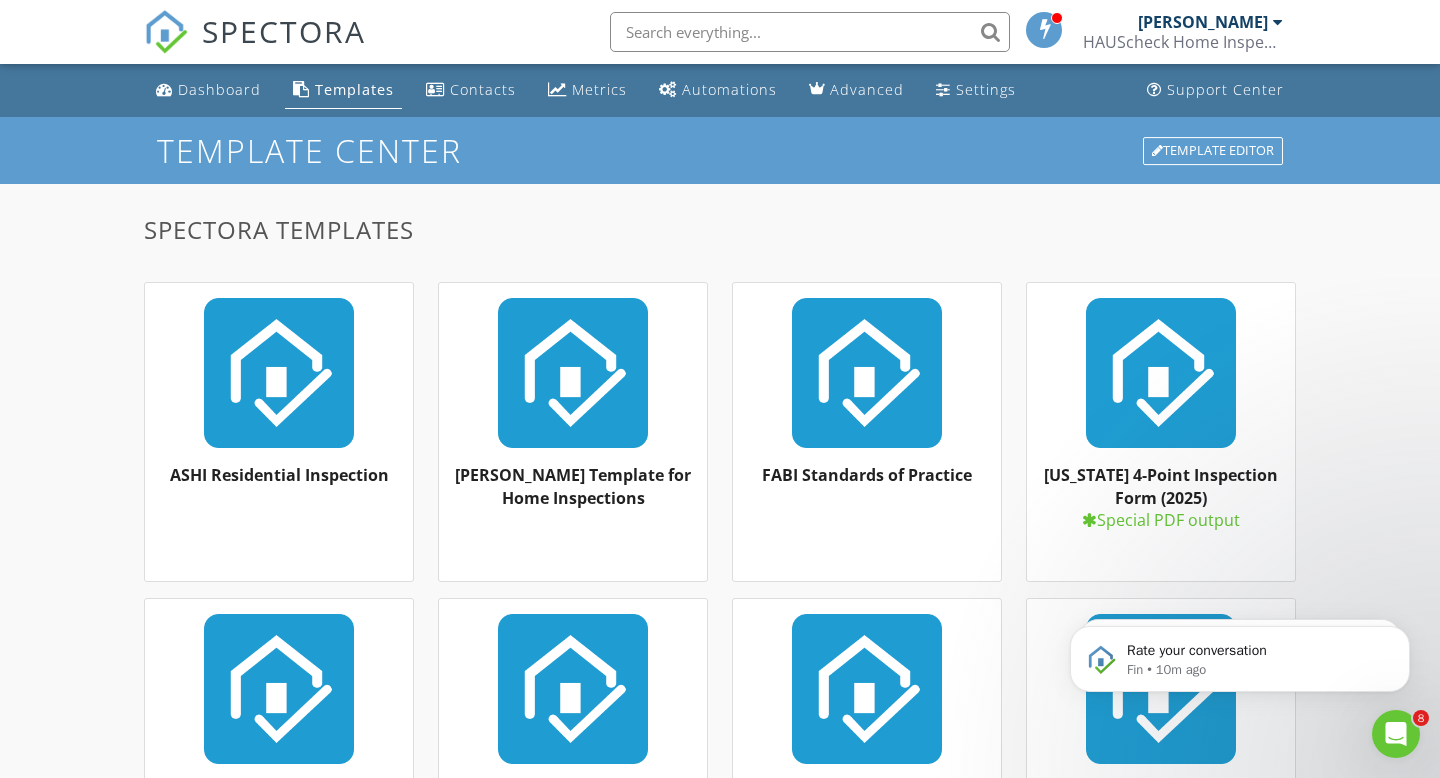 click on "Templates" at bounding box center (354, 89) 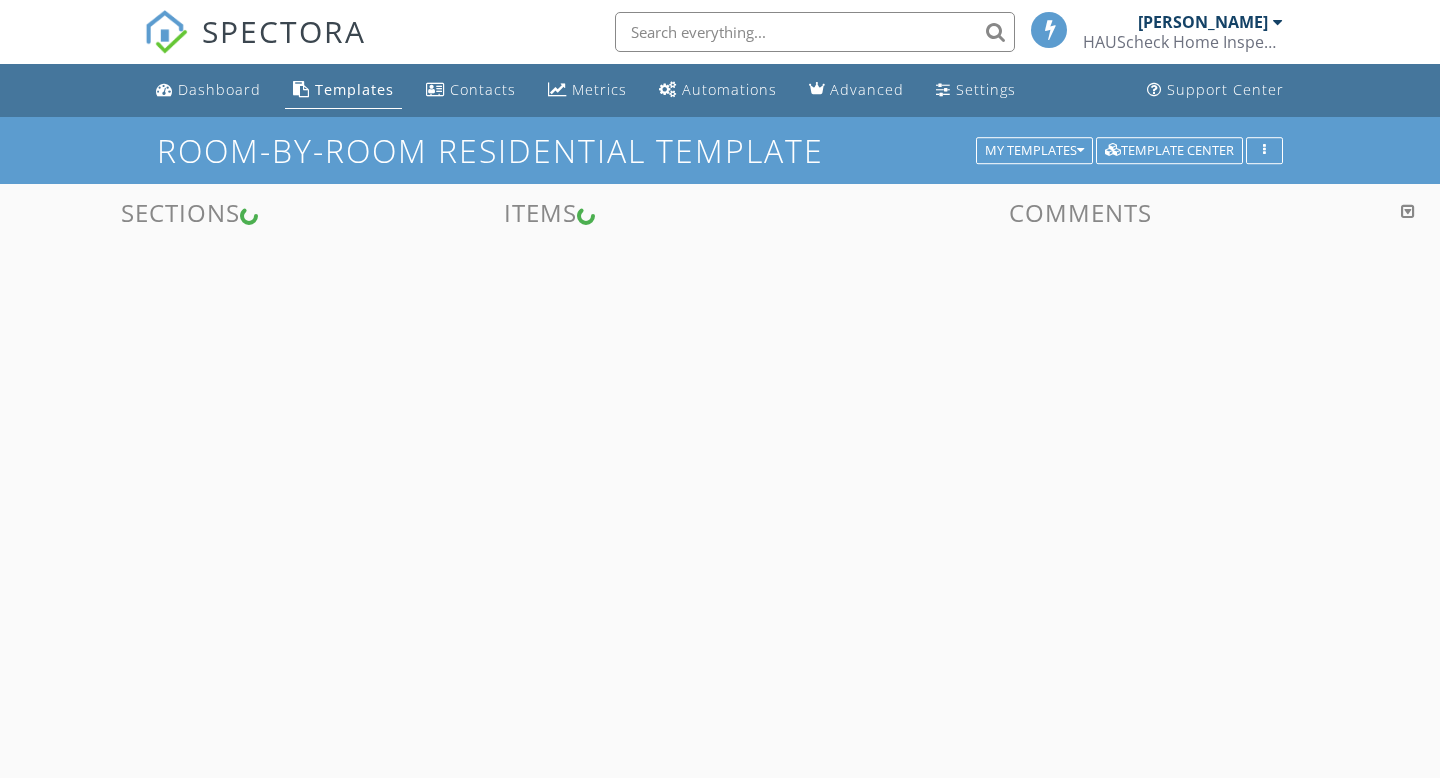 scroll, scrollTop: 0, scrollLeft: 0, axis: both 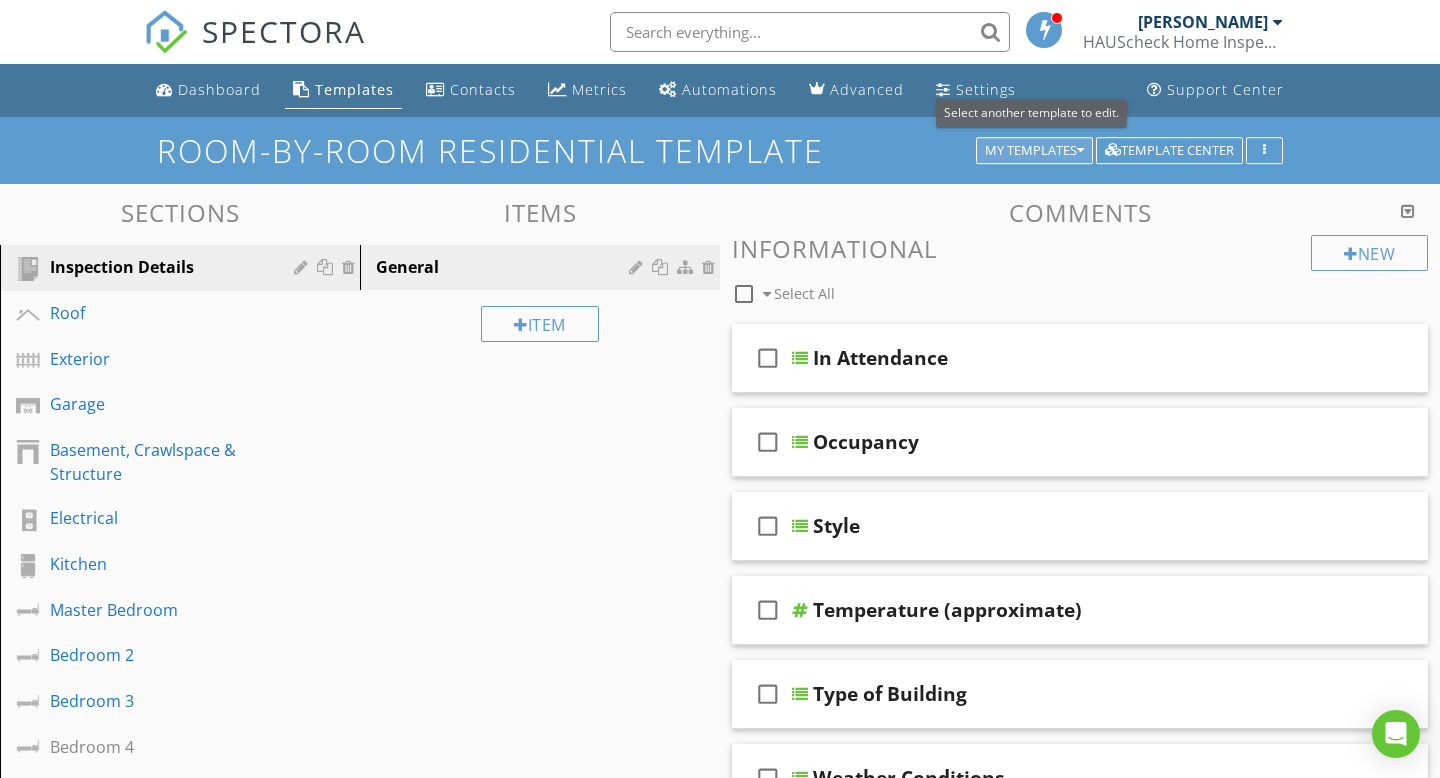 click on "My Templates" at bounding box center (1034, 151) 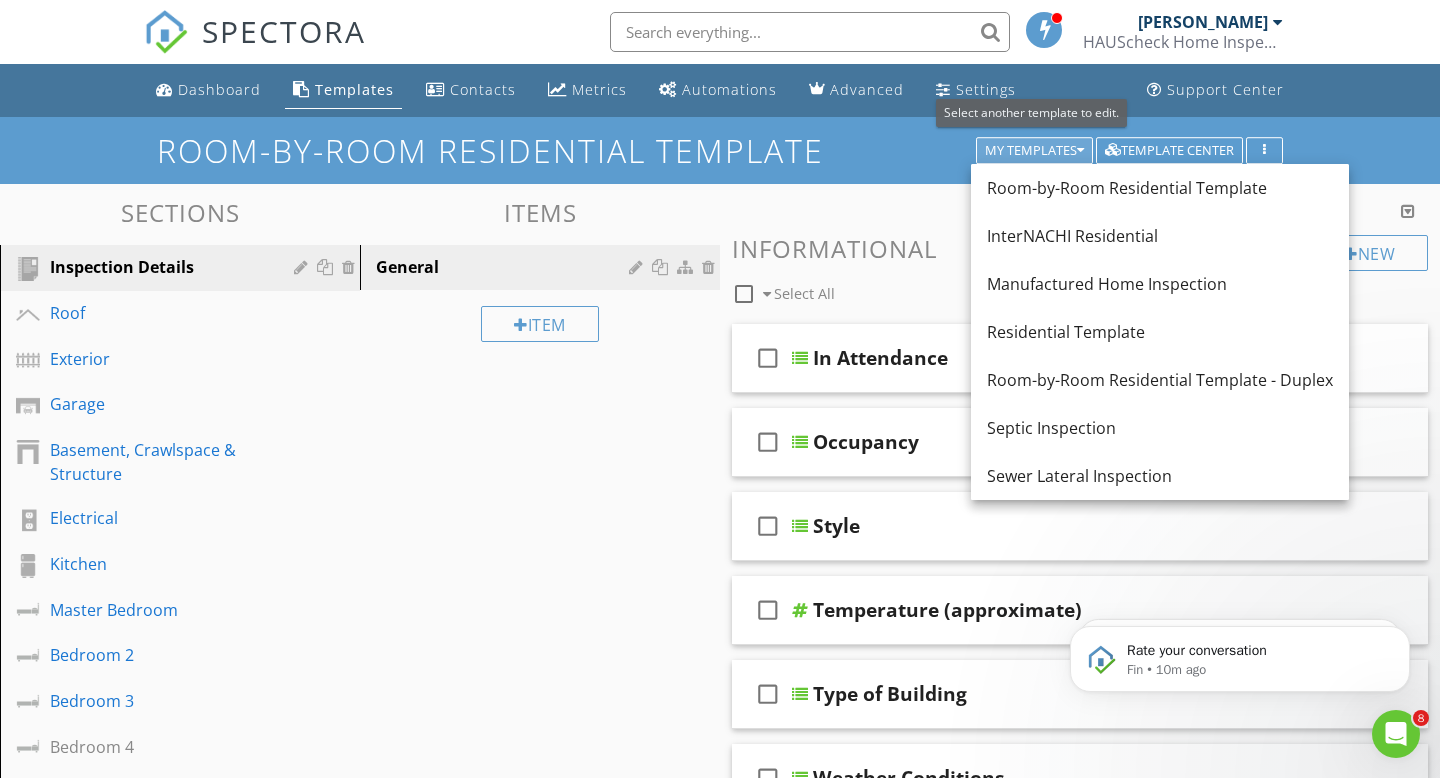 scroll, scrollTop: 0, scrollLeft: 0, axis: both 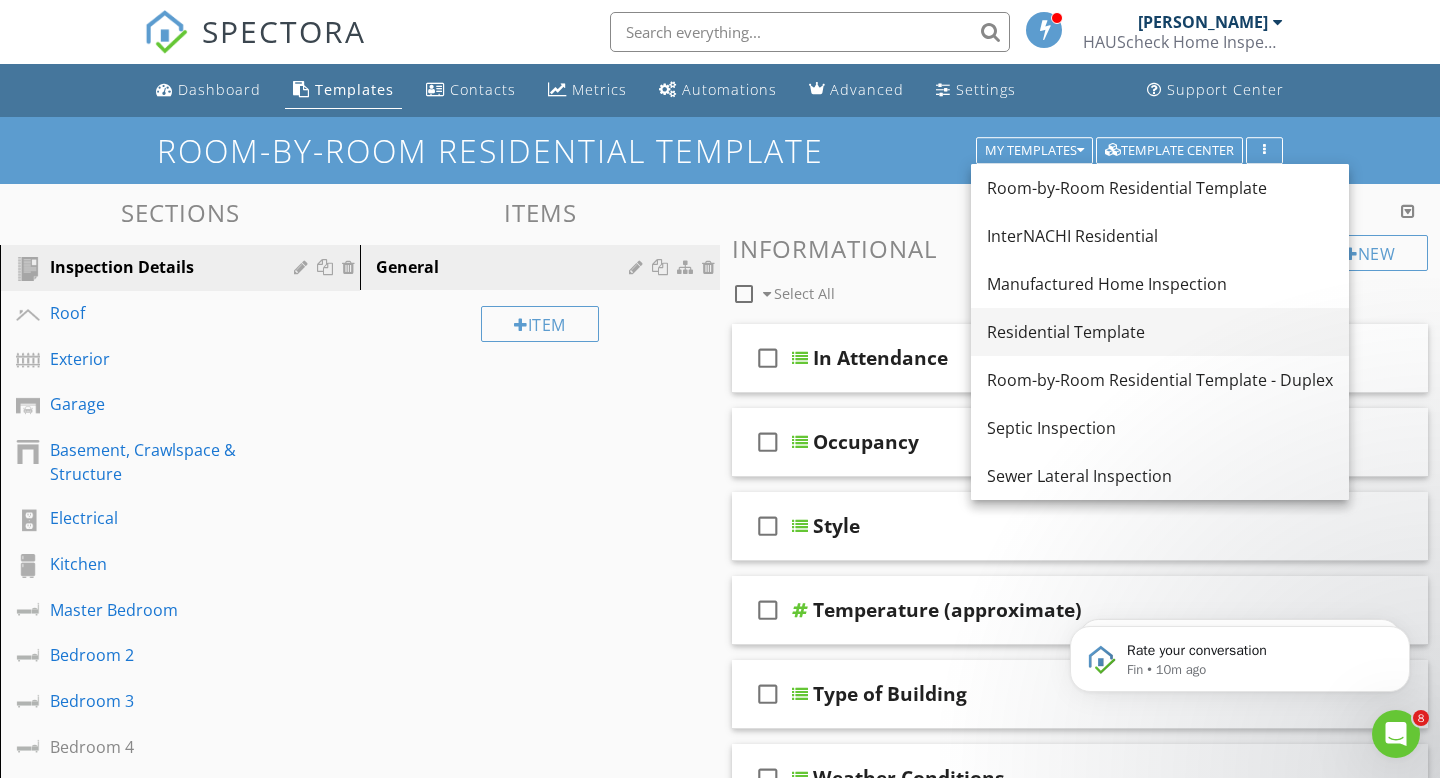 click on "Residential Template" at bounding box center [1160, 332] 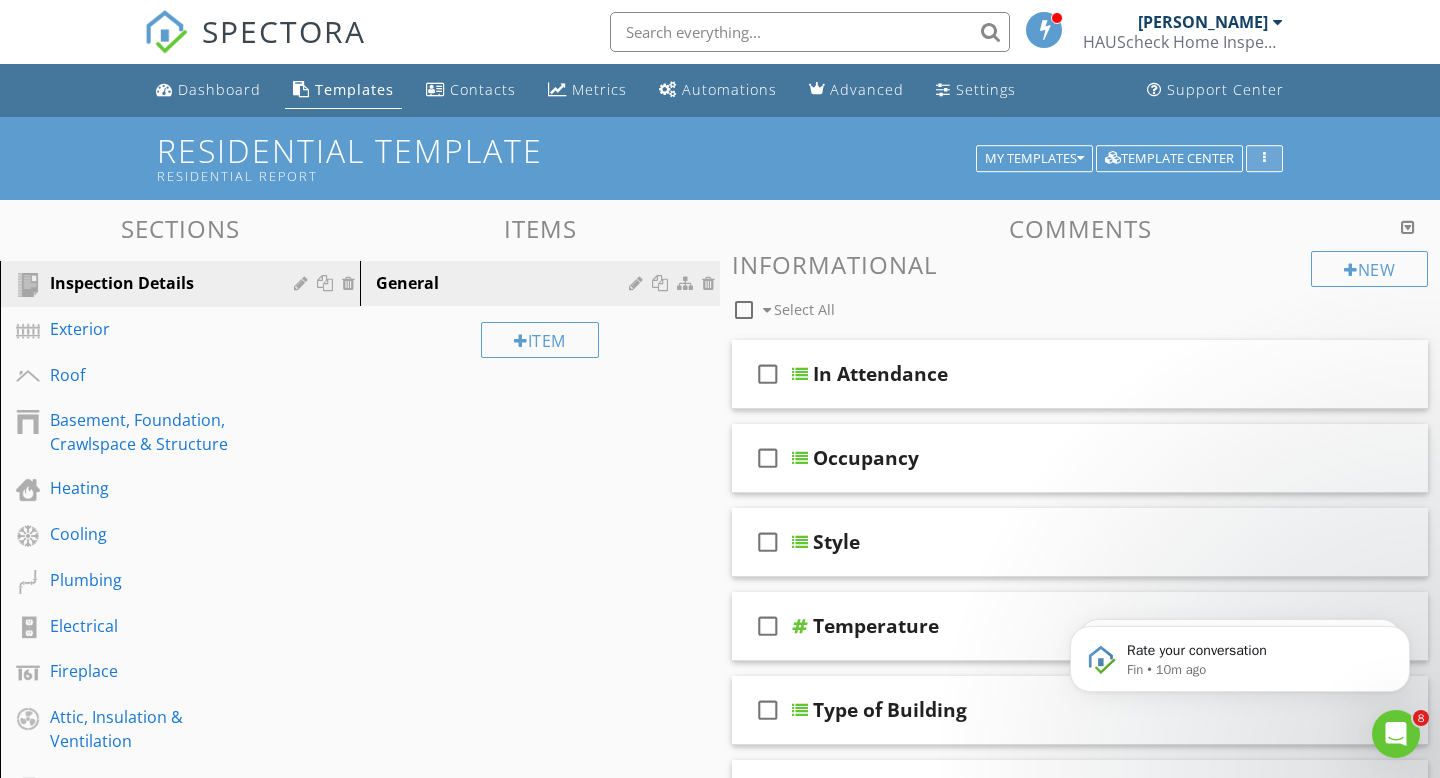 click at bounding box center (1264, 159) 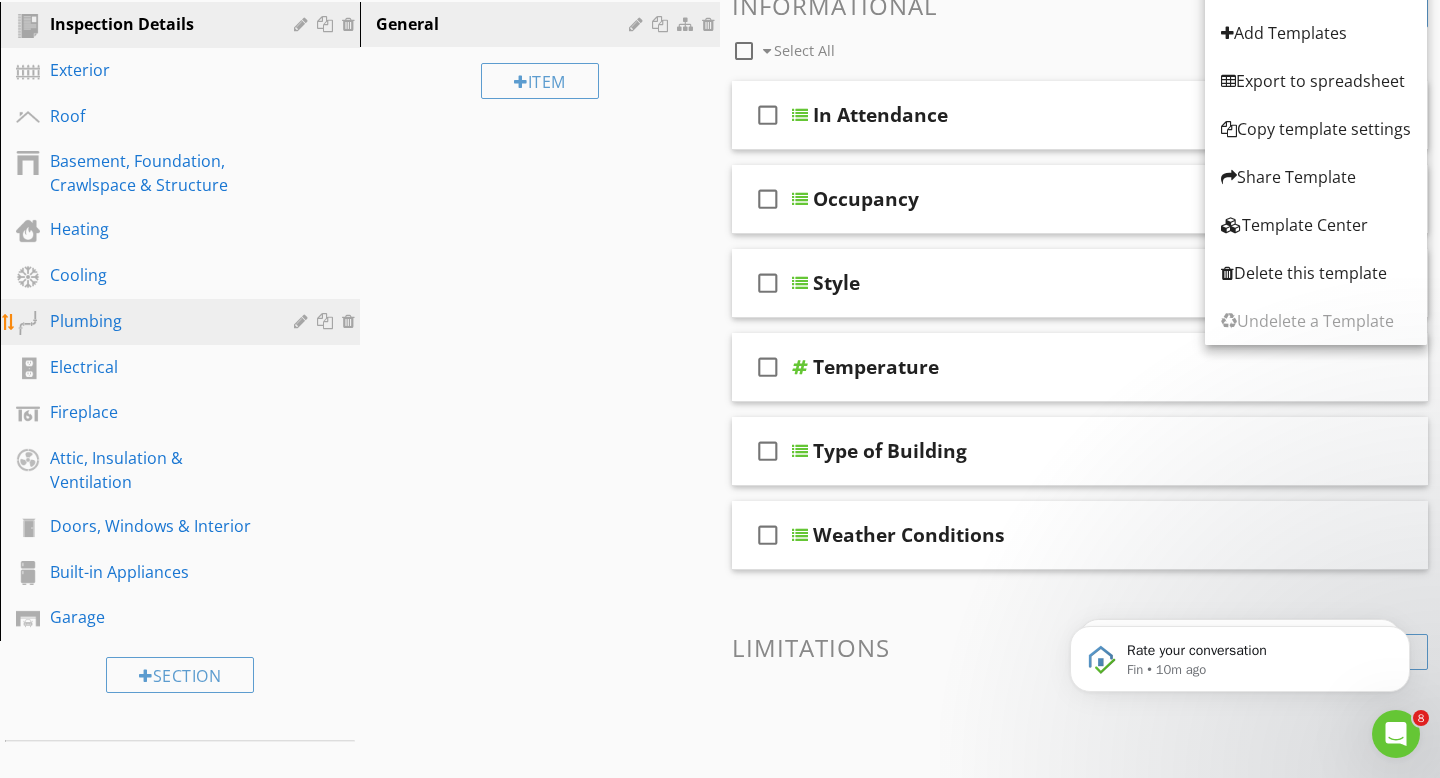 scroll, scrollTop: 234, scrollLeft: 0, axis: vertical 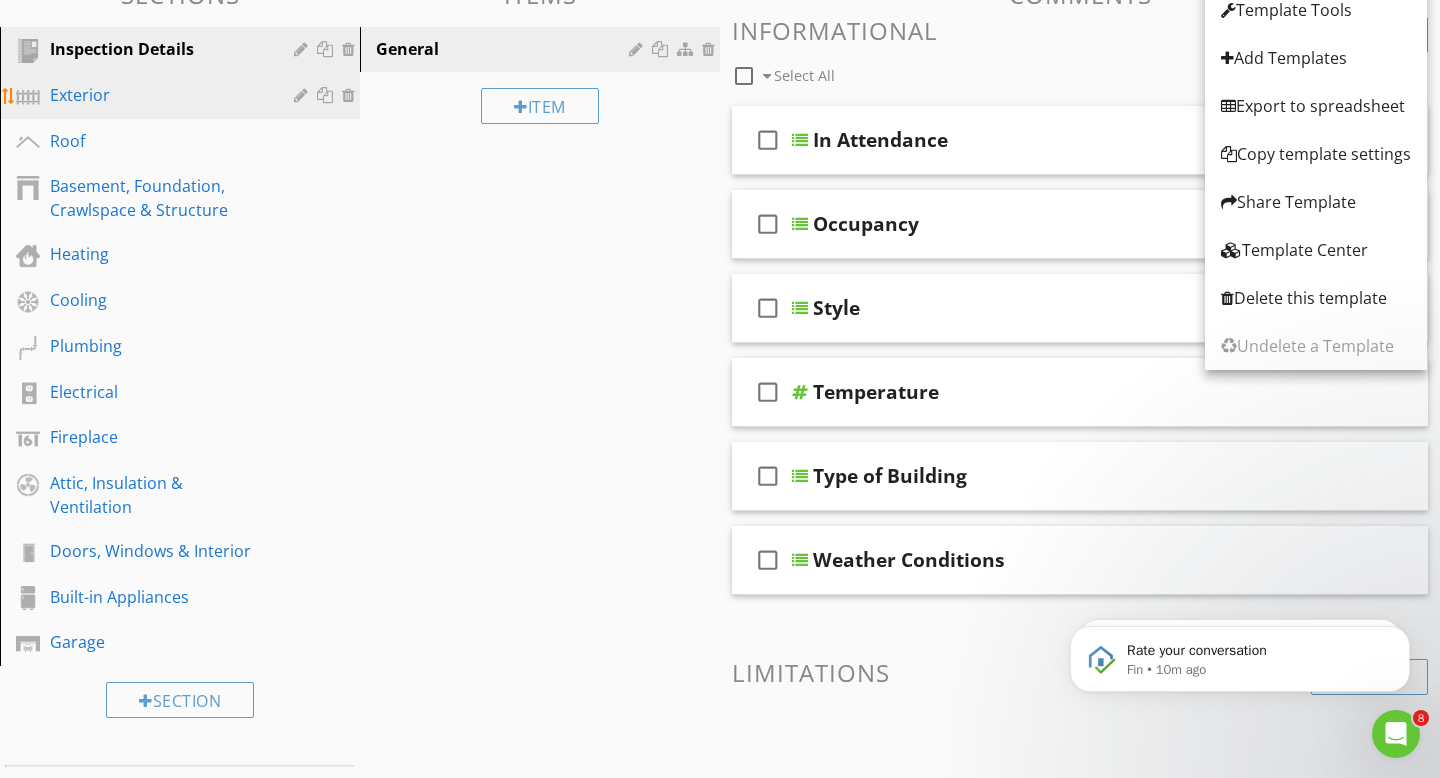 click on "Exterior" at bounding box center [157, 95] 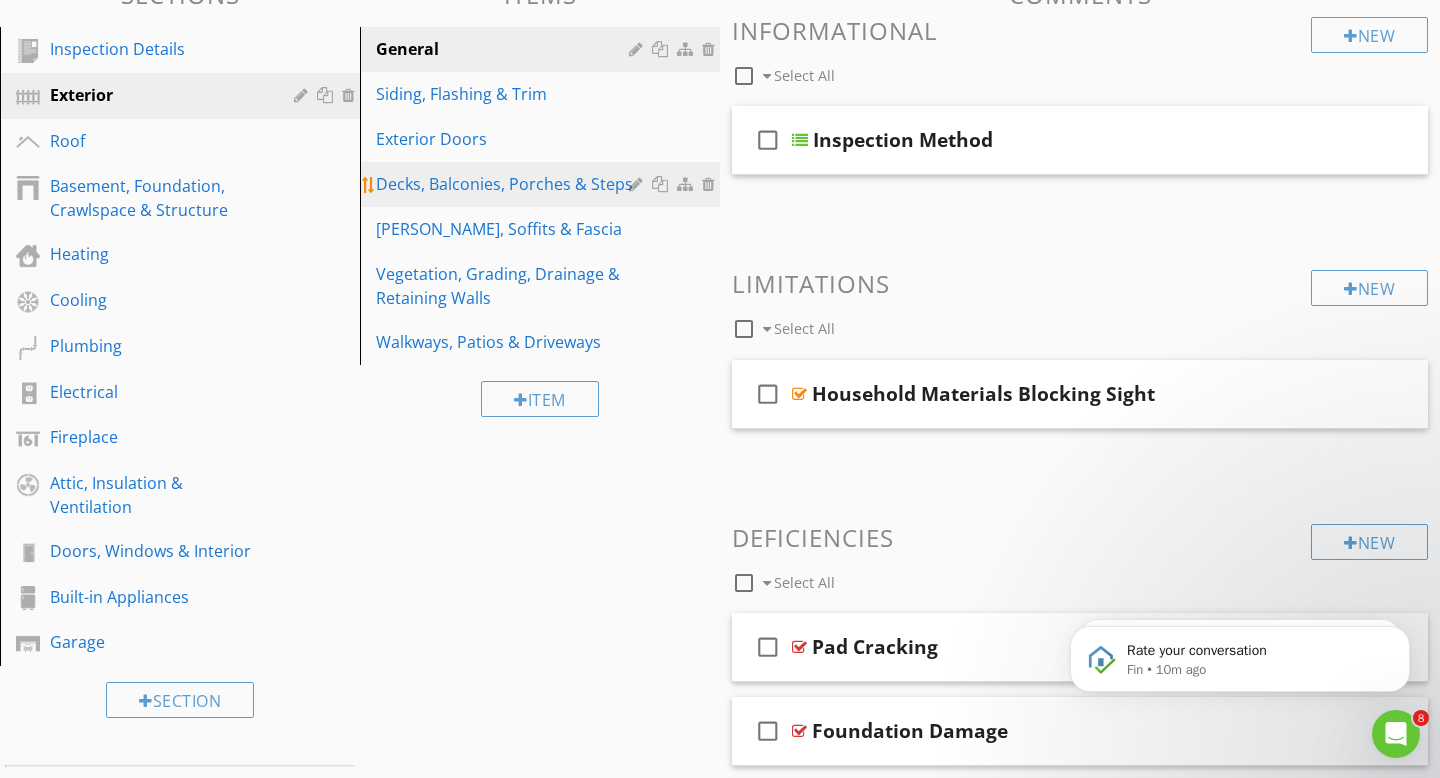 click on "Decks, Balconies, Porches & Steps" at bounding box center (505, 184) 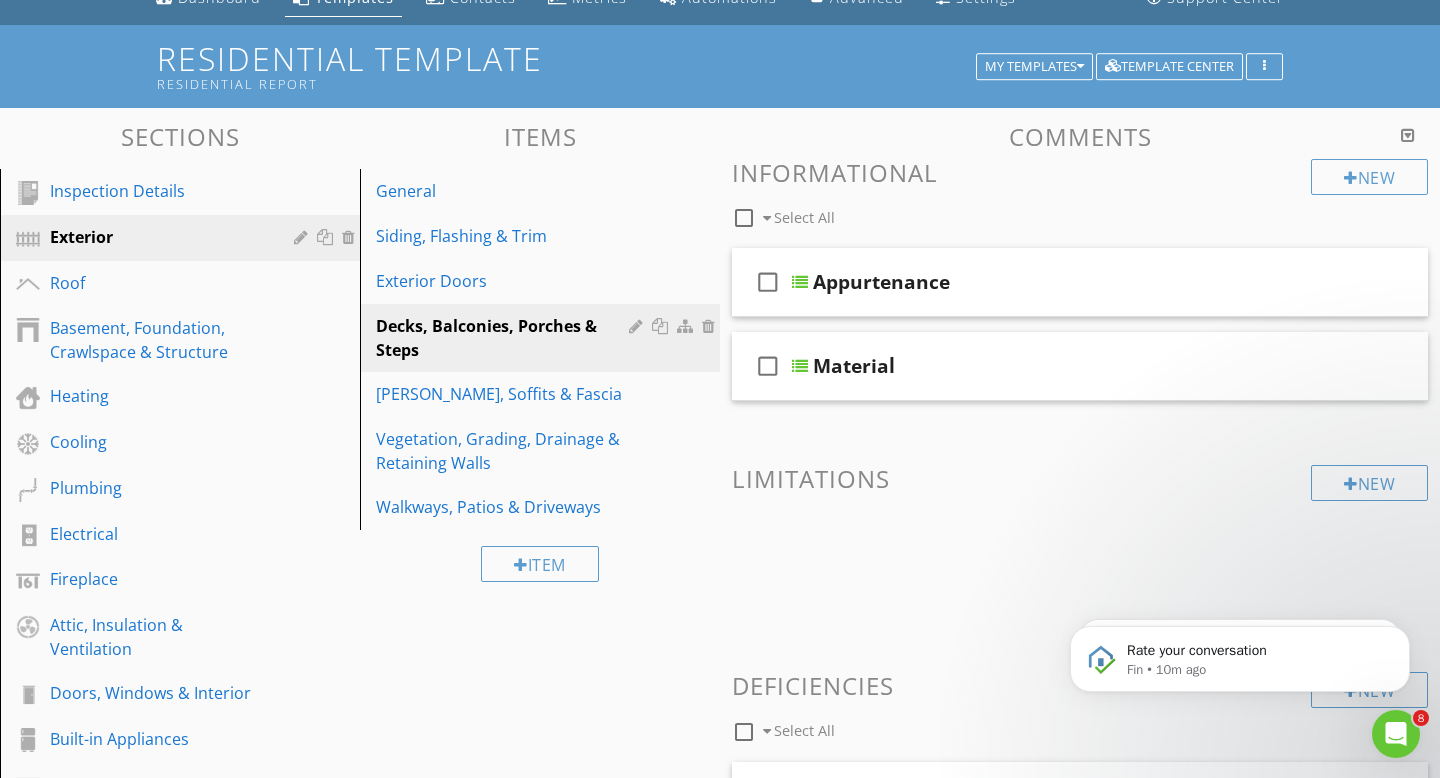 scroll, scrollTop: 0, scrollLeft: 0, axis: both 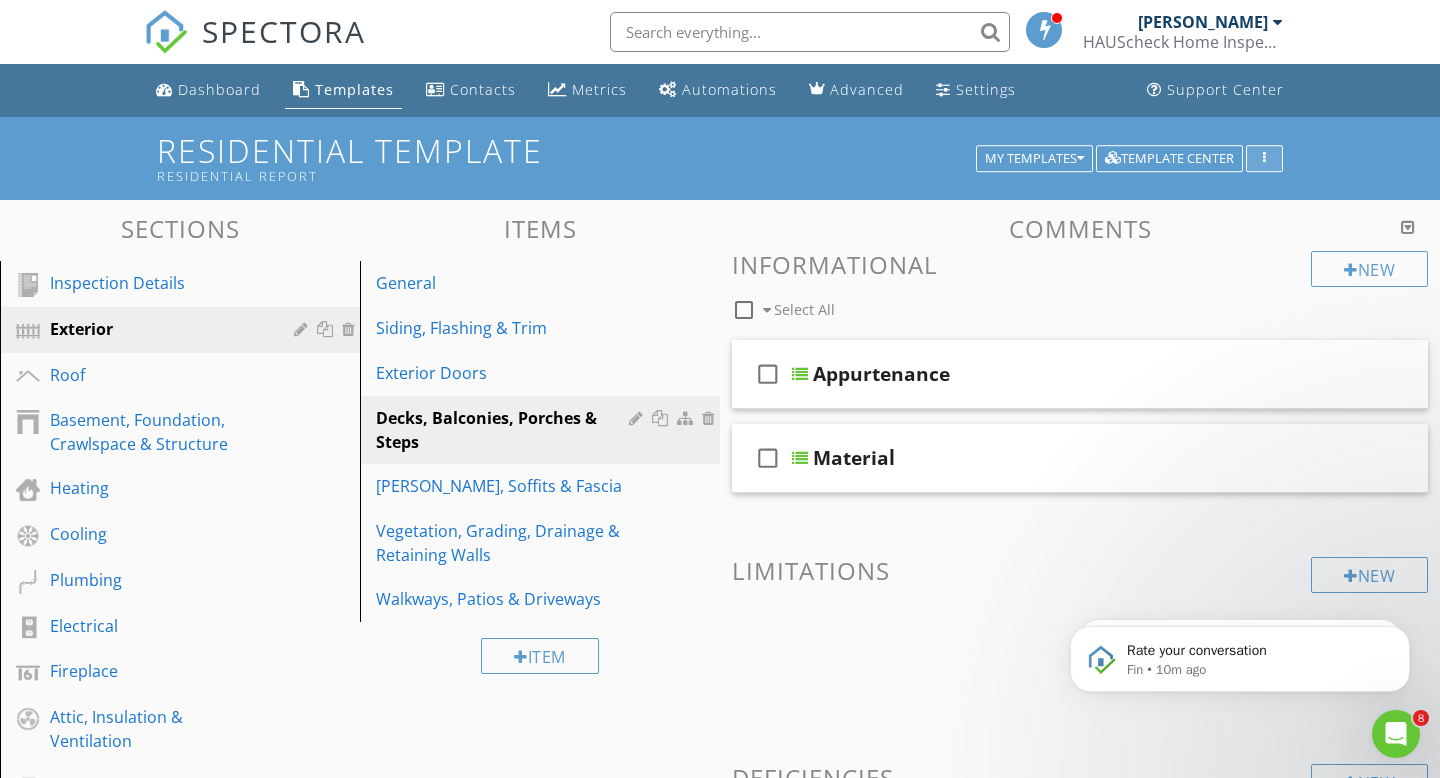 click at bounding box center (1264, 159) 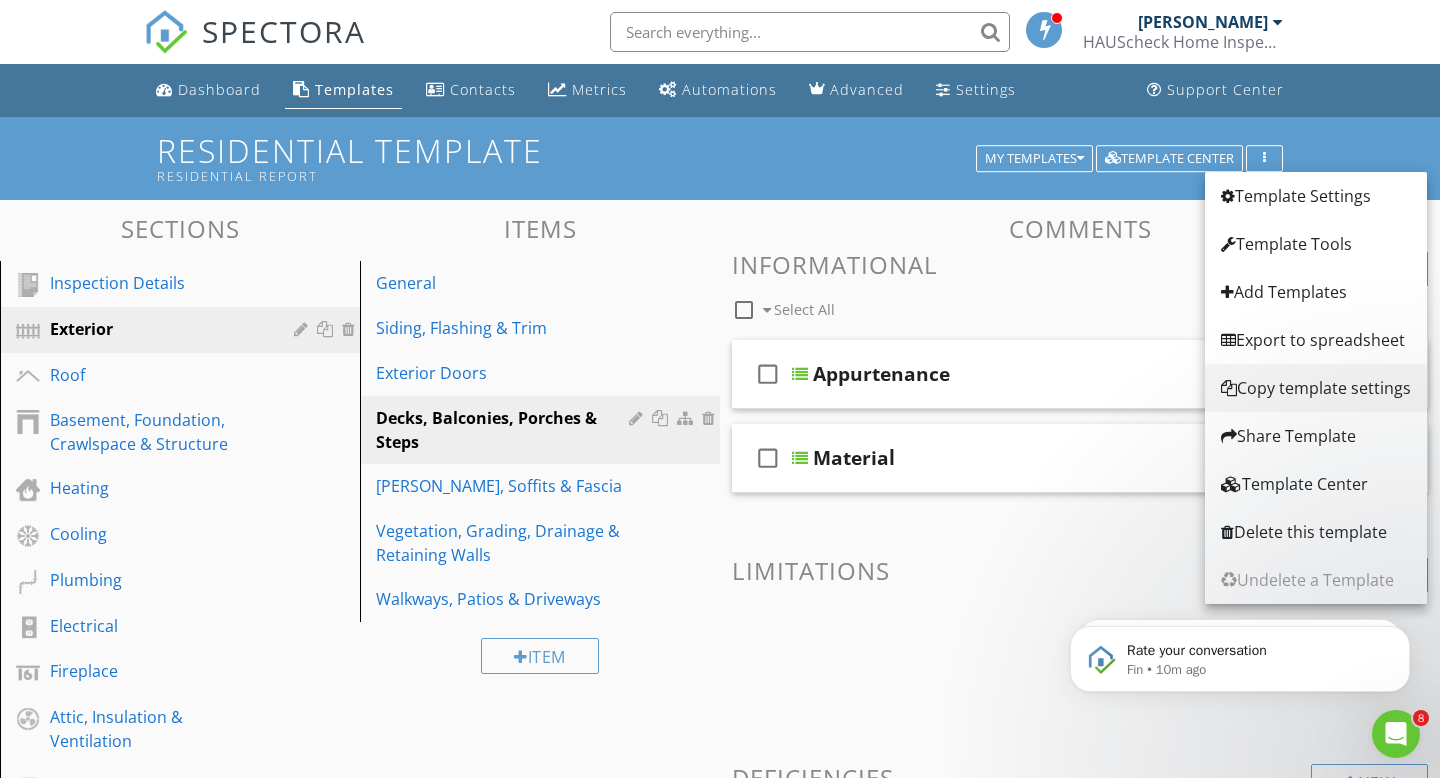 click on "Copy template settings" at bounding box center (1316, 388) 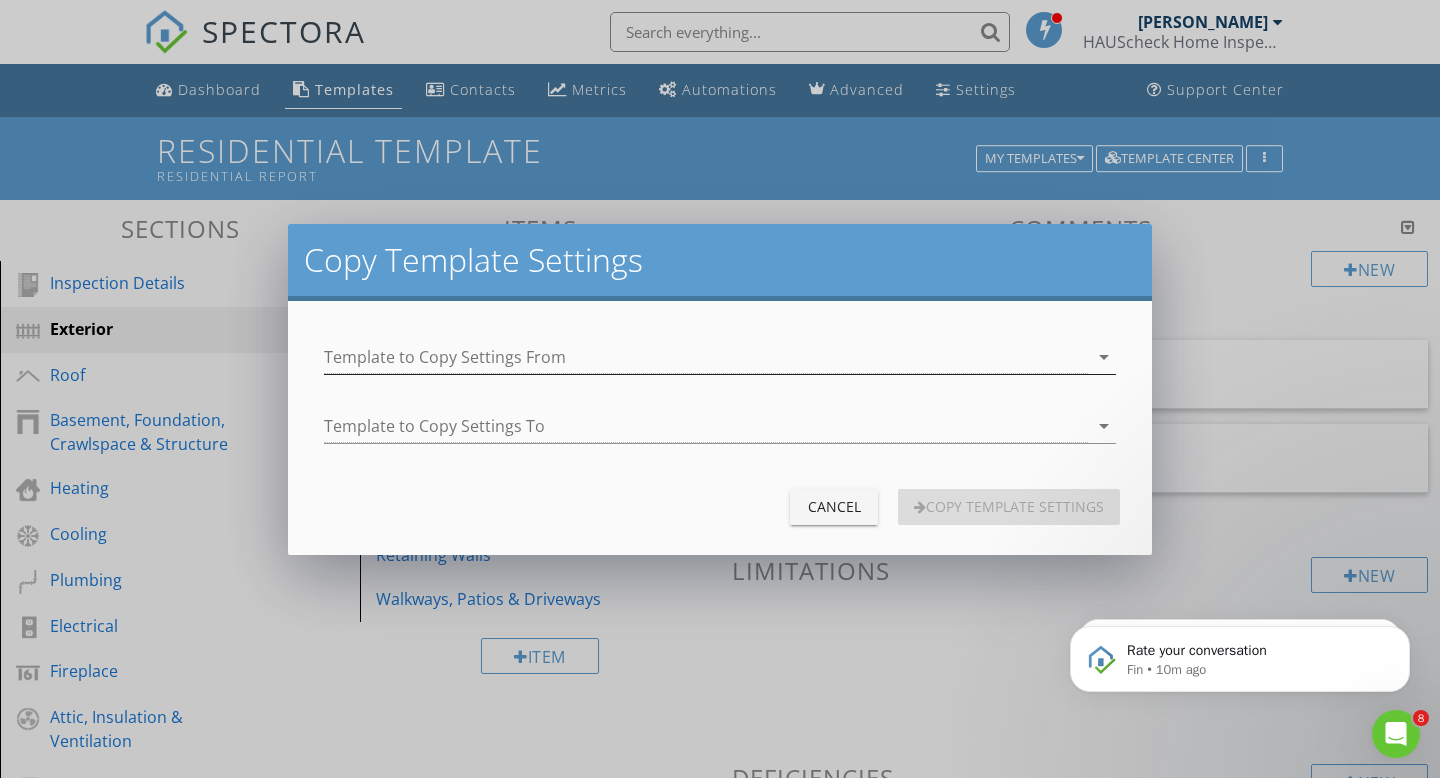 click at bounding box center [706, 357] 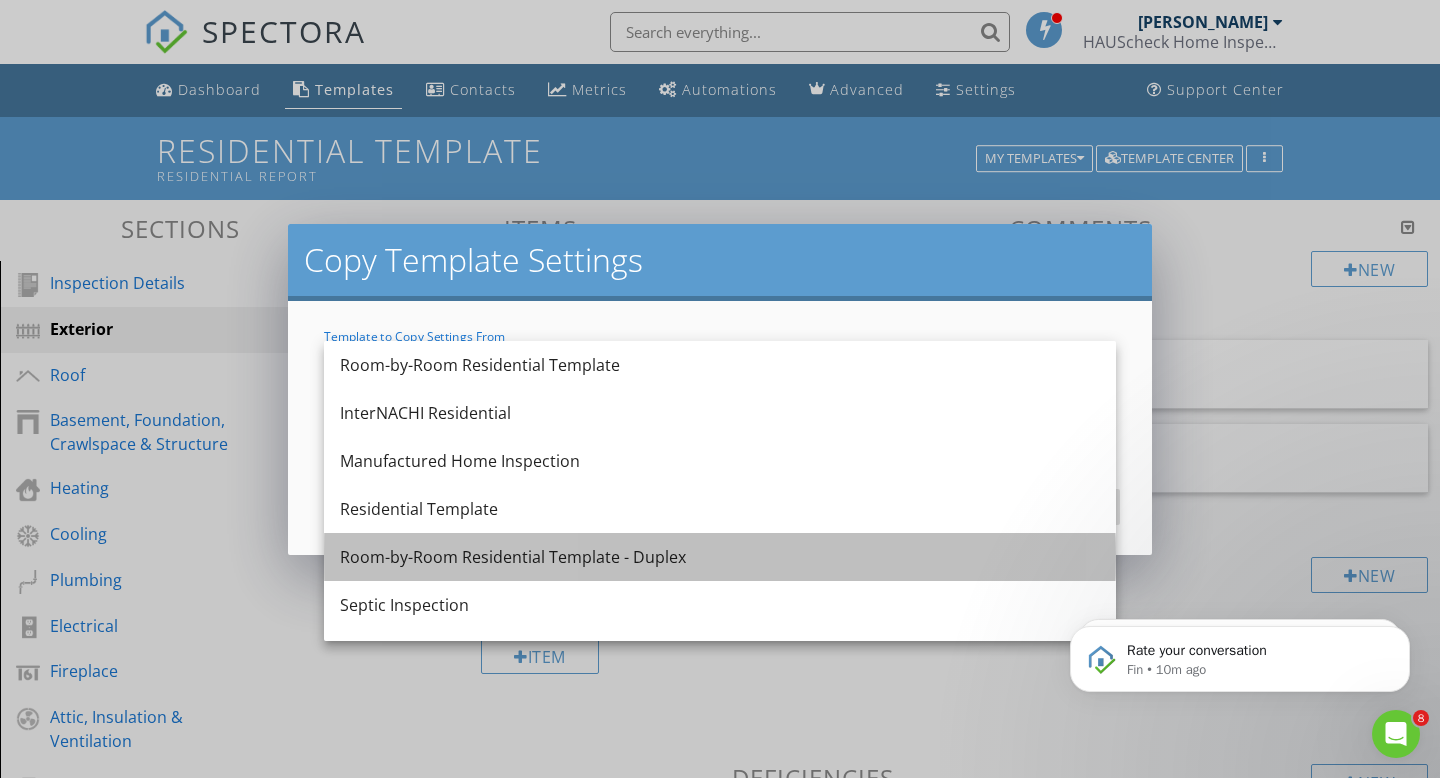 click on "Room-by-Room Residential Template - Duplex" at bounding box center (720, 557) 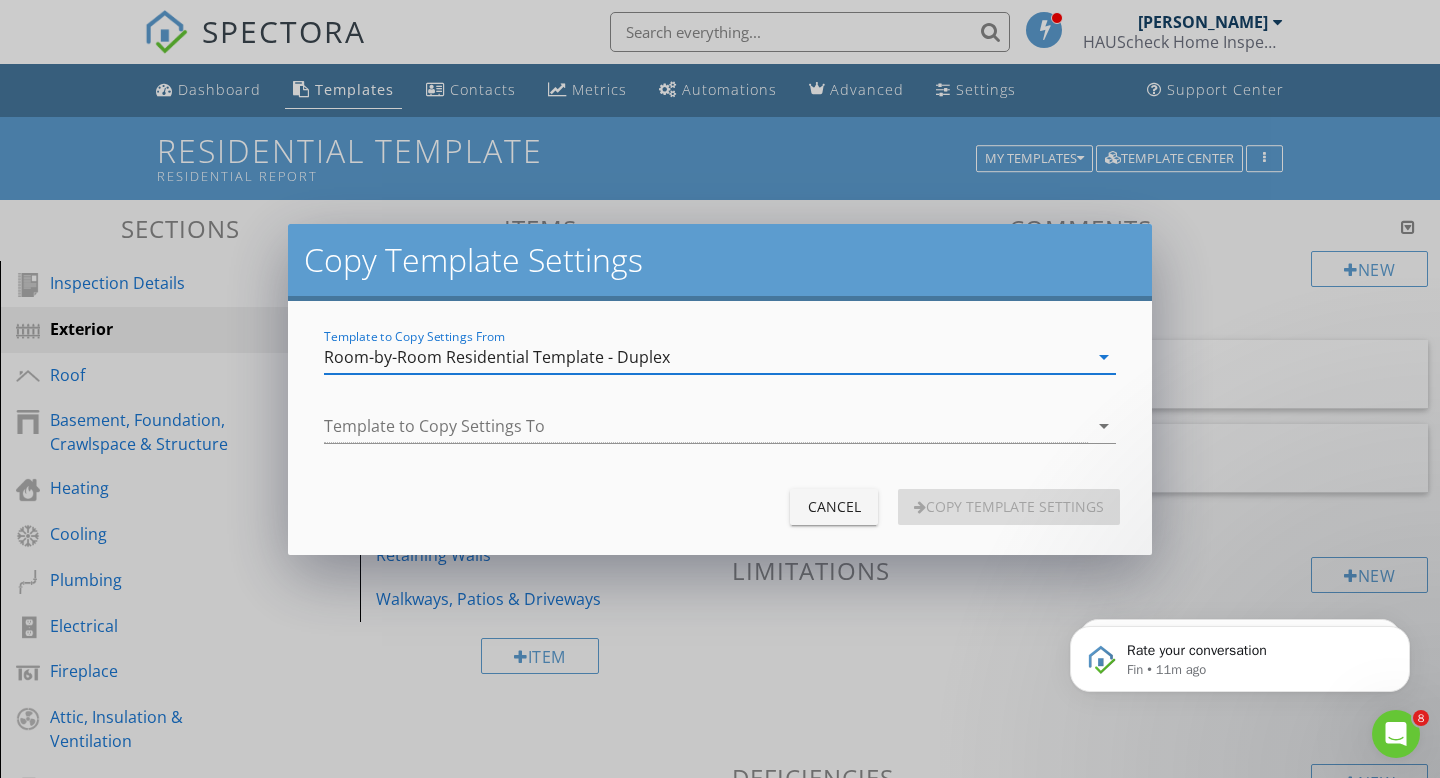 click on "Room-by-Room Residential Template - Duplex" at bounding box center [706, 357] 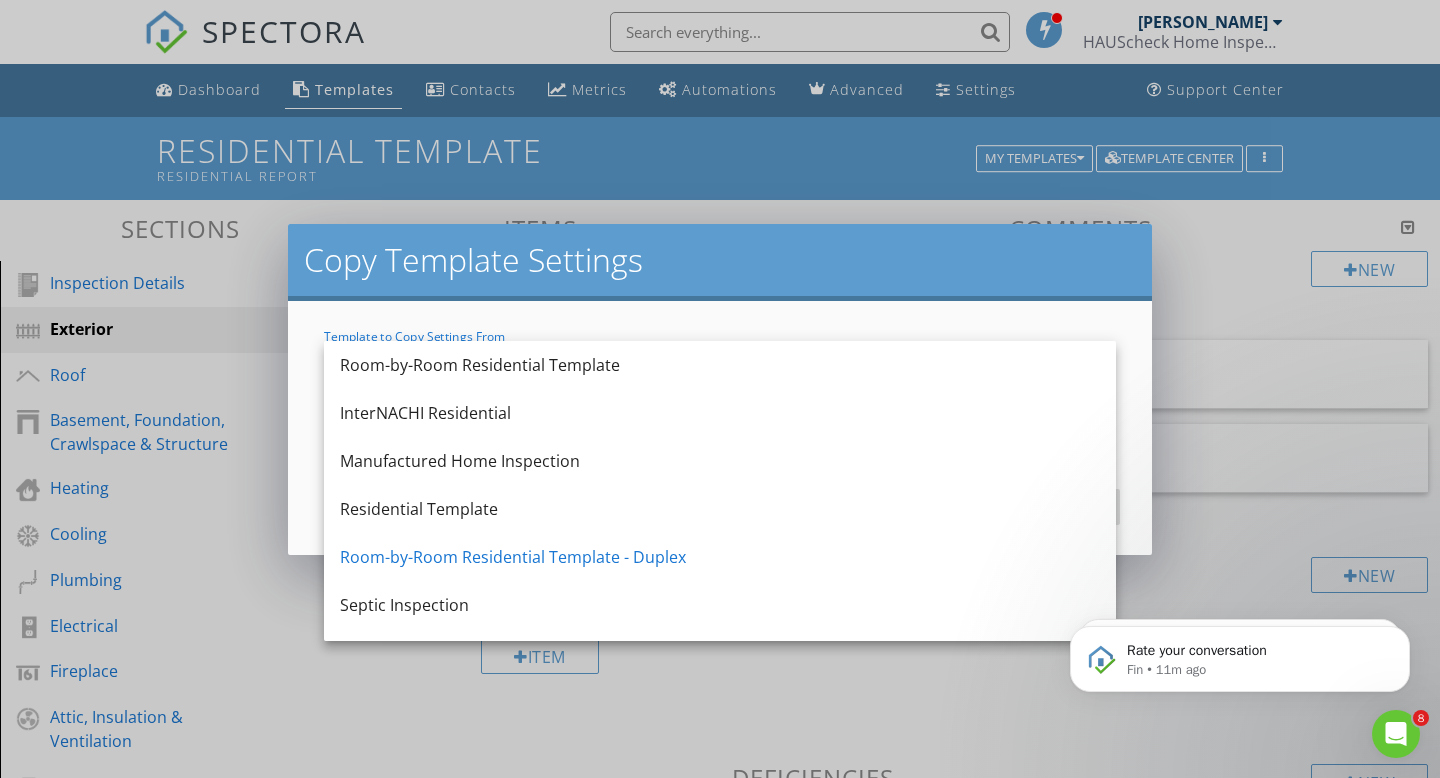 click on "Copy Template Settings" at bounding box center [720, 260] 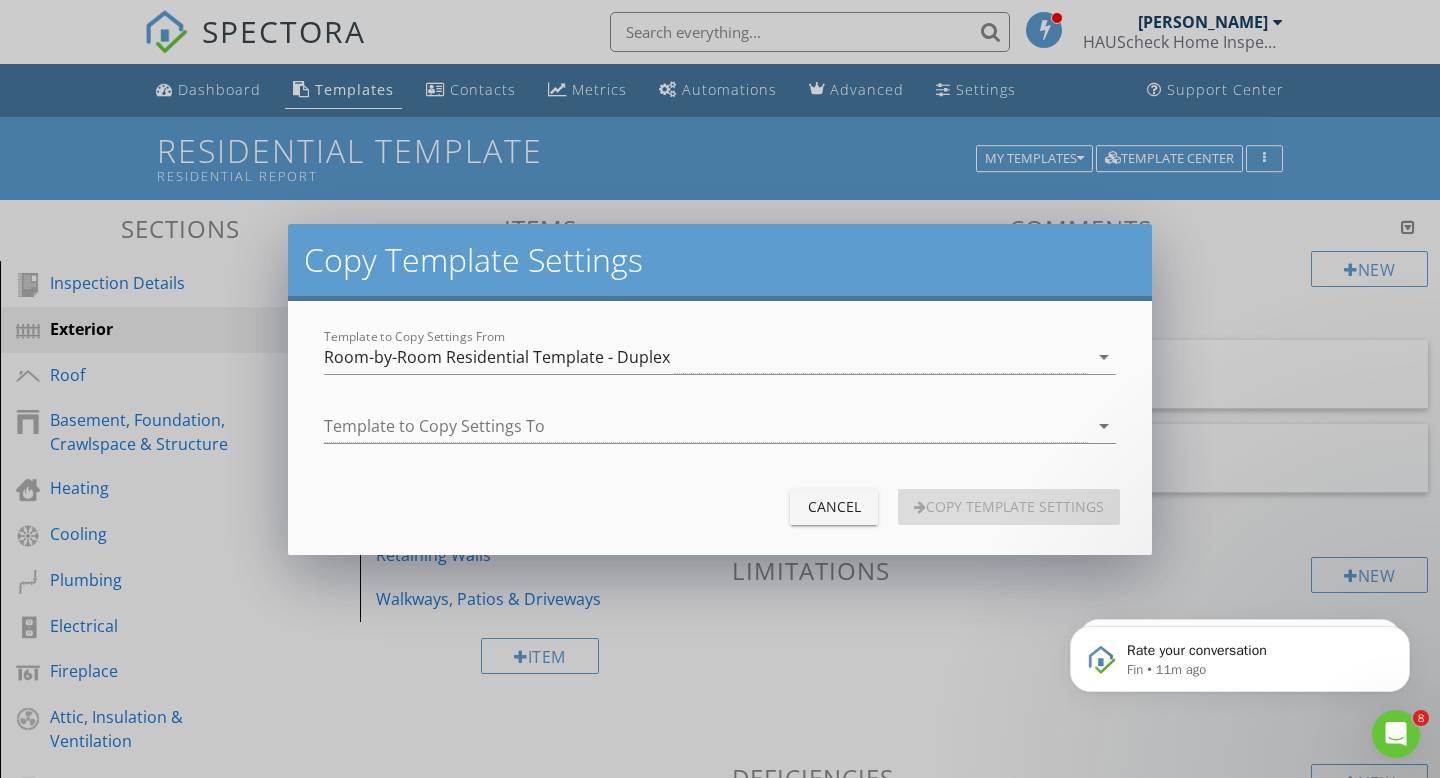 click on "Cancel" at bounding box center (834, 506) 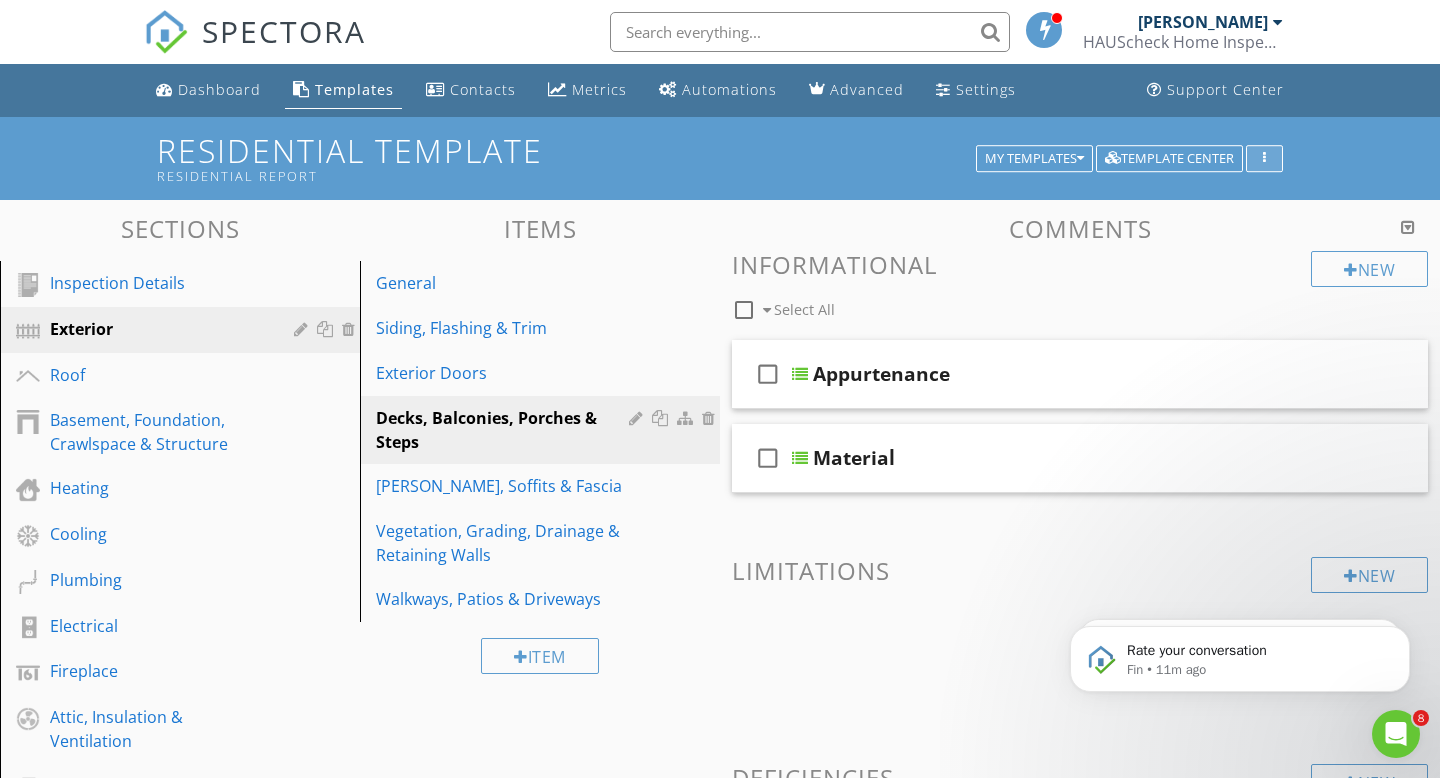 click at bounding box center (1264, 159) 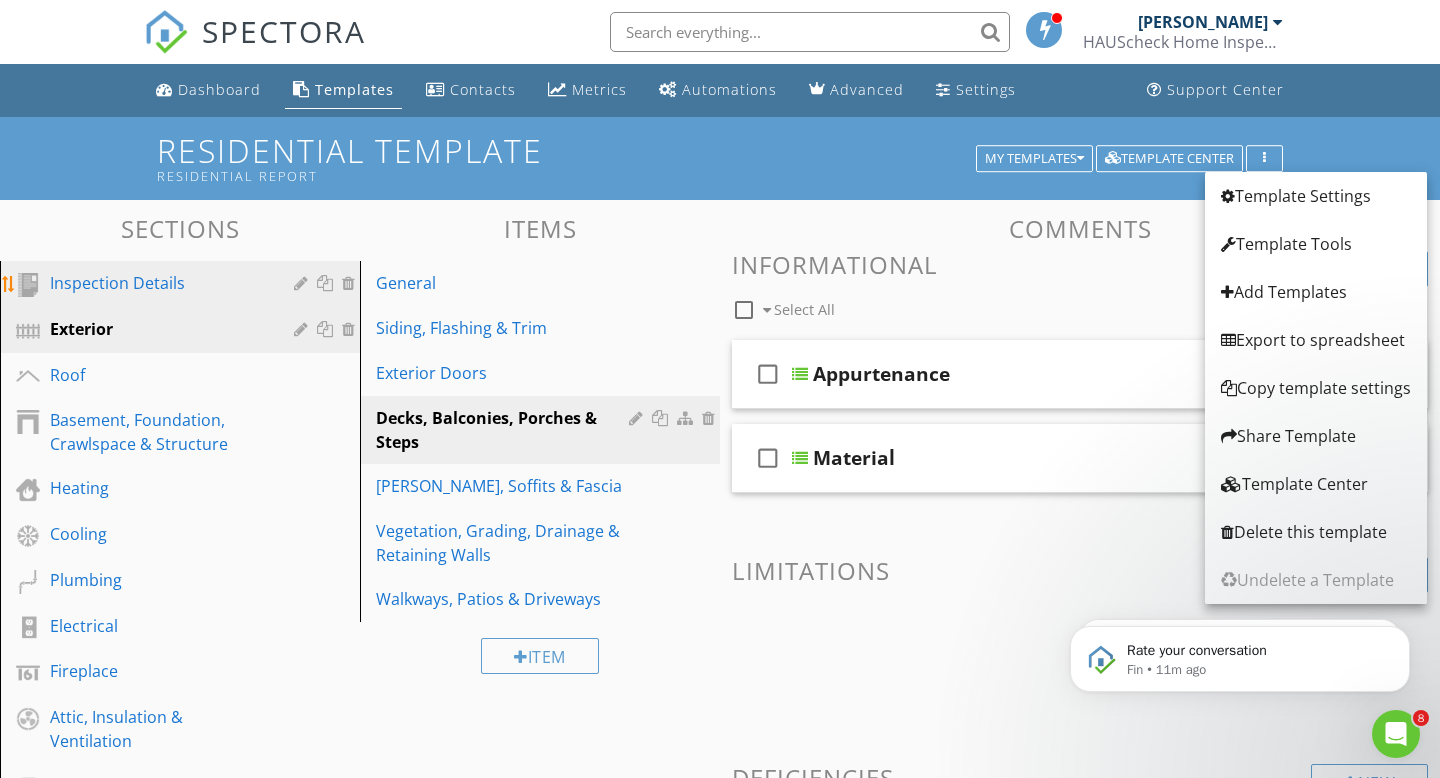 click on "Inspection Details" at bounding box center (157, 283) 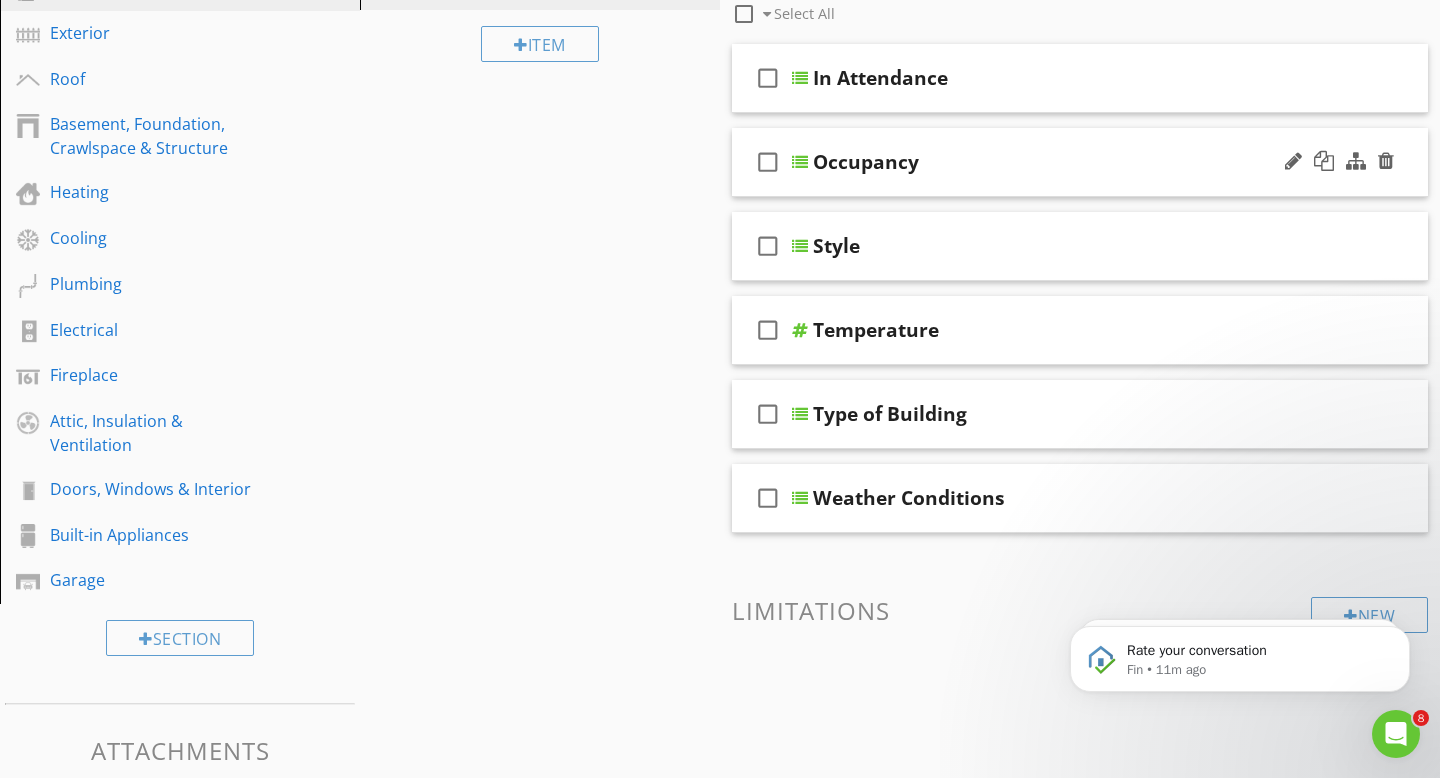scroll, scrollTop: 0, scrollLeft: 0, axis: both 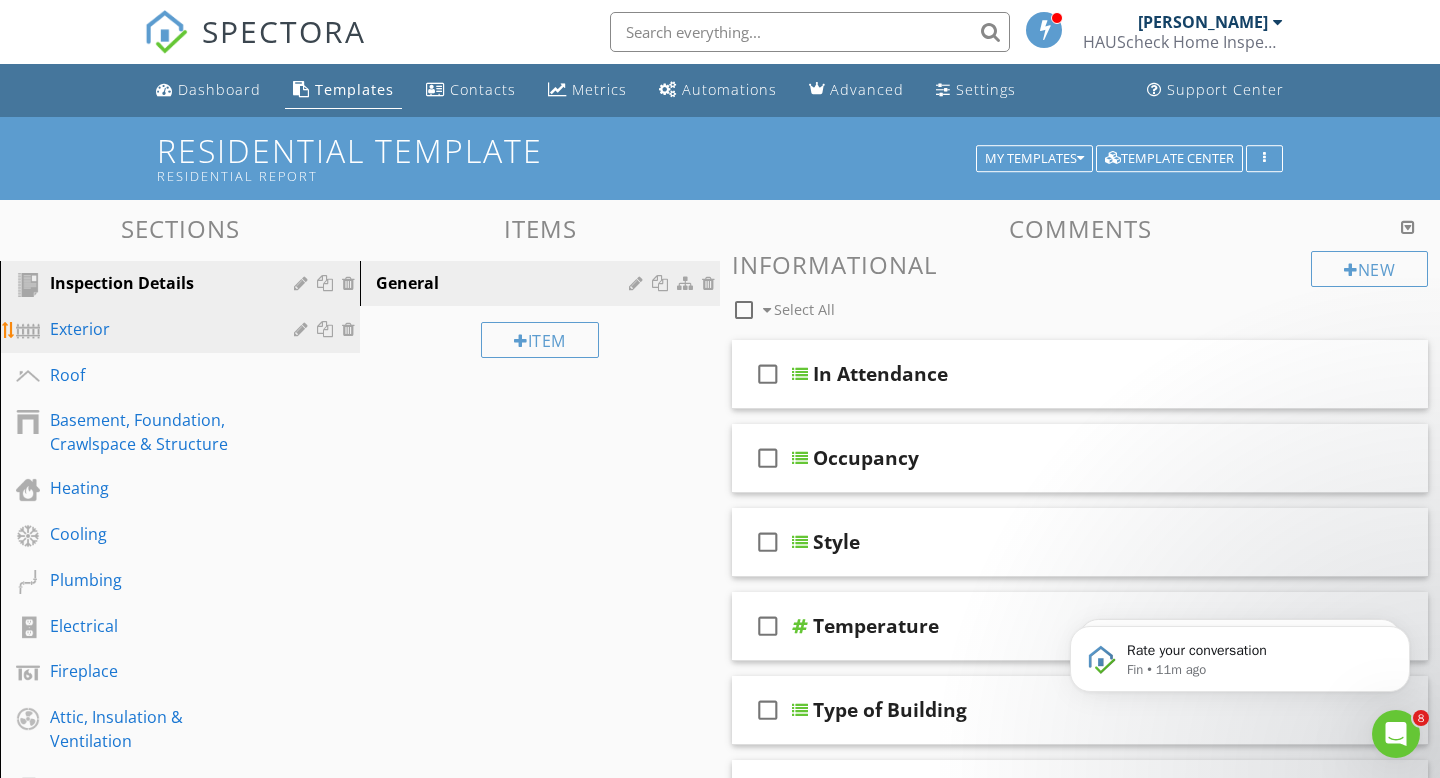 click on "Exterior" at bounding box center [183, 330] 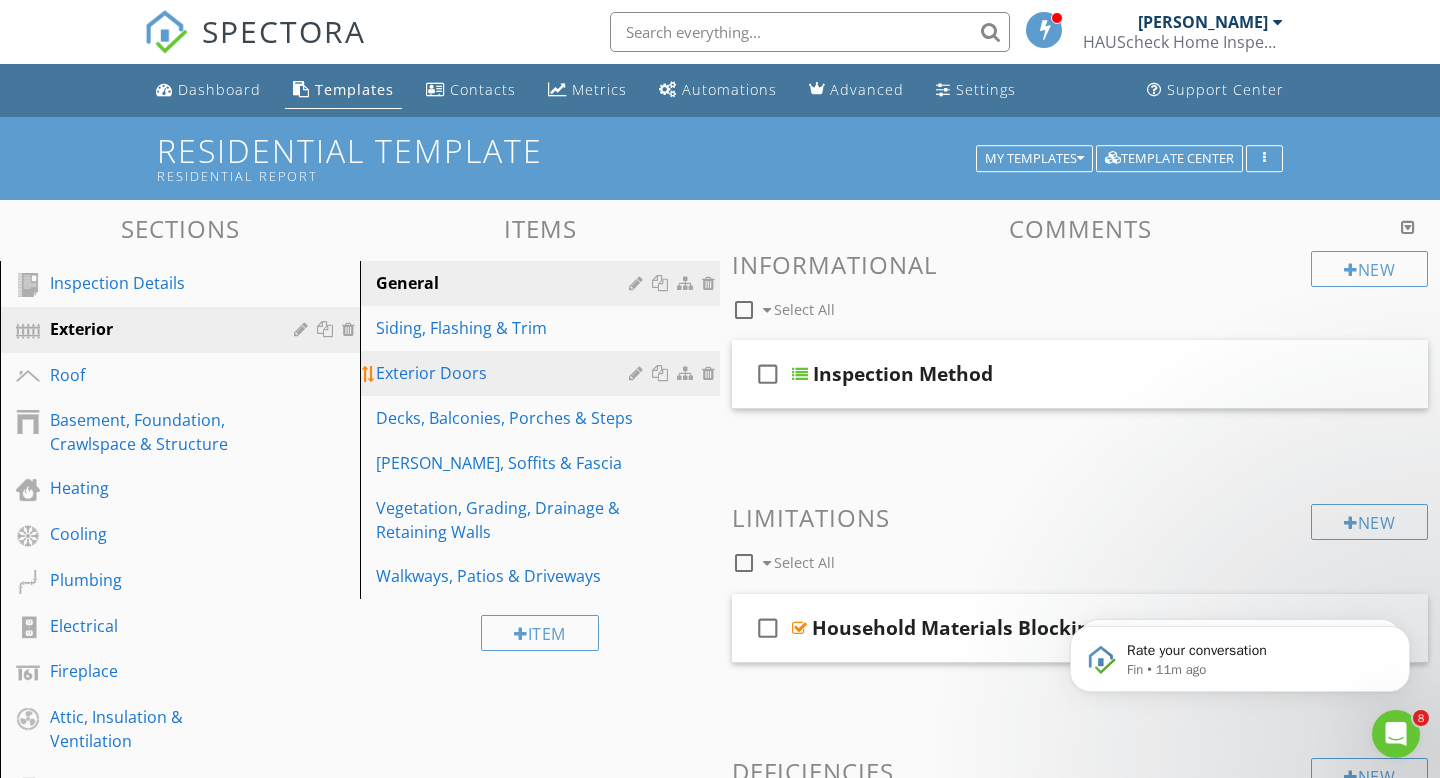 click at bounding box center [711, 373] 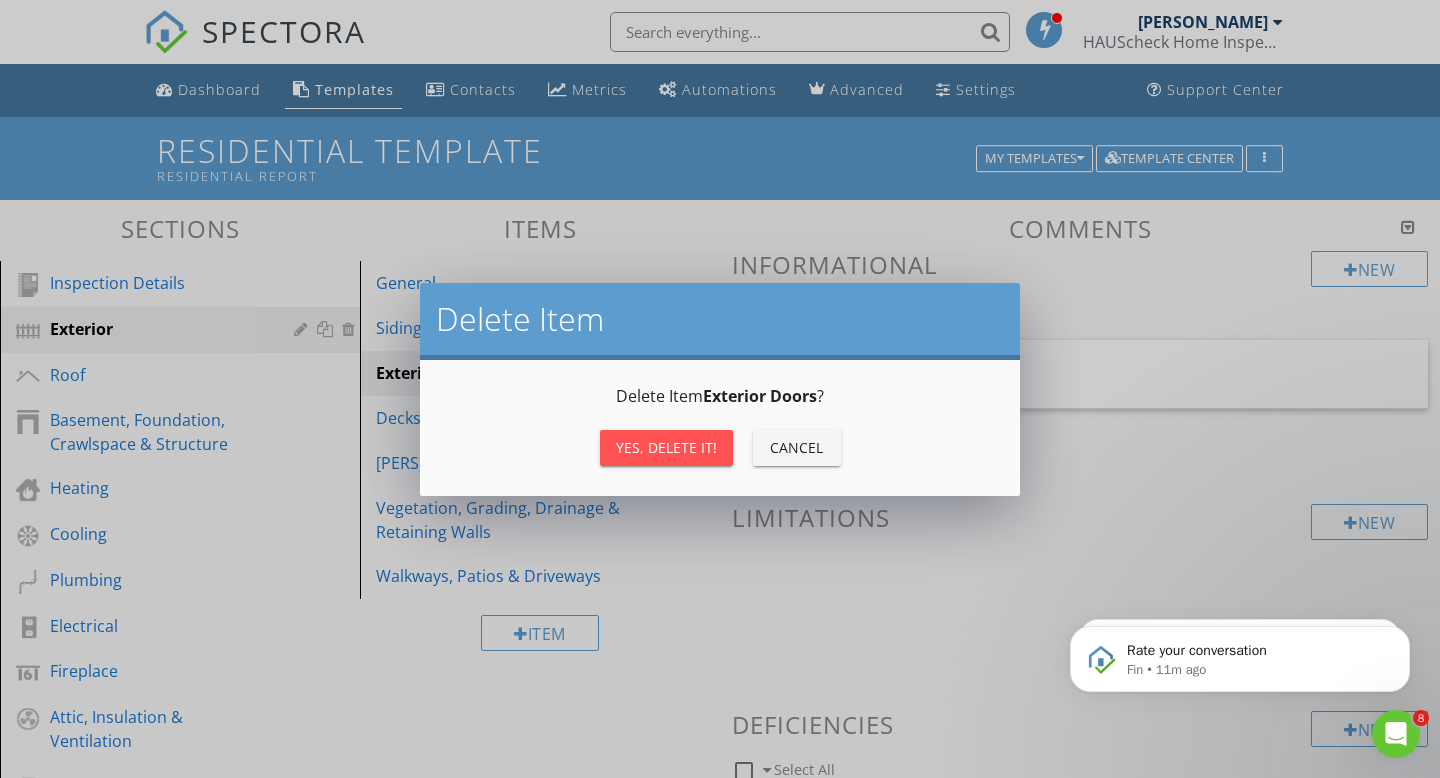 click on "Cancel" at bounding box center [797, 447] 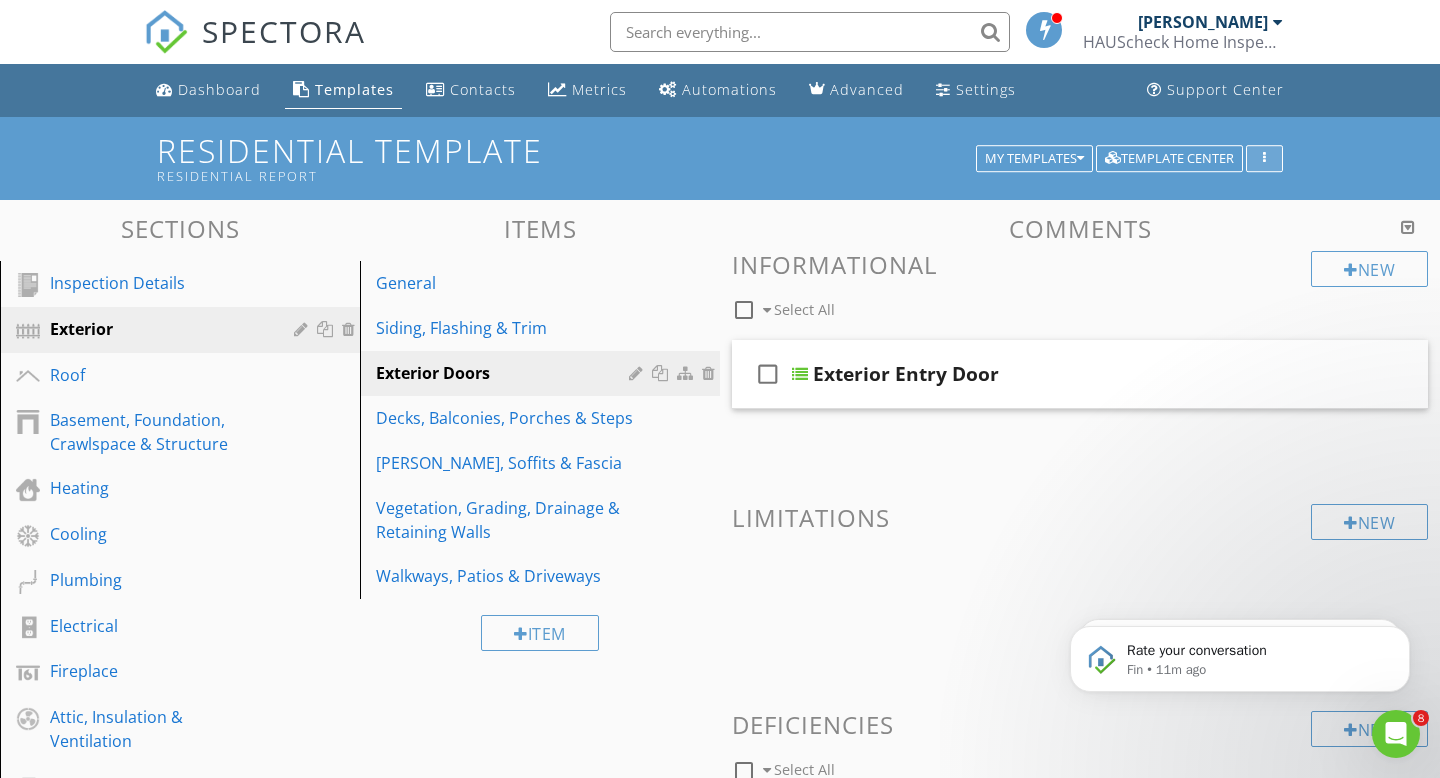 click at bounding box center [1264, 159] 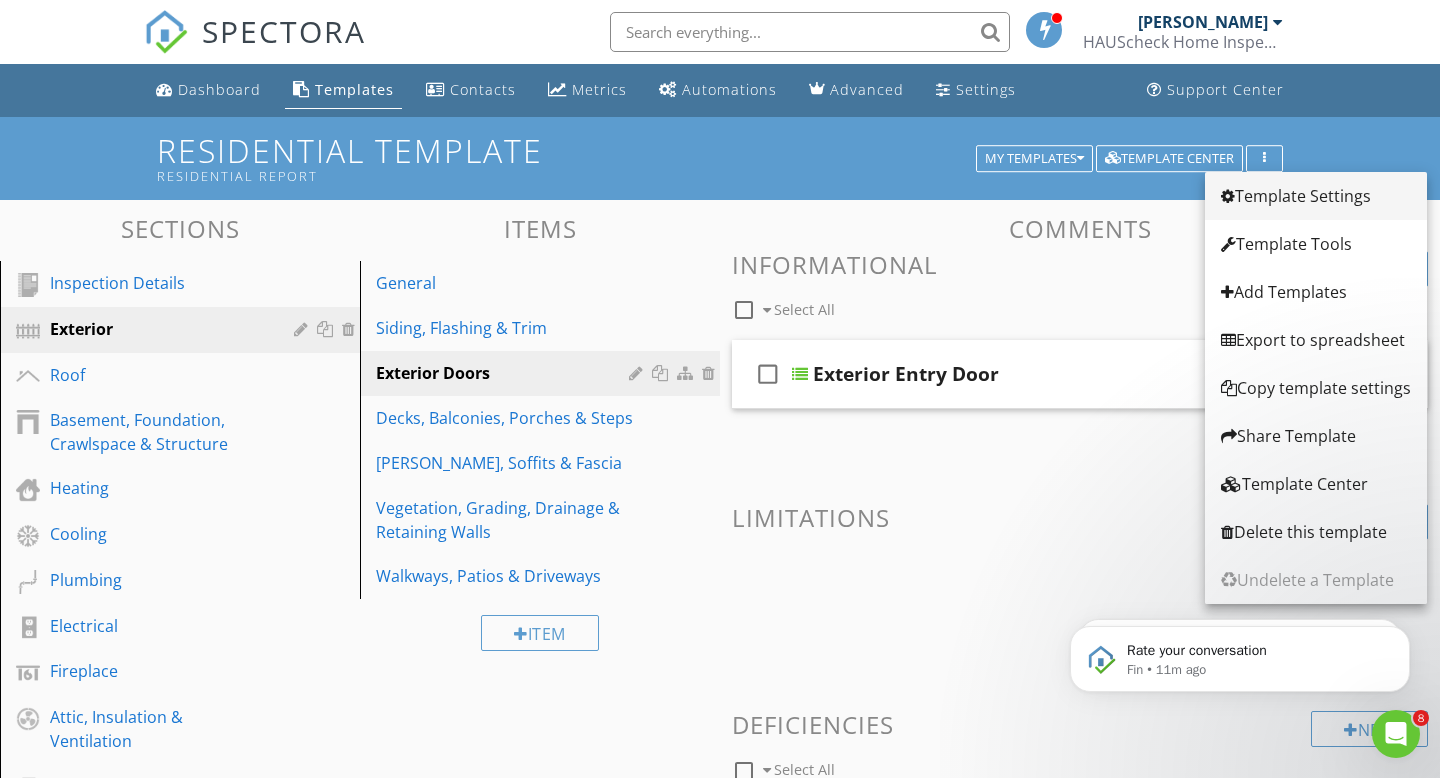 click on "Template Settings" at bounding box center (1316, 196) 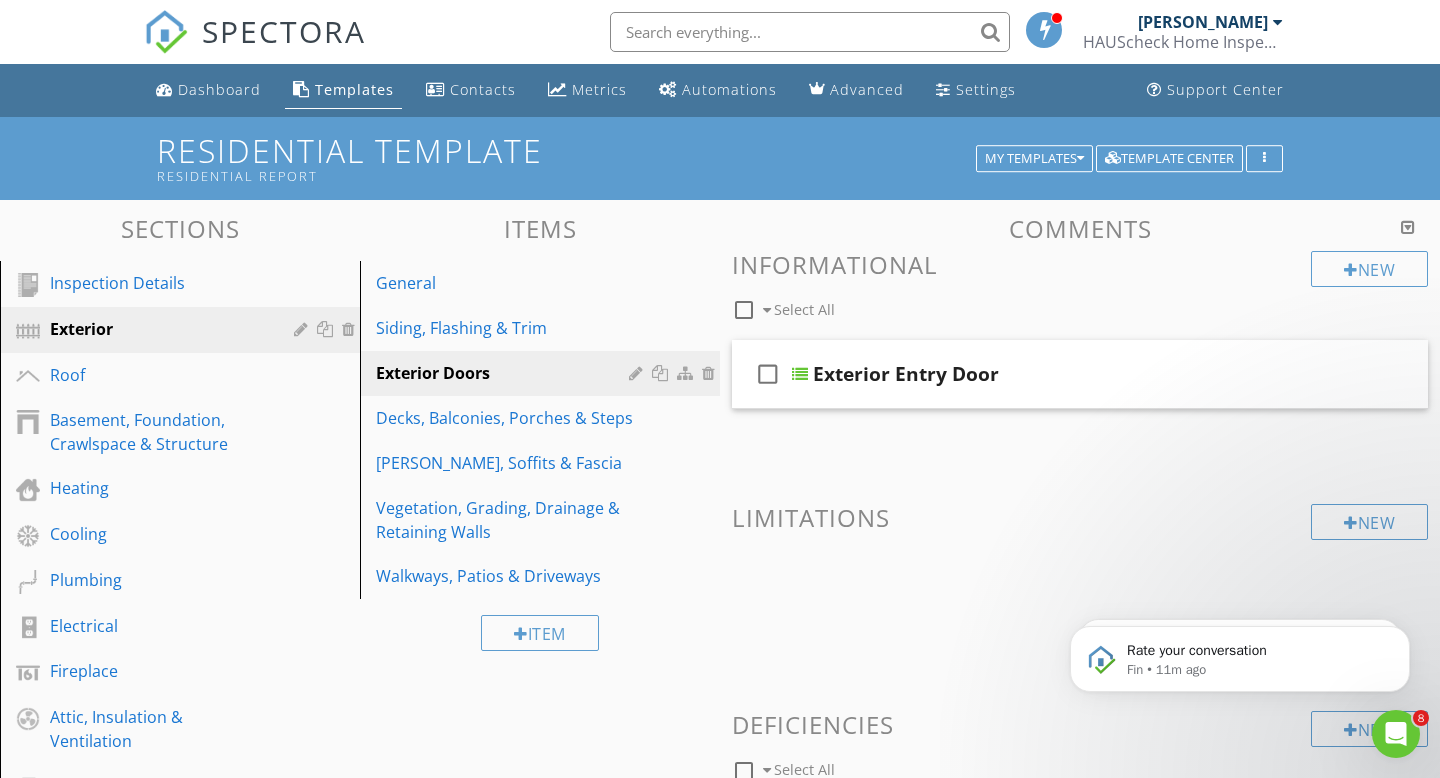click at bounding box center [720, 389] 